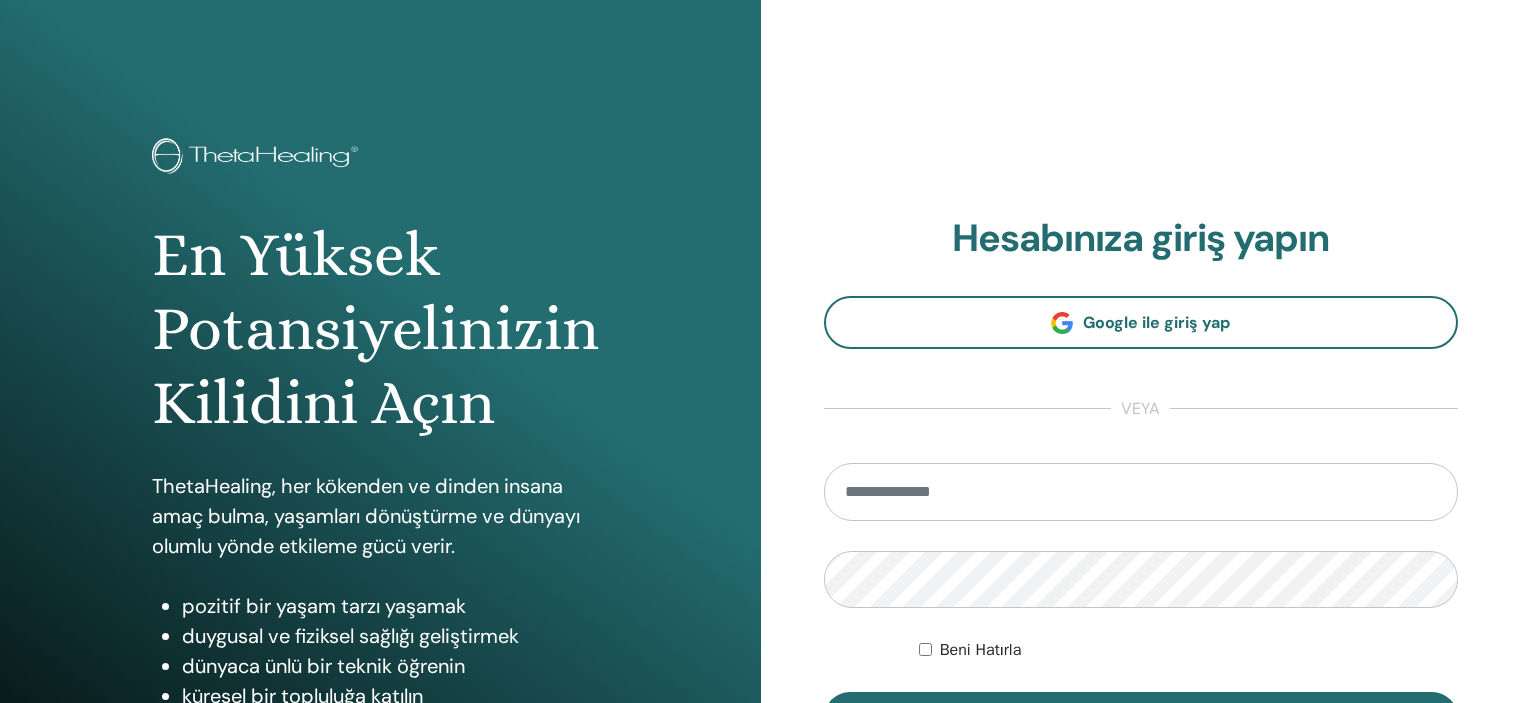 scroll, scrollTop: 0, scrollLeft: 0, axis: both 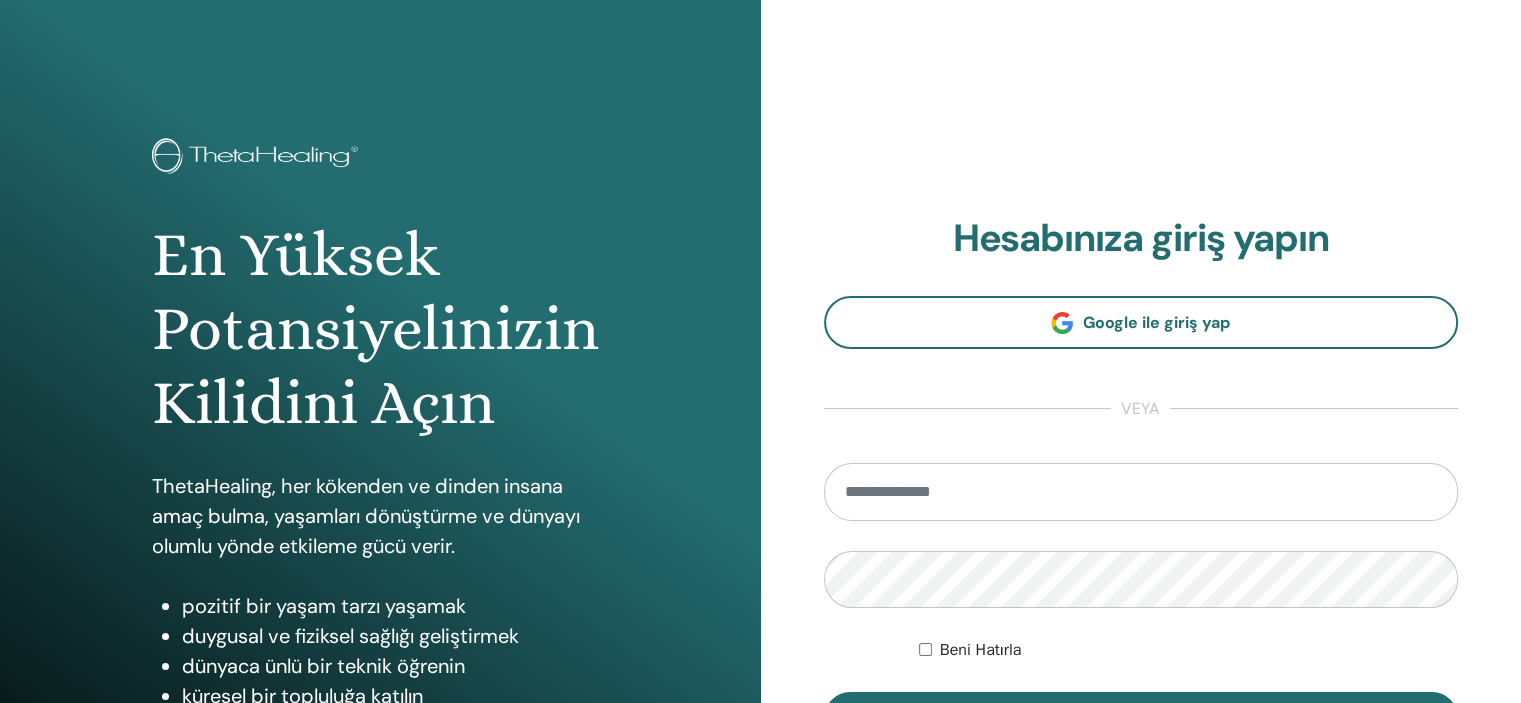 click at bounding box center (1141, 492) 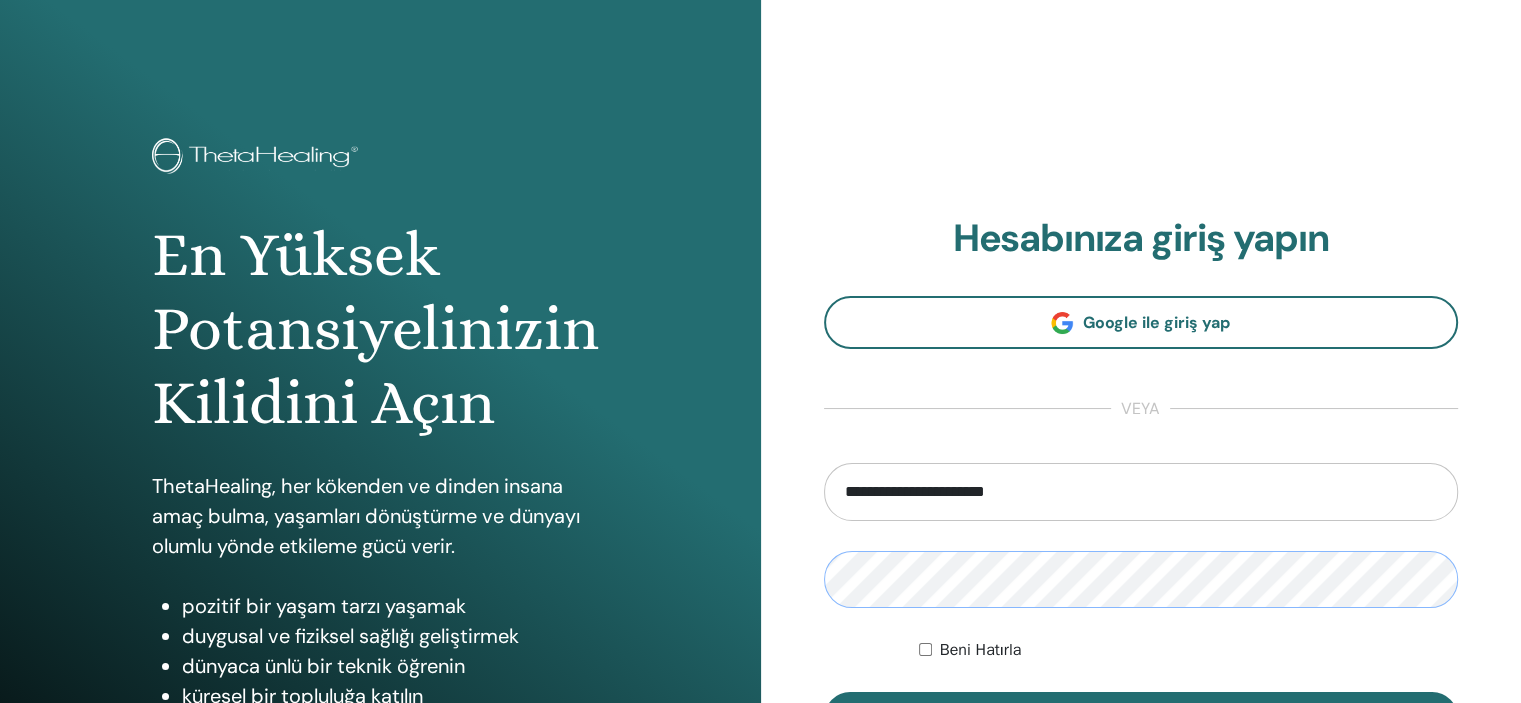 click on "**********" at bounding box center (1141, 604) 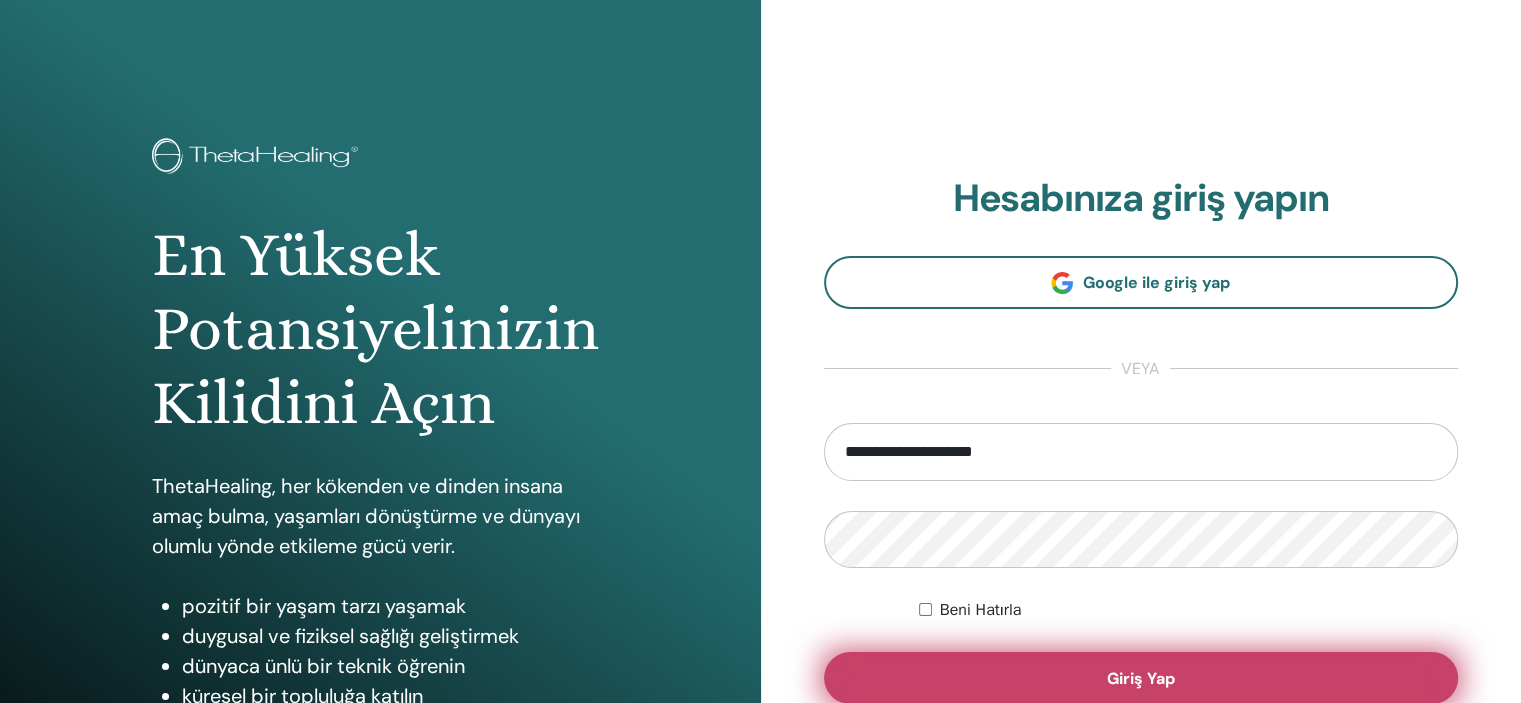 click on "Giriş Yap" at bounding box center [1141, 678] 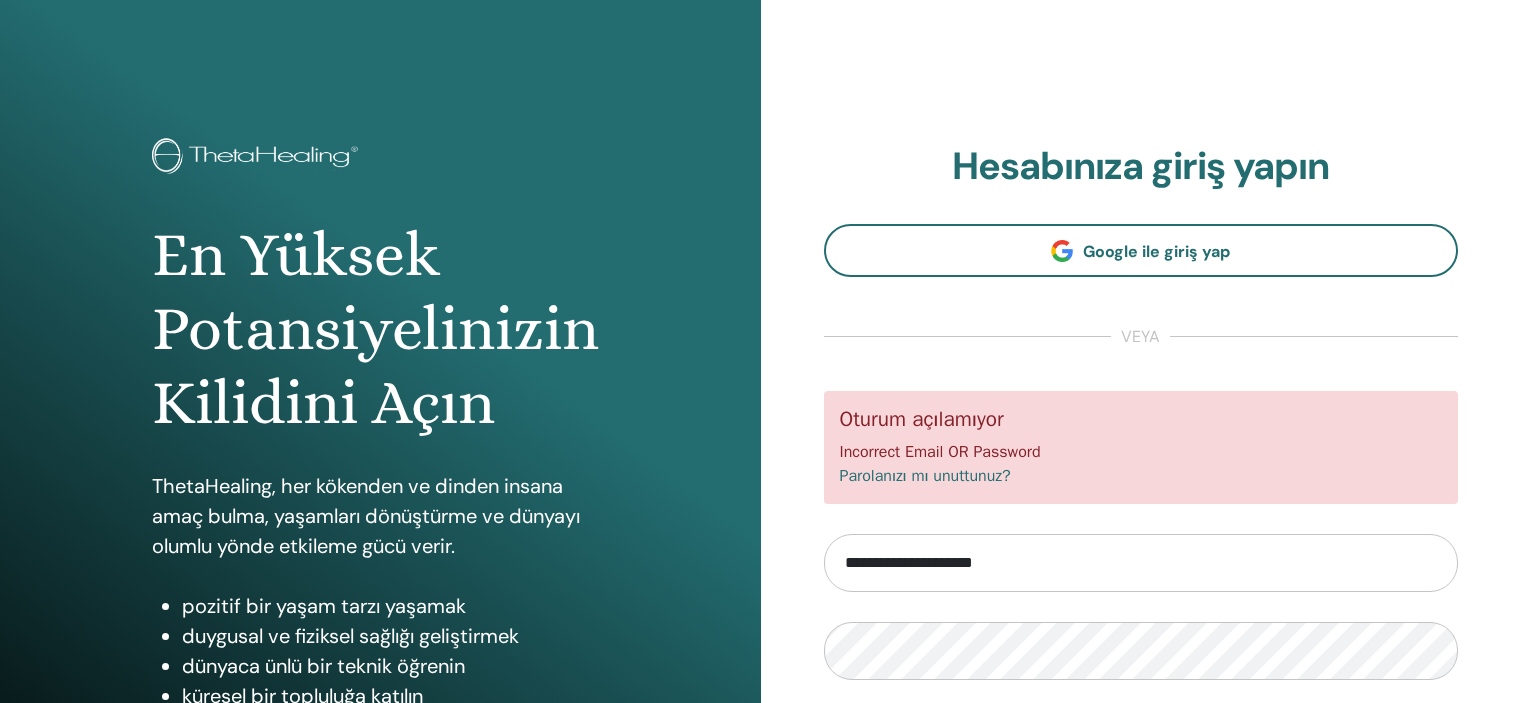 scroll, scrollTop: 0, scrollLeft: 0, axis: both 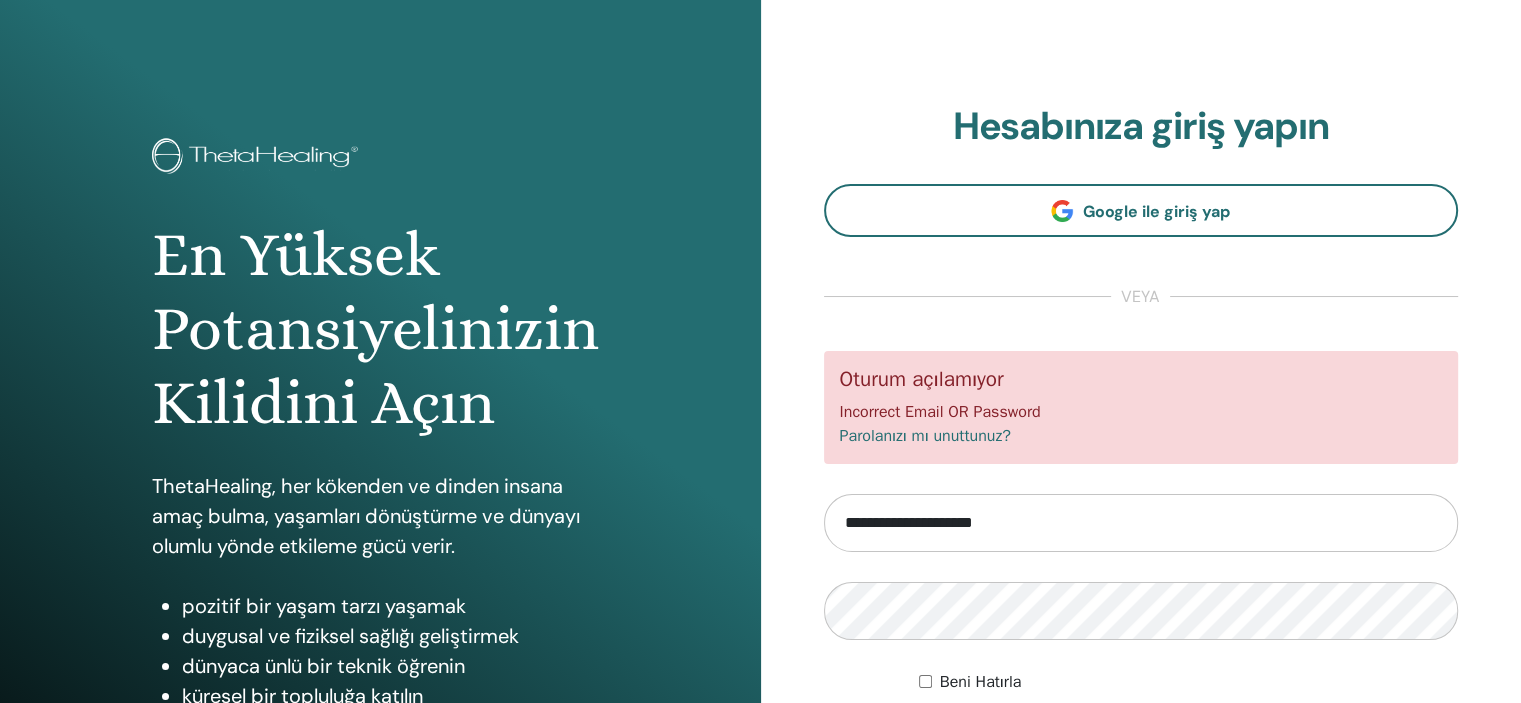 drag, startPoint x: 757, startPoint y: 518, endPoint x: 620, endPoint y: 518, distance: 137 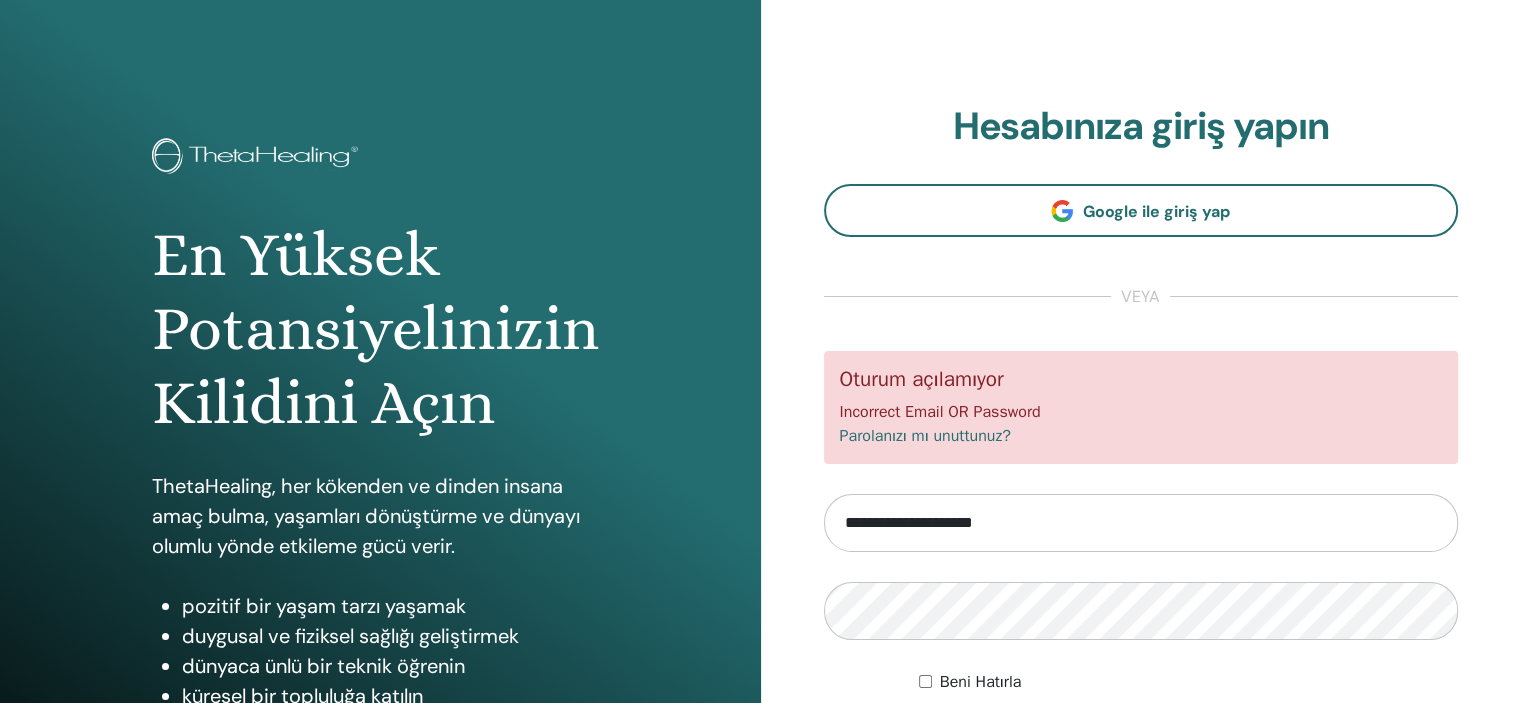 click on "**********" at bounding box center (1141, 523) 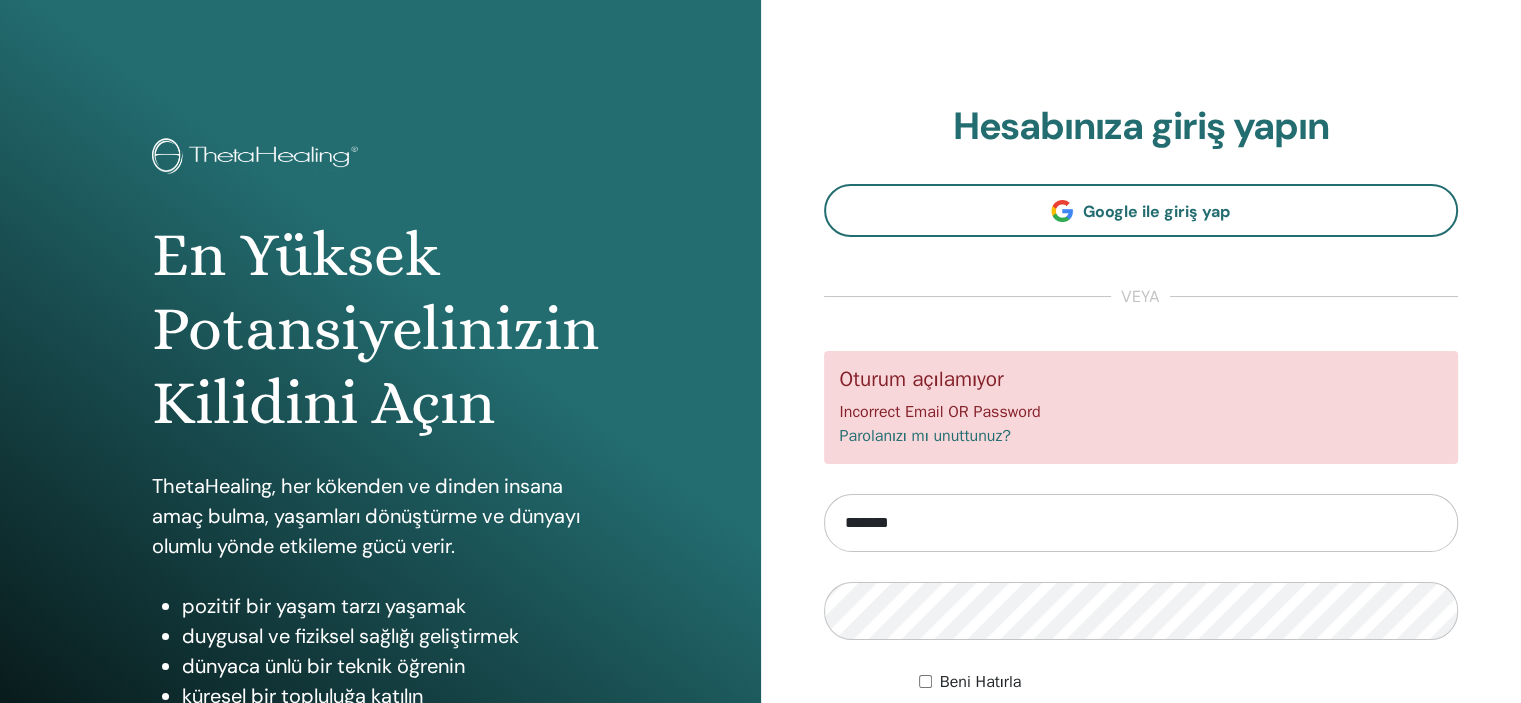 type on "**********" 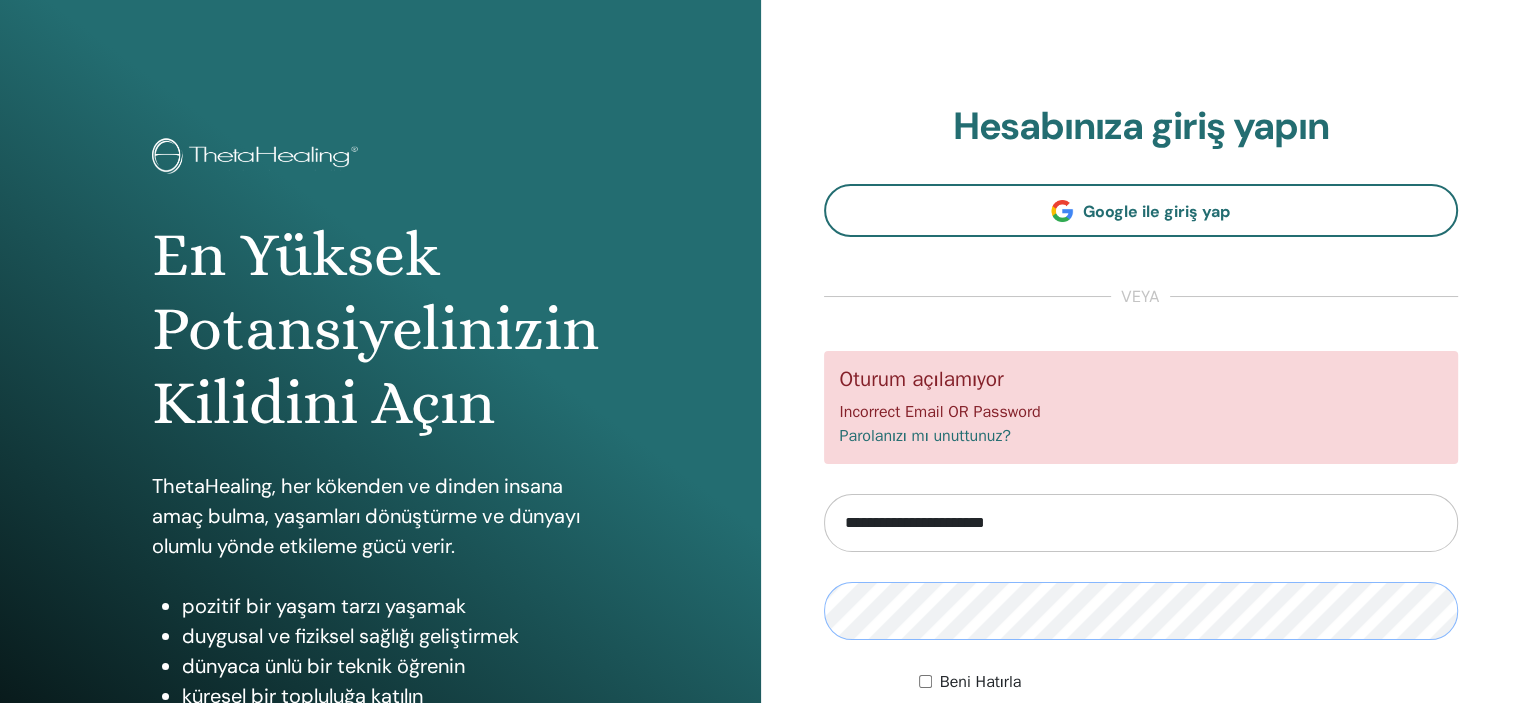 click on "En Yüksek Potansiyelinizin Kilidini Açın
ThetaHealing, her kökenden ve dinden insana amaç bulma, yaşamları dönüştürme ve dünyayı olumlu yönde etkileme gücü verir.
pozitif bir yaşam tarzı yaşamak
duygusal ve fiziksel sağlığı geliştirmek
dünyaca ünlü bir teknik öğrenin
küresel bir topluluğa katılın
tetaşifa pratiğine başla
Hesabınıza giriş yapın
Google ile giriş yap
veya" at bounding box center [760, 480] 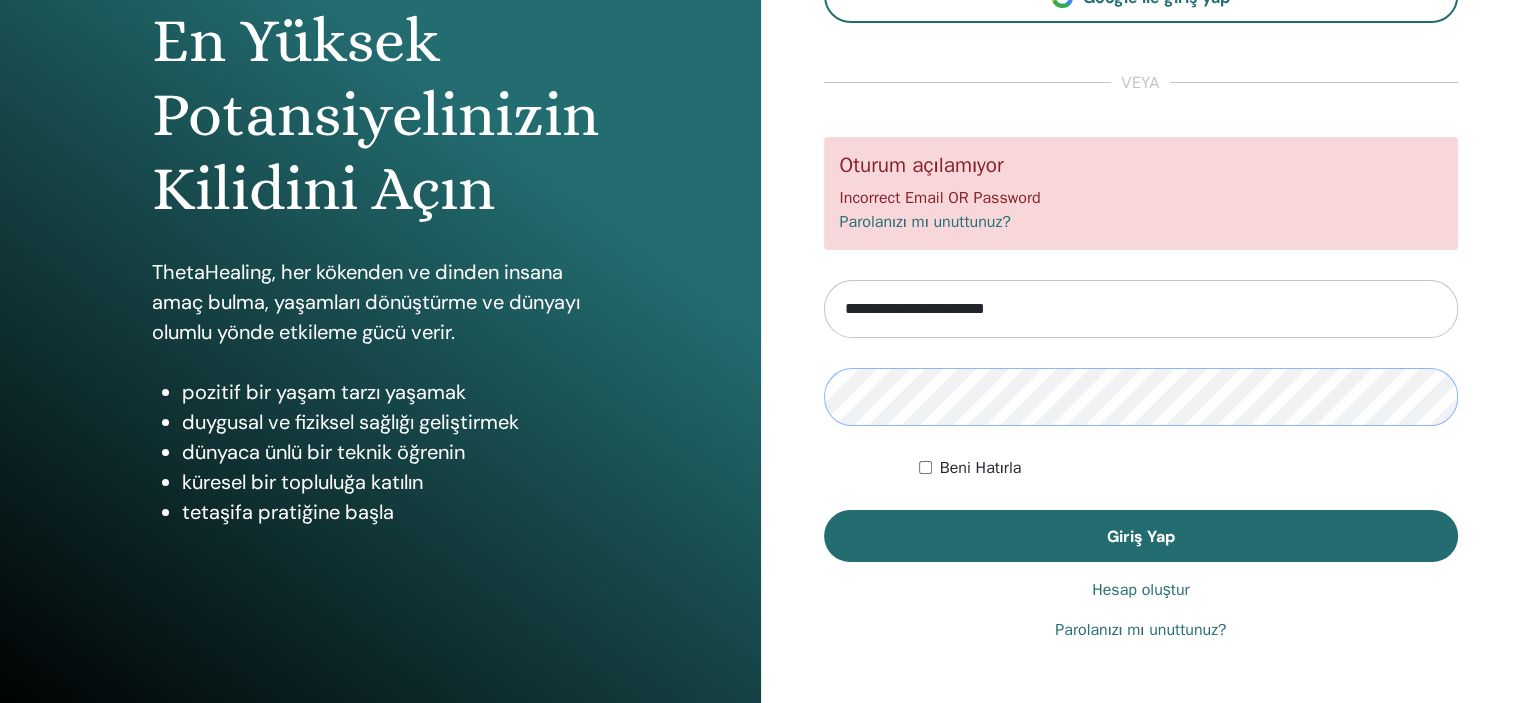 scroll, scrollTop: 256, scrollLeft: 0, axis: vertical 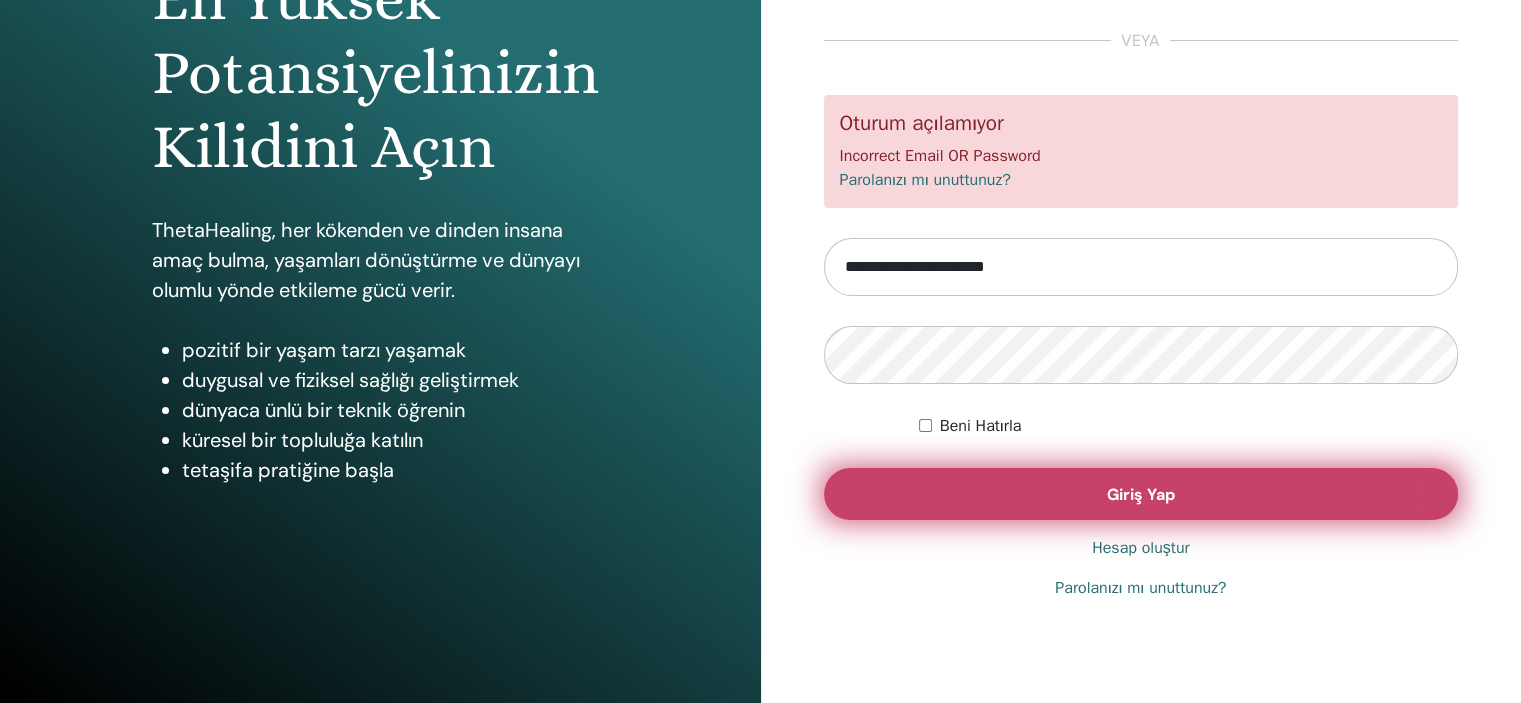 click on "Giriş Yap" at bounding box center (1141, 494) 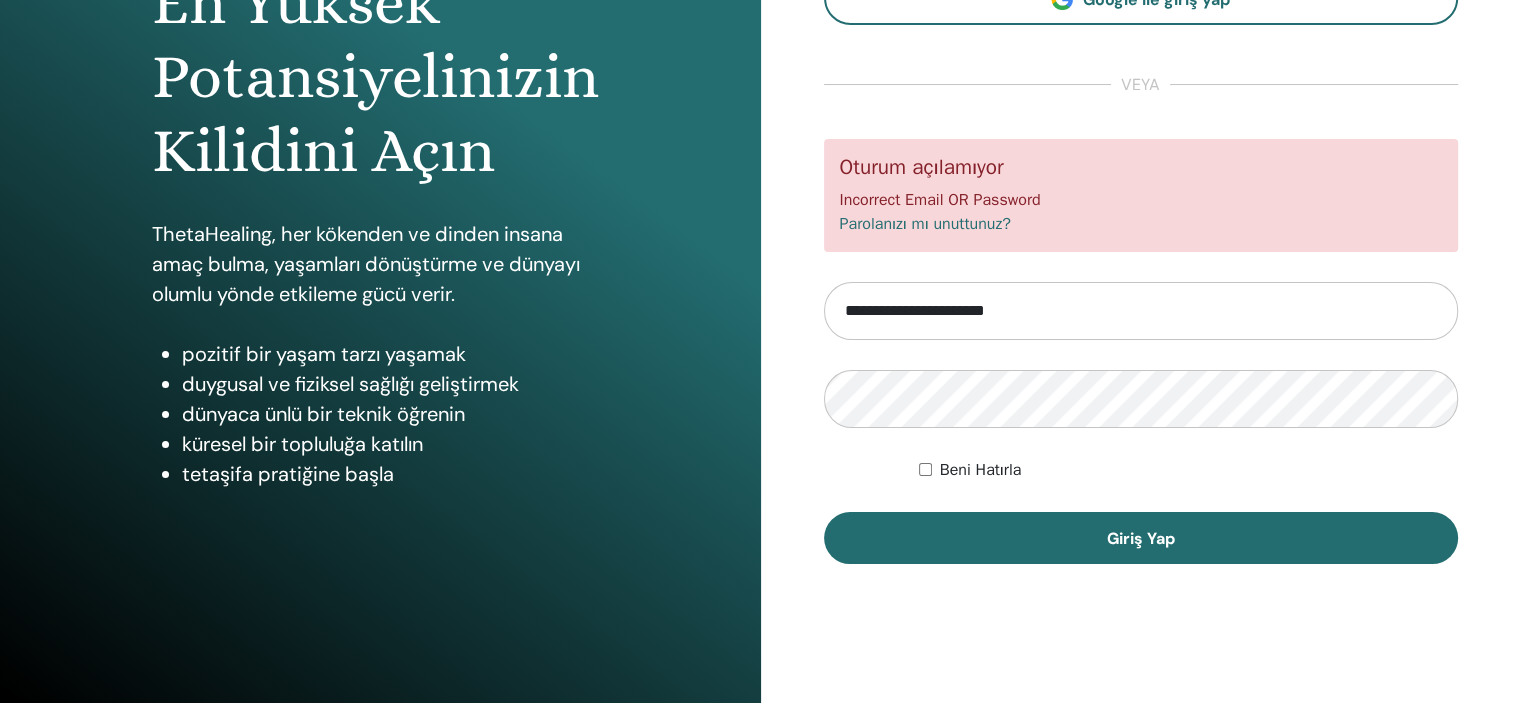 scroll, scrollTop: 256, scrollLeft: 0, axis: vertical 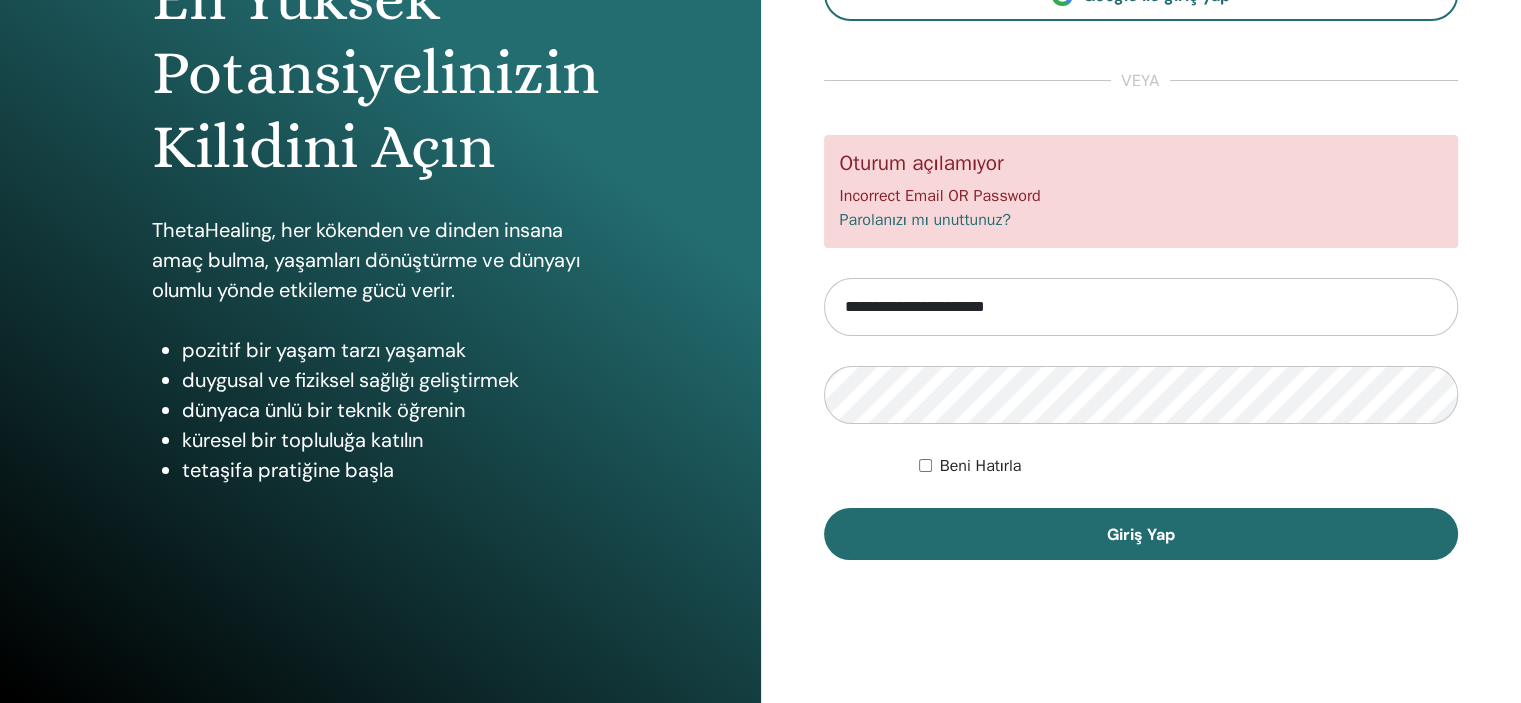 click on "Beni Hatırla" at bounding box center [981, 466] 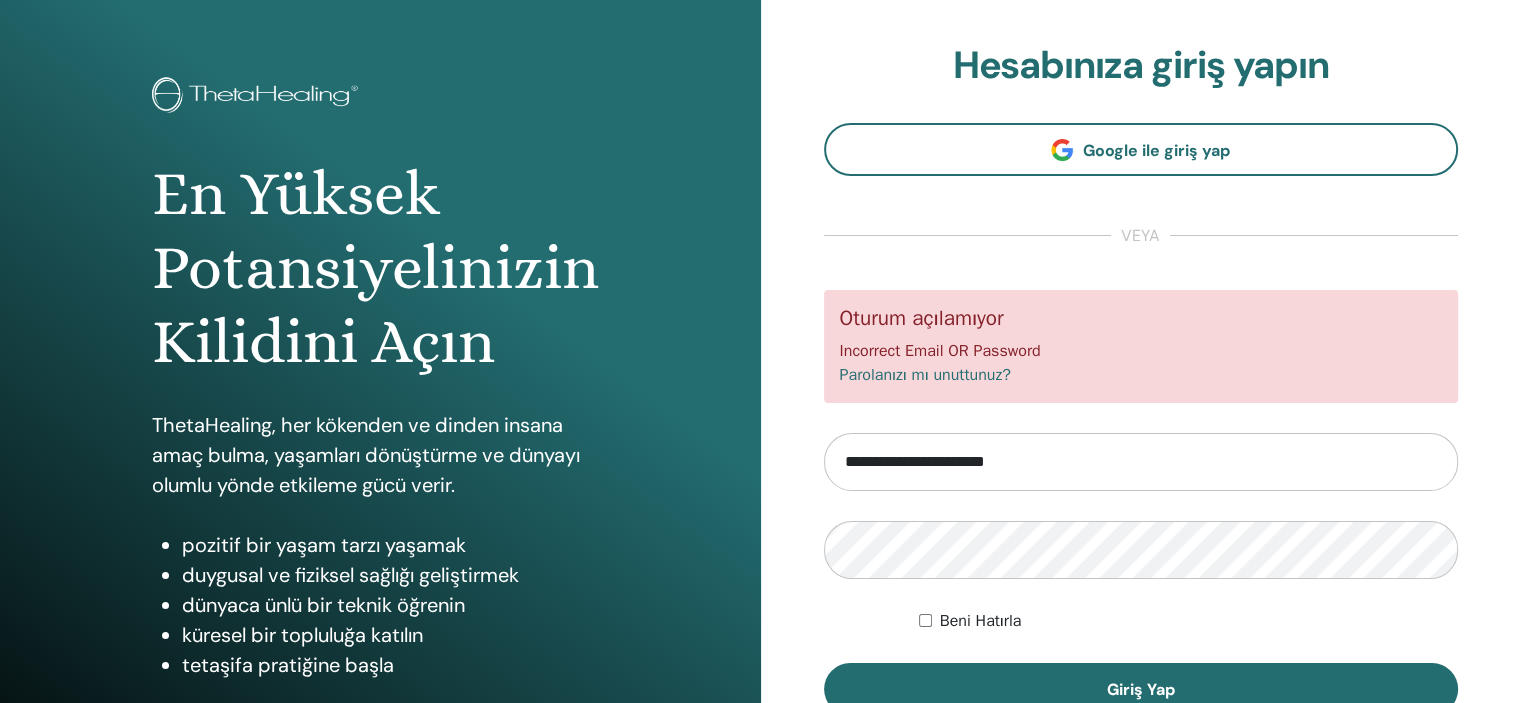 scroll, scrollTop: 56, scrollLeft: 0, axis: vertical 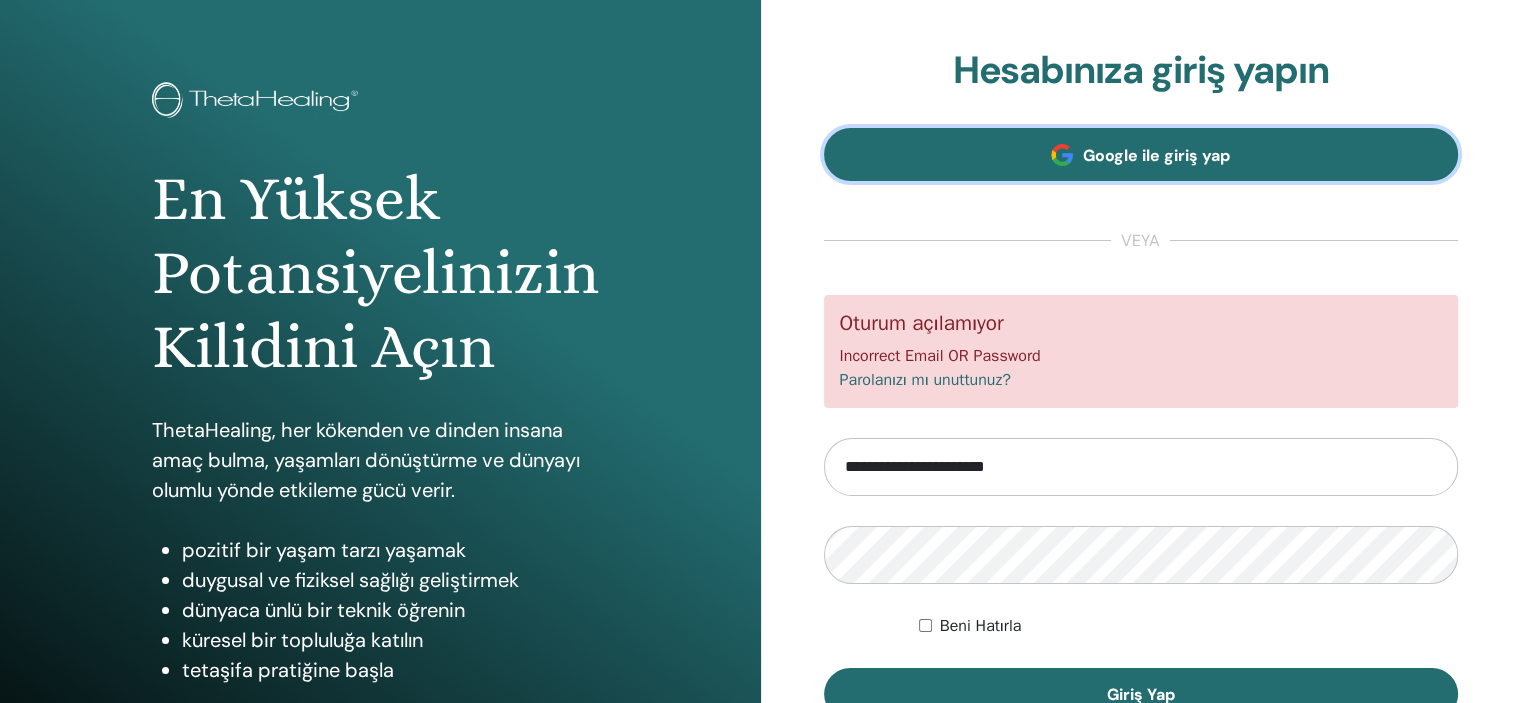 click on "Google ile giriş yap" at bounding box center (1156, 155) 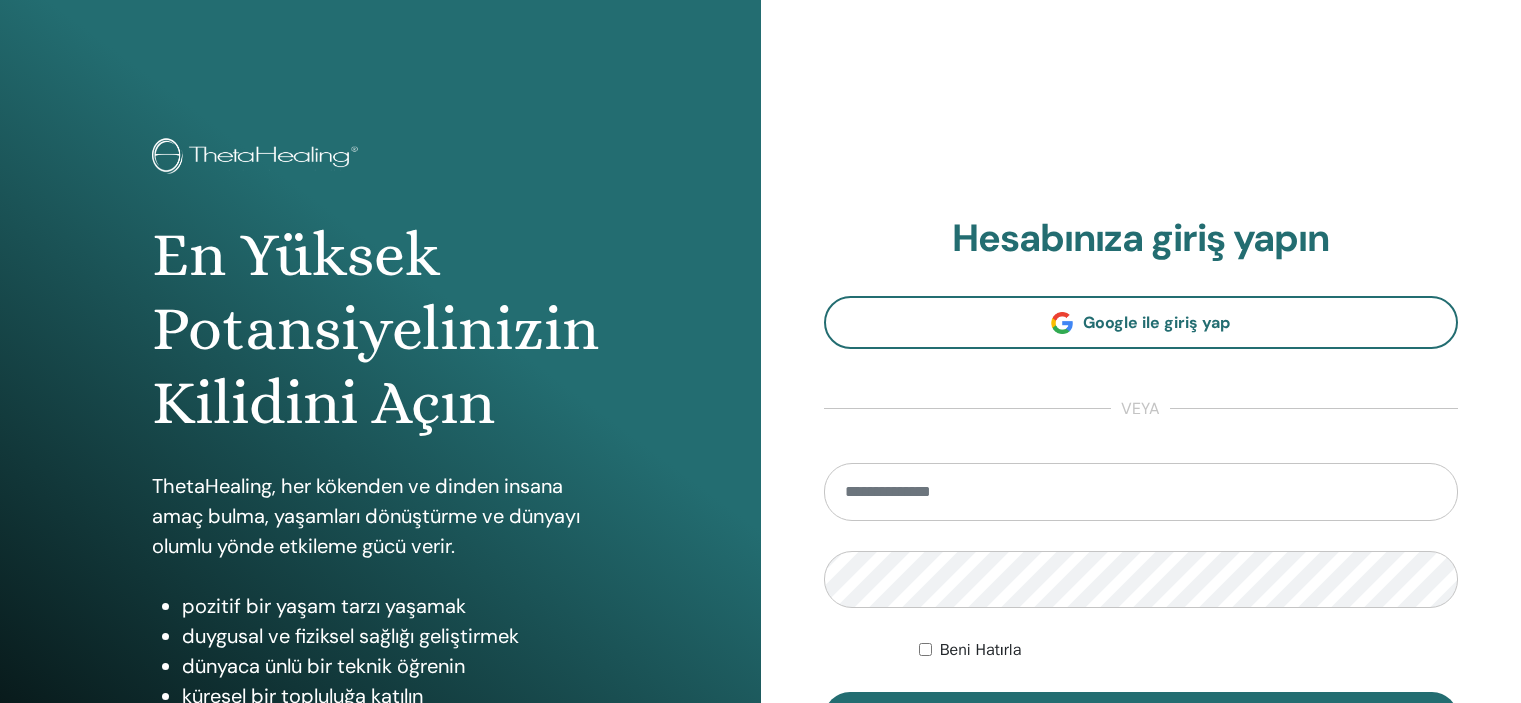 scroll, scrollTop: 0, scrollLeft: 0, axis: both 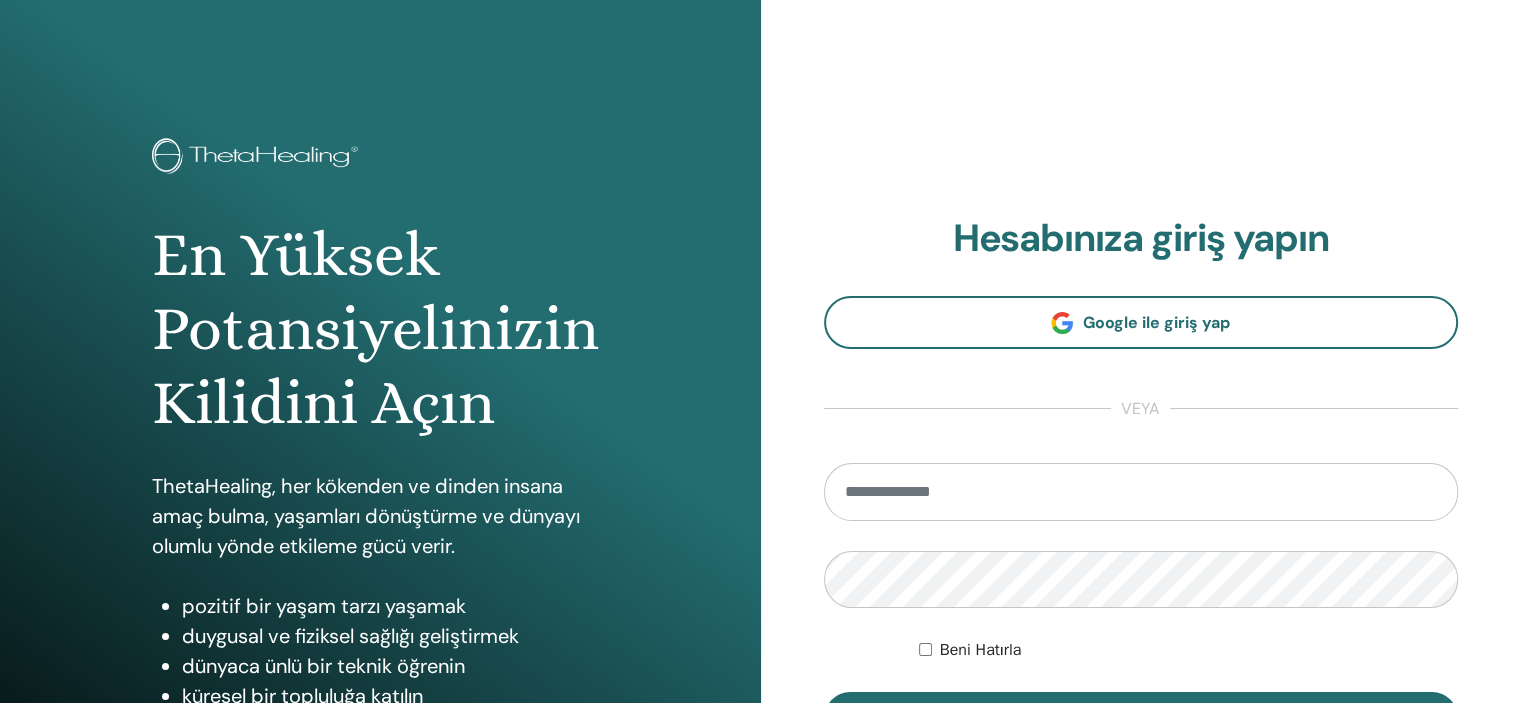 click at bounding box center (1141, 492) 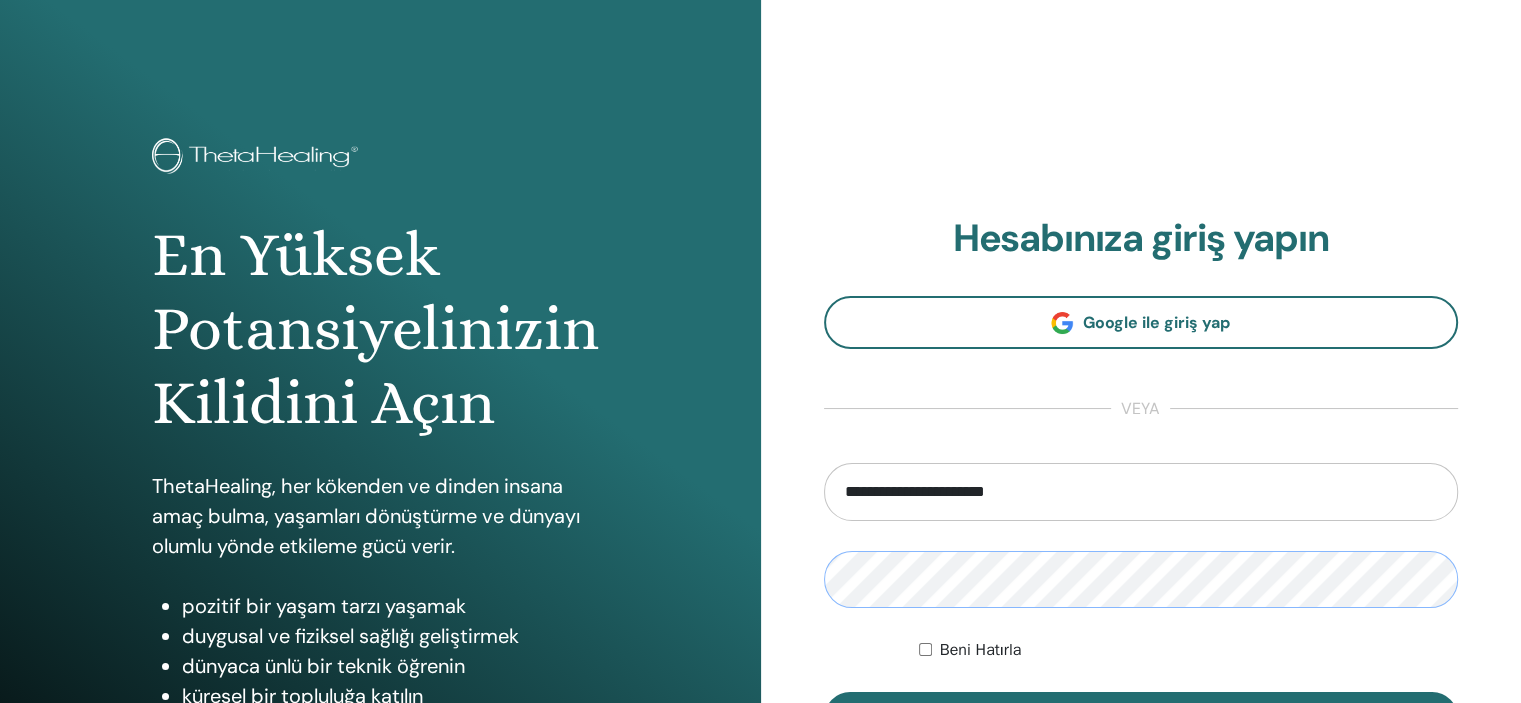 type on "**********" 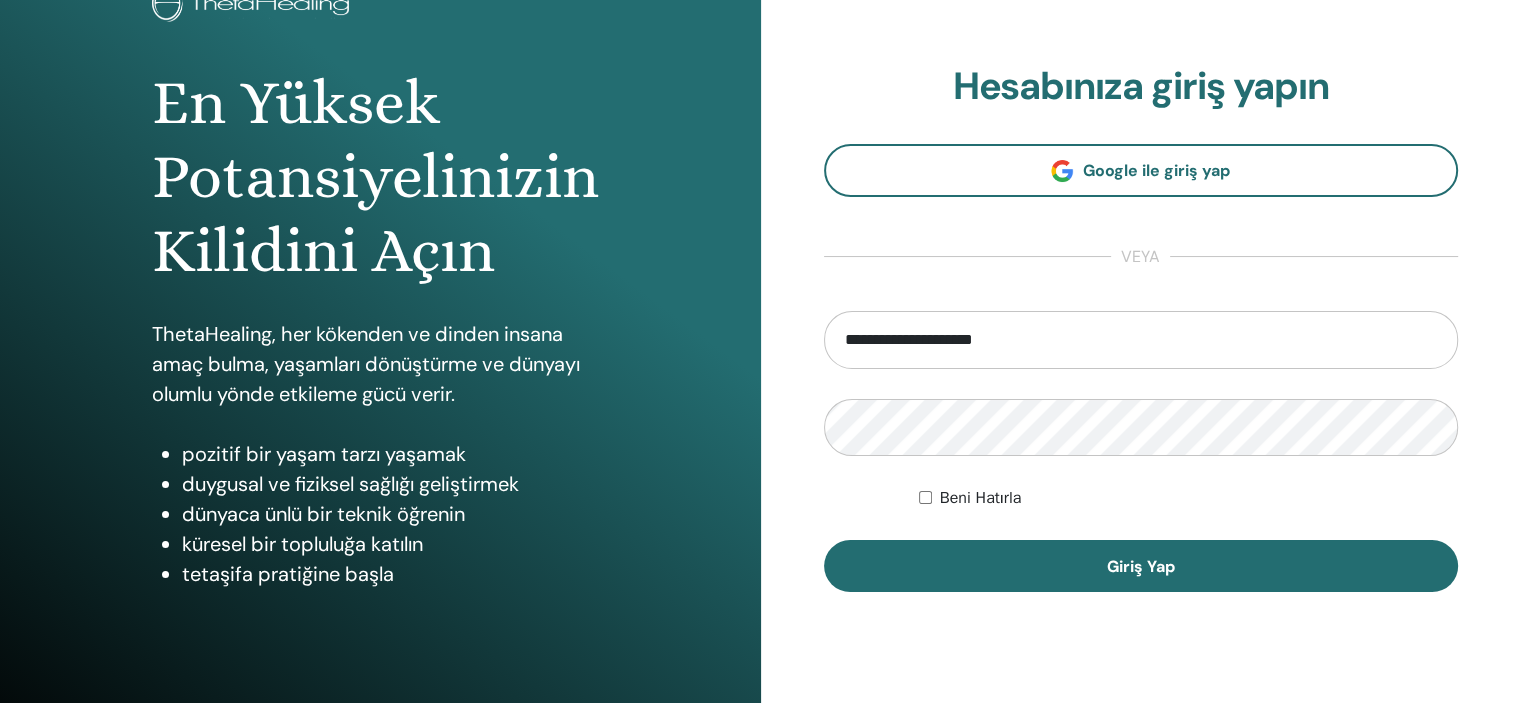 scroll, scrollTop: 200, scrollLeft: 0, axis: vertical 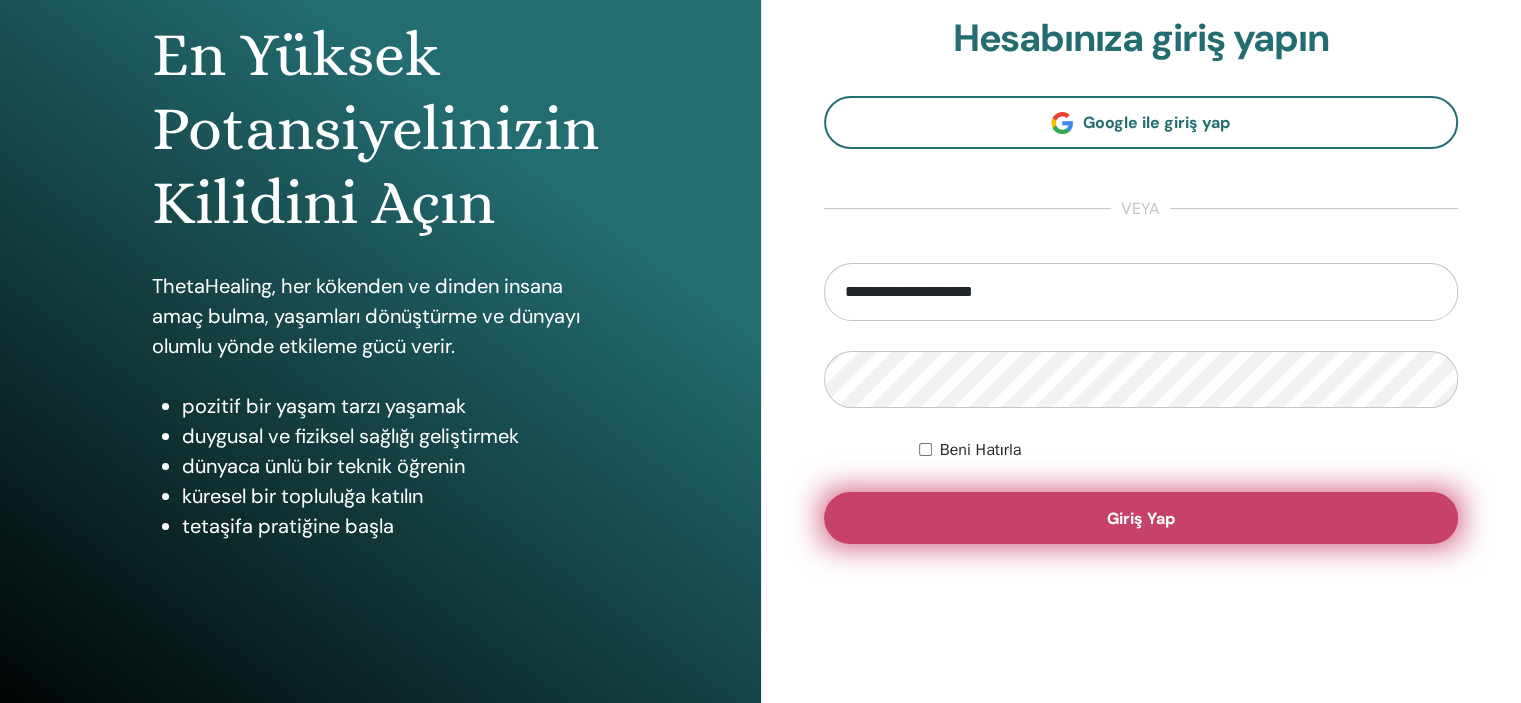 click on "Giriş Yap" at bounding box center (1141, 518) 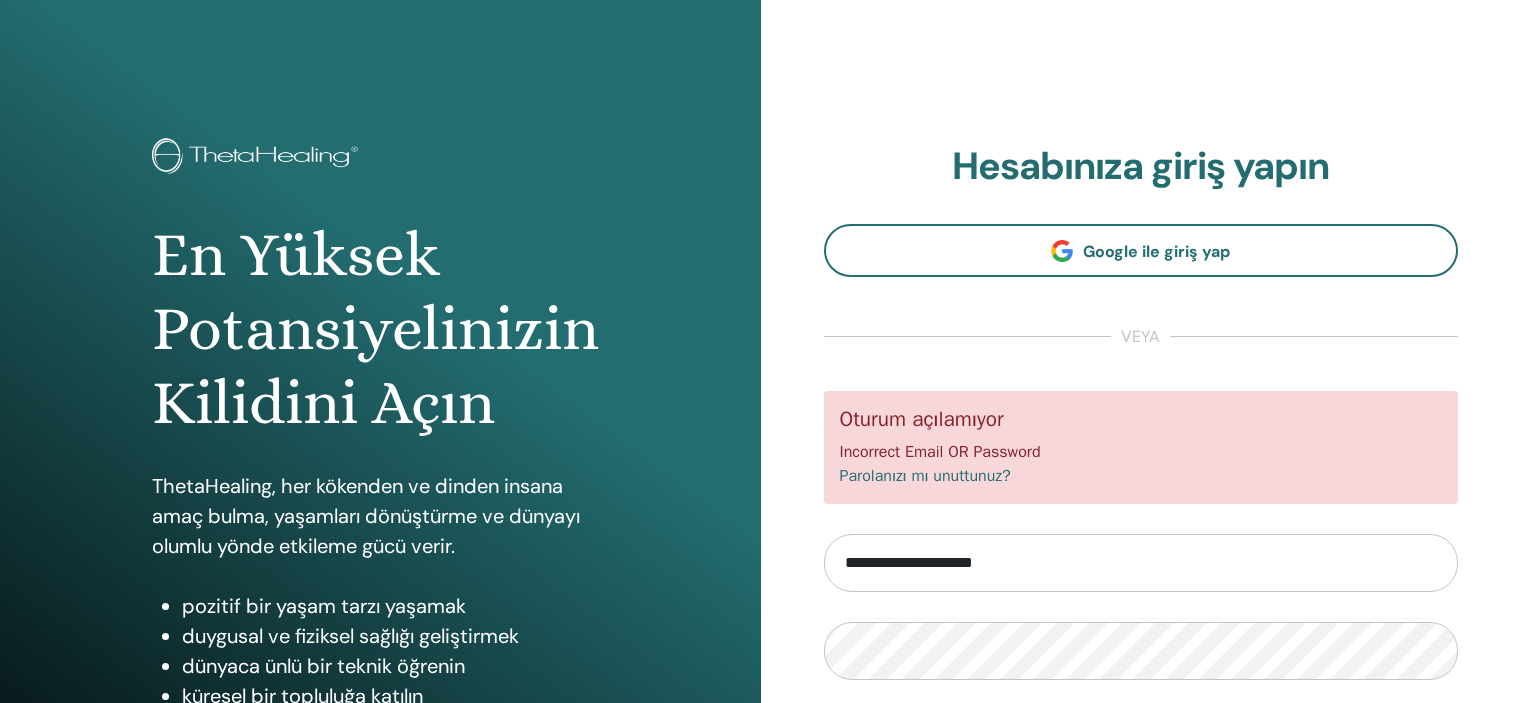 scroll, scrollTop: 0, scrollLeft: 0, axis: both 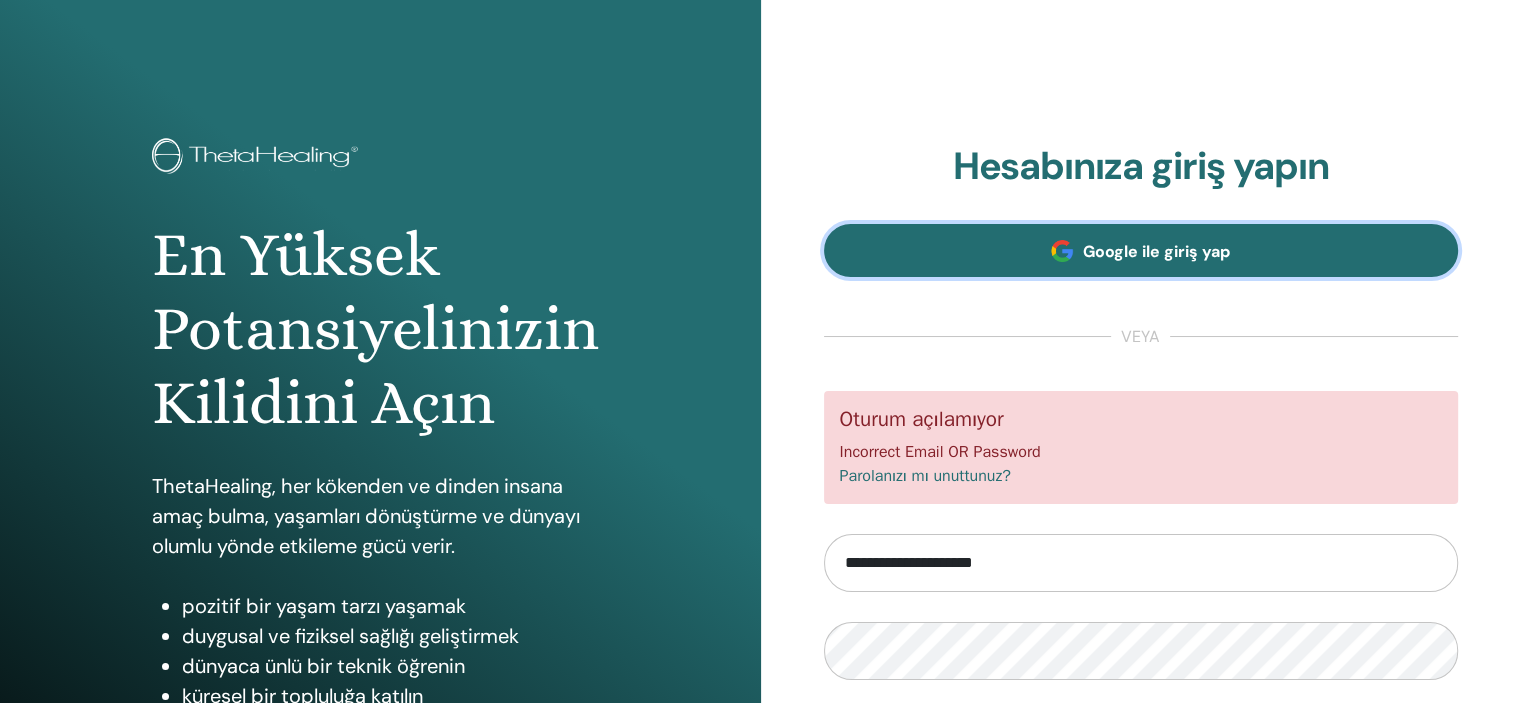click on "Google ile giriş yap" at bounding box center [1156, 251] 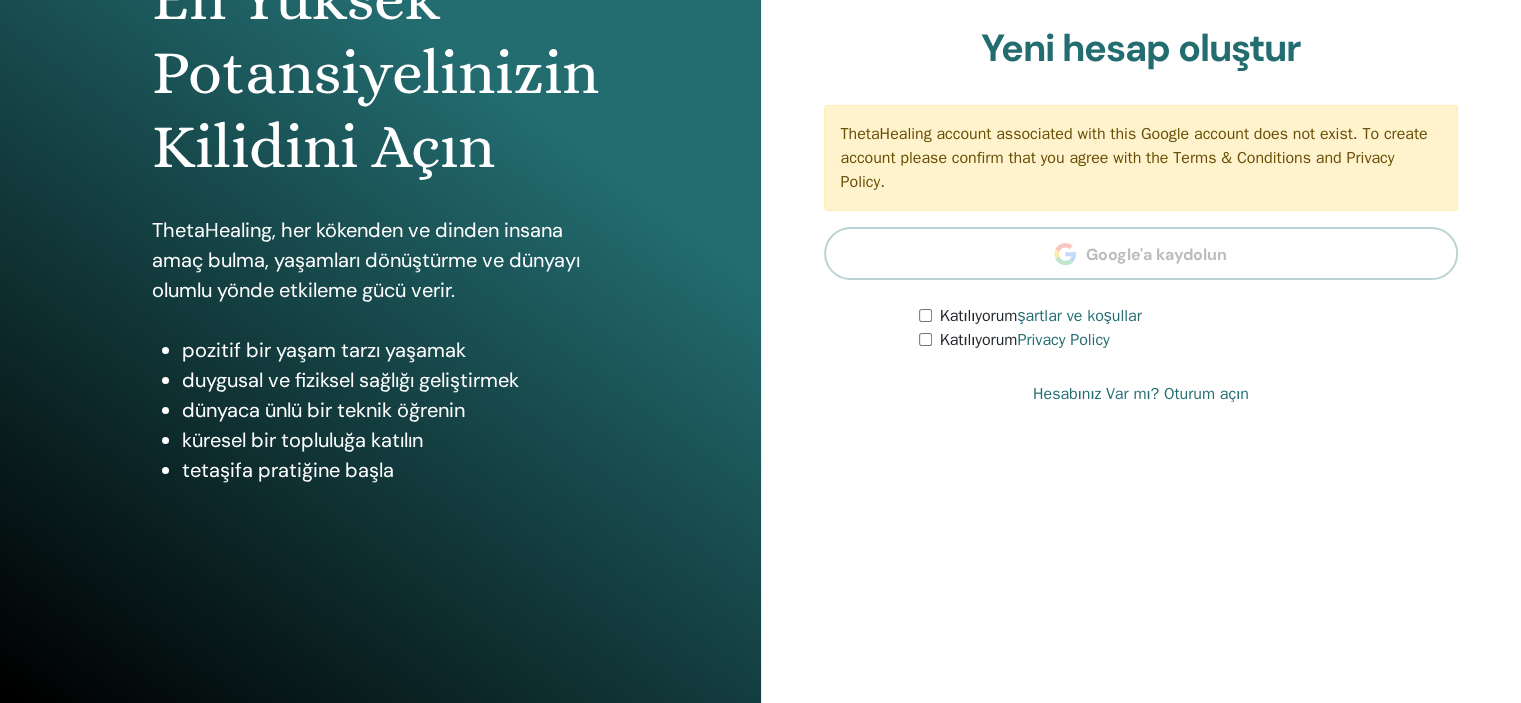 scroll, scrollTop: 256, scrollLeft: 0, axis: vertical 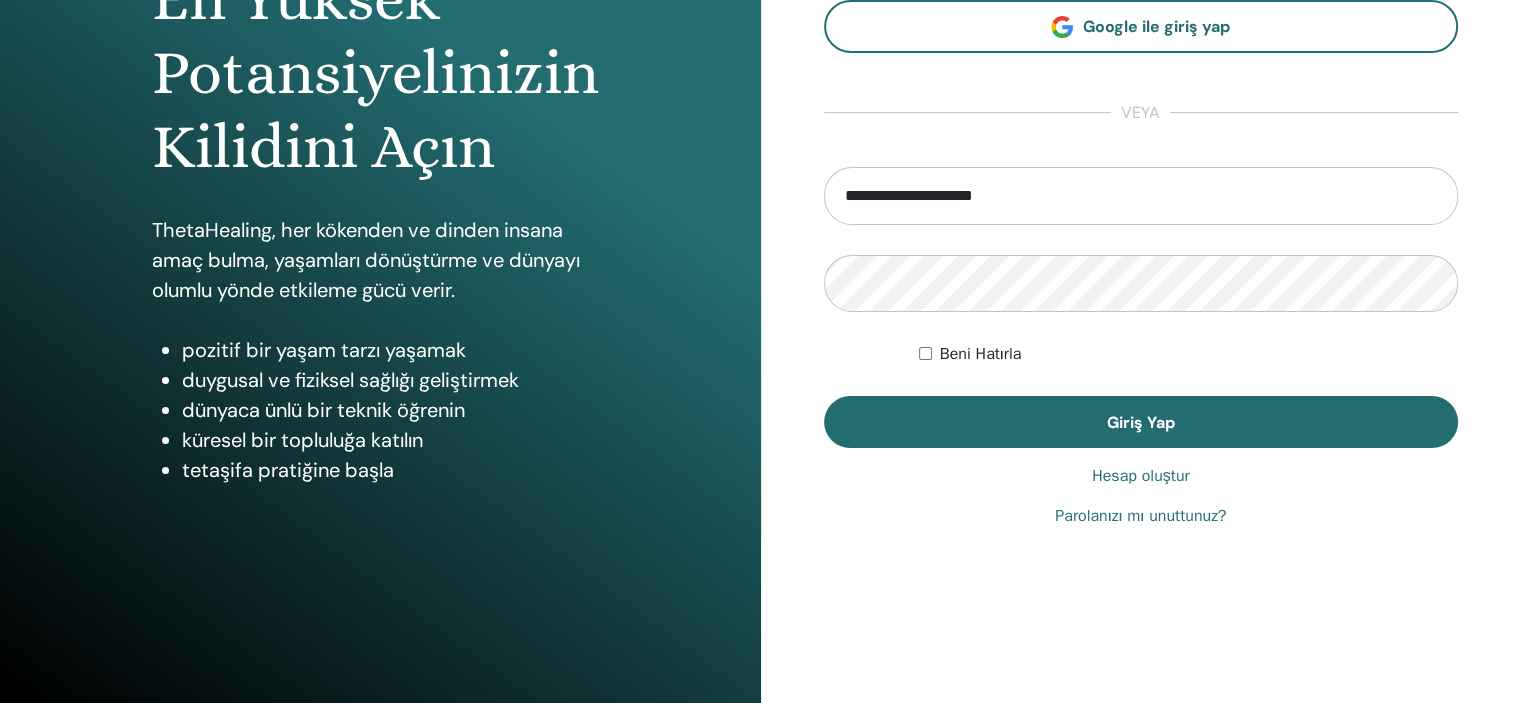 click on "Parolanızı mı unuttunuz?" at bounding box center [1140, 516] 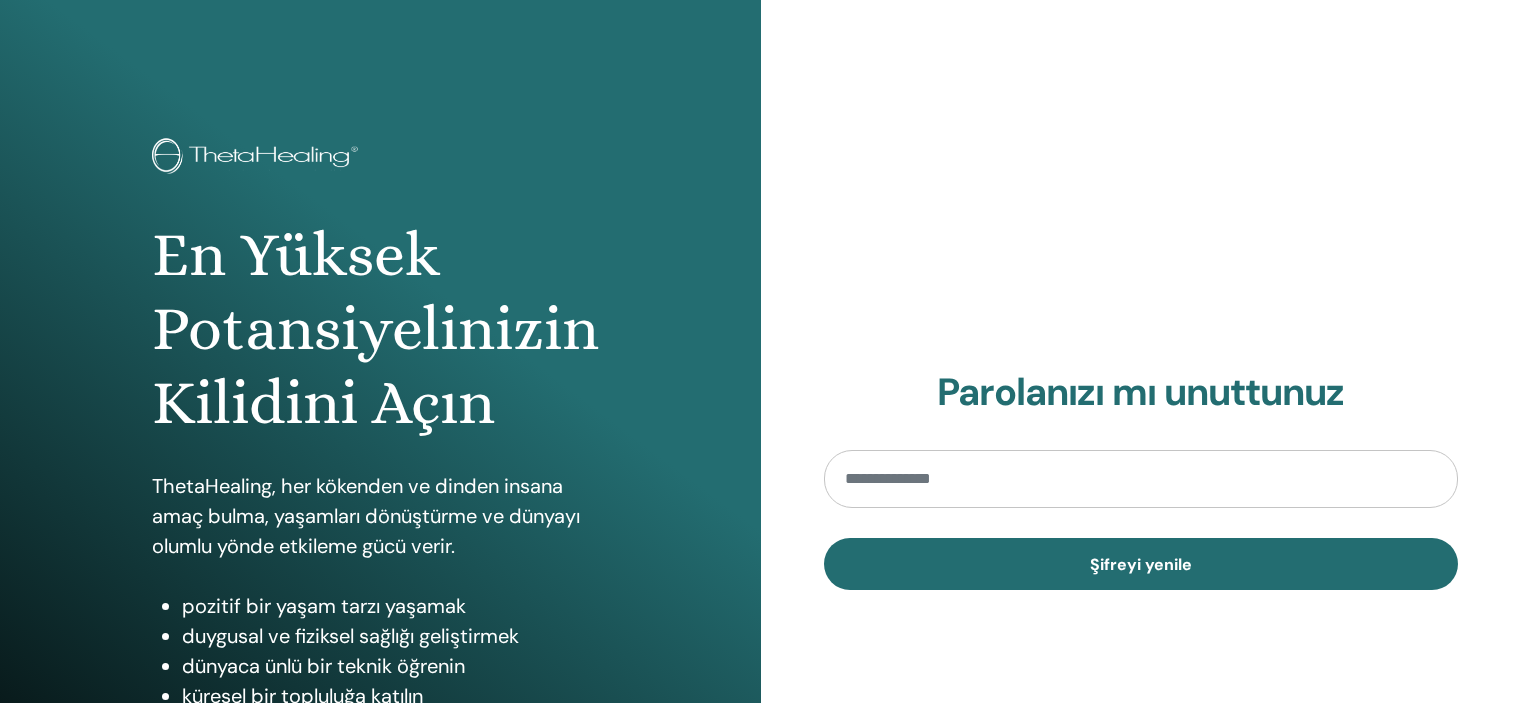 scroll, scrollTop: 0, scrollLeft: 0, axis: both 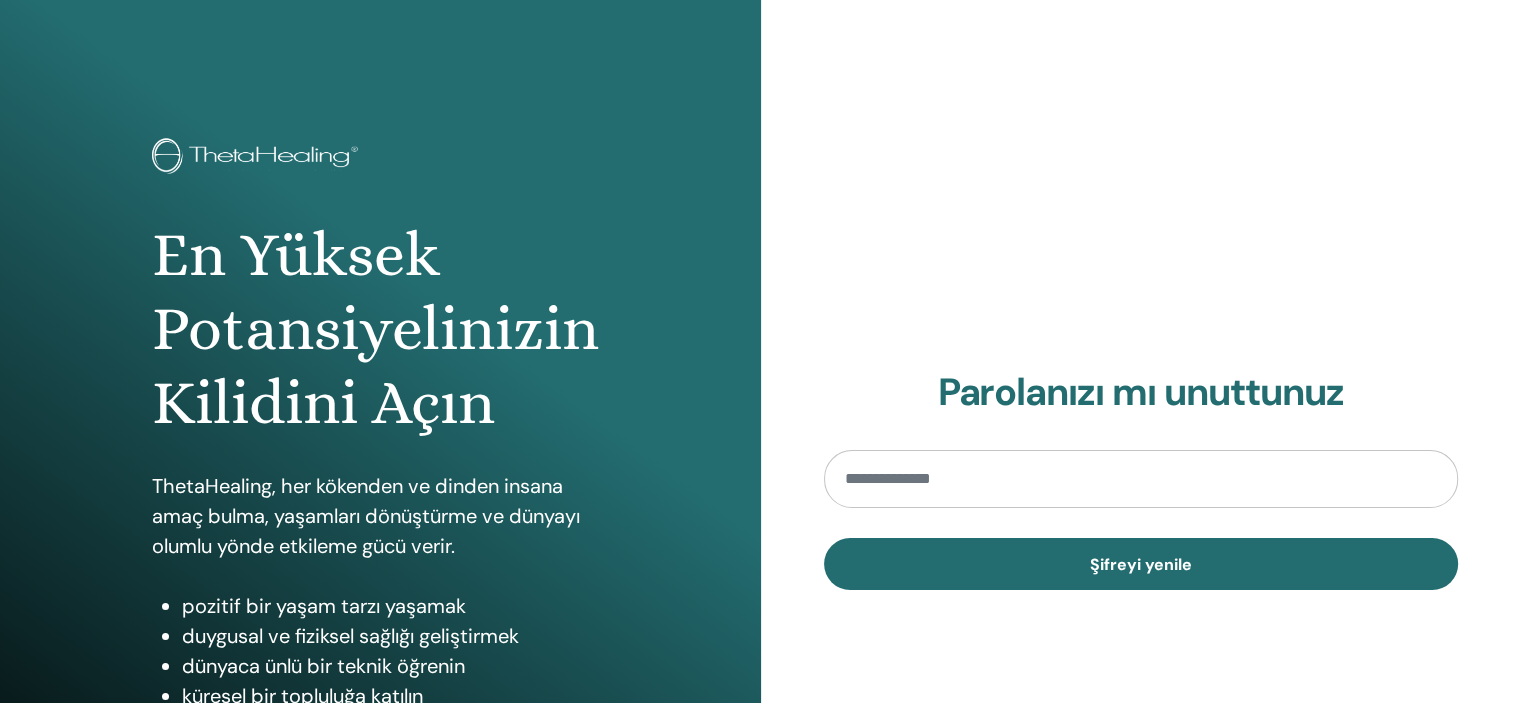 drag, startPoint x: 918, startPoint y: 485, endPoint x: 727, endPoint y: 487, distance: 191.01047 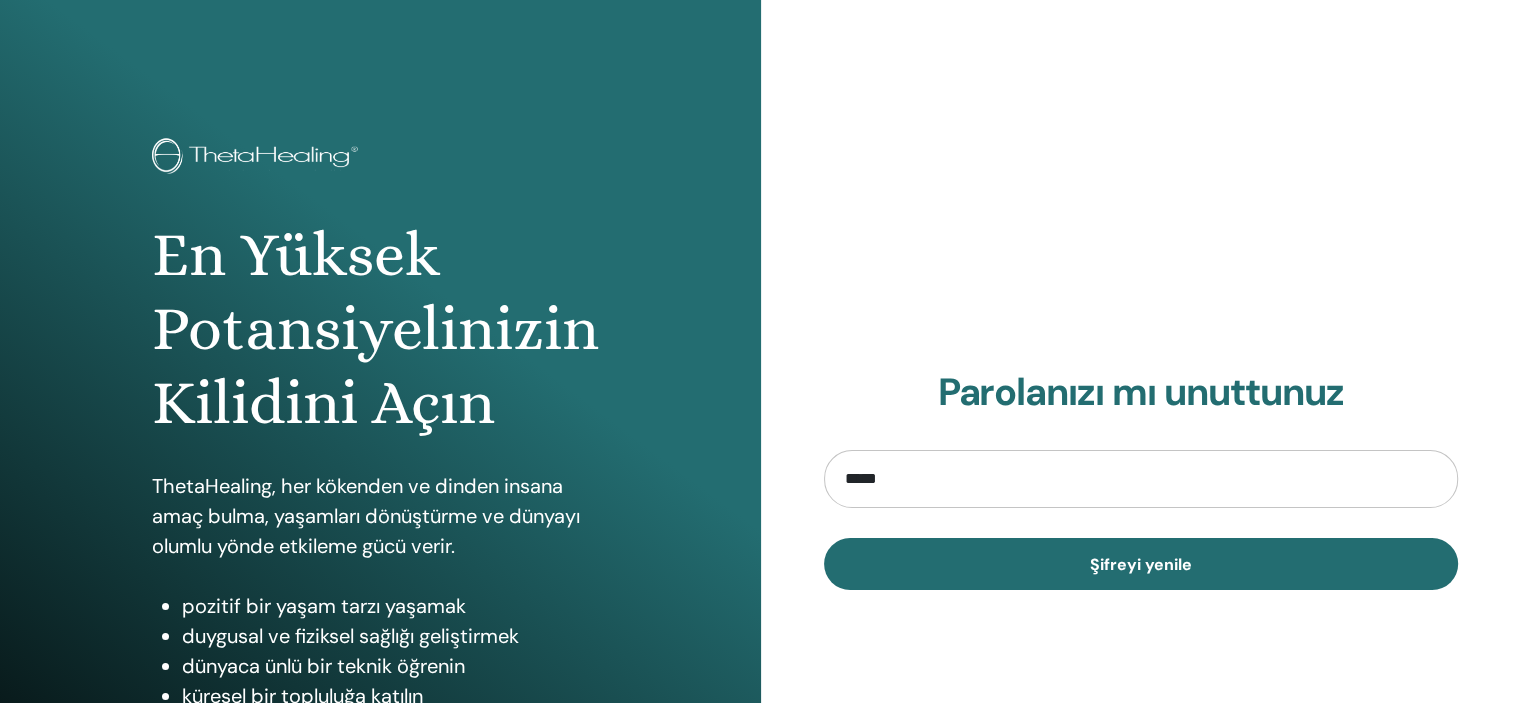 type on "**********" 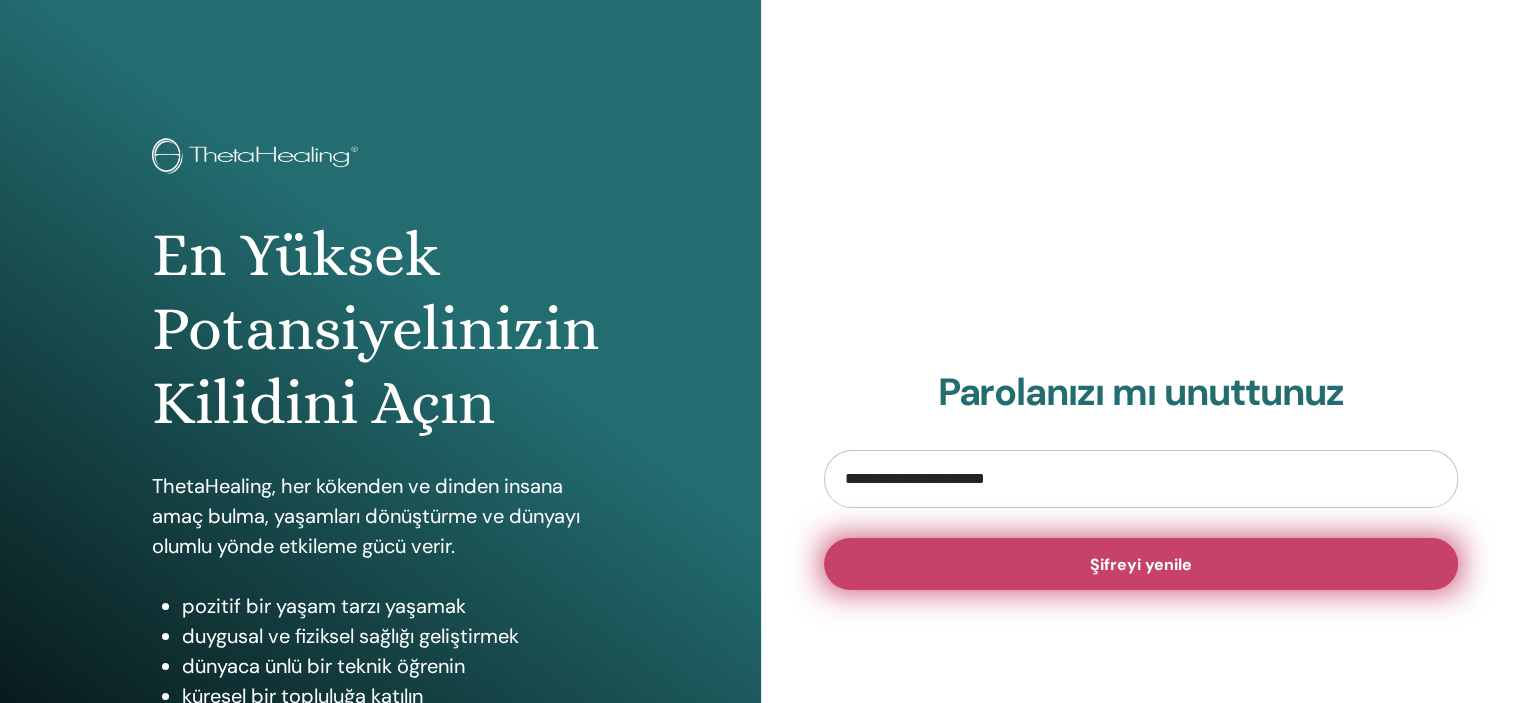 click on "Şifreyi yenile" at bounding box center (1141, 564) 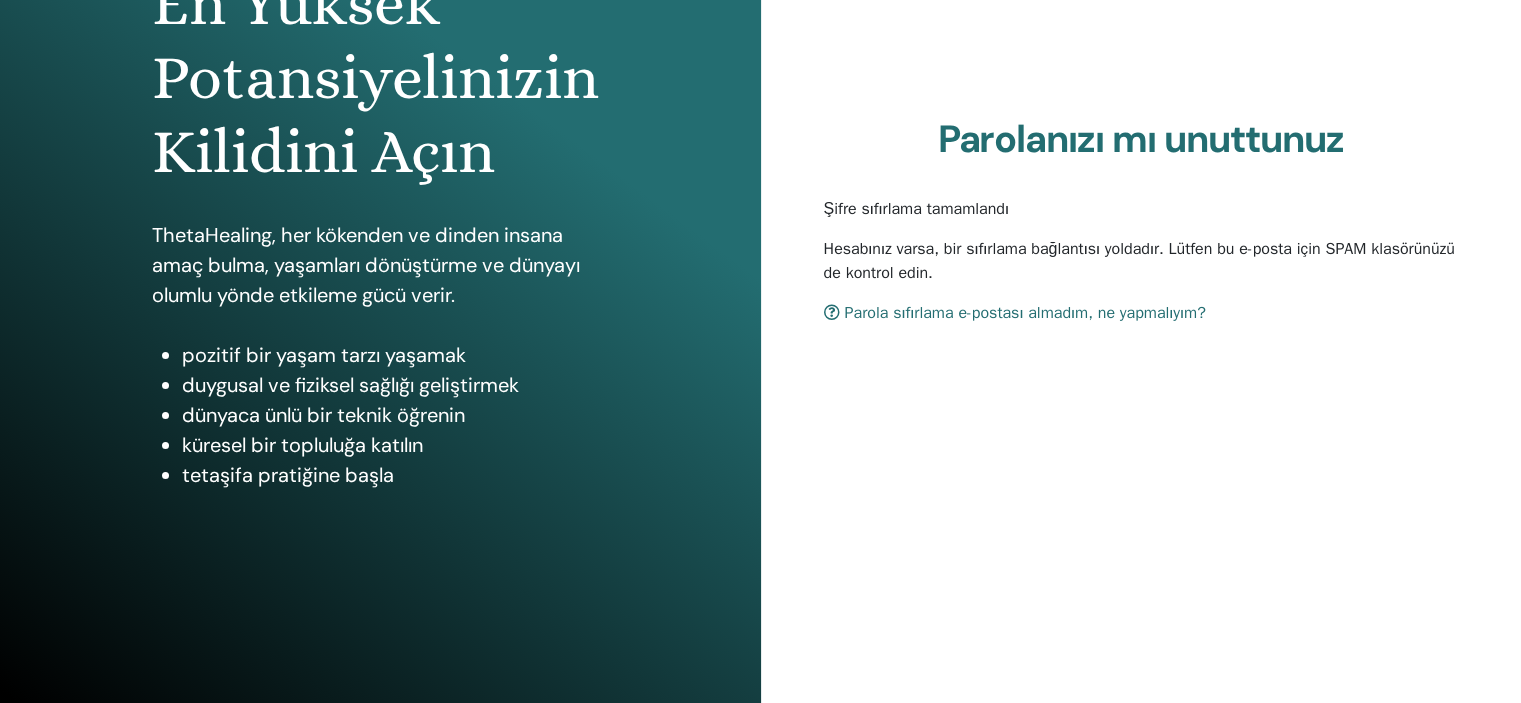 scroll, scrollTop: 256, scrollLeft: 0, axis: vertical 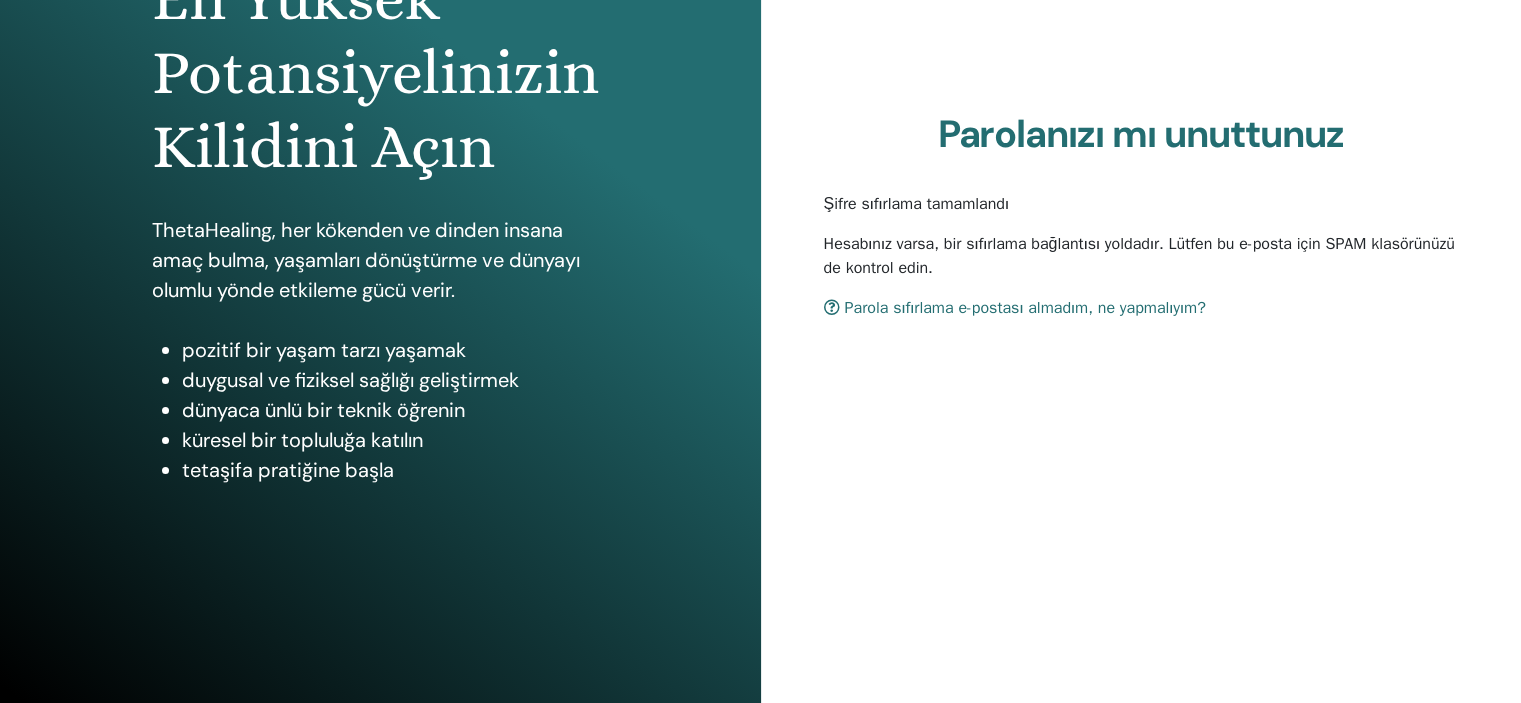 click on "Parola sıfırlama e-postası almadım, ne yapmalıyım?" at bounding box center (1015, 308) 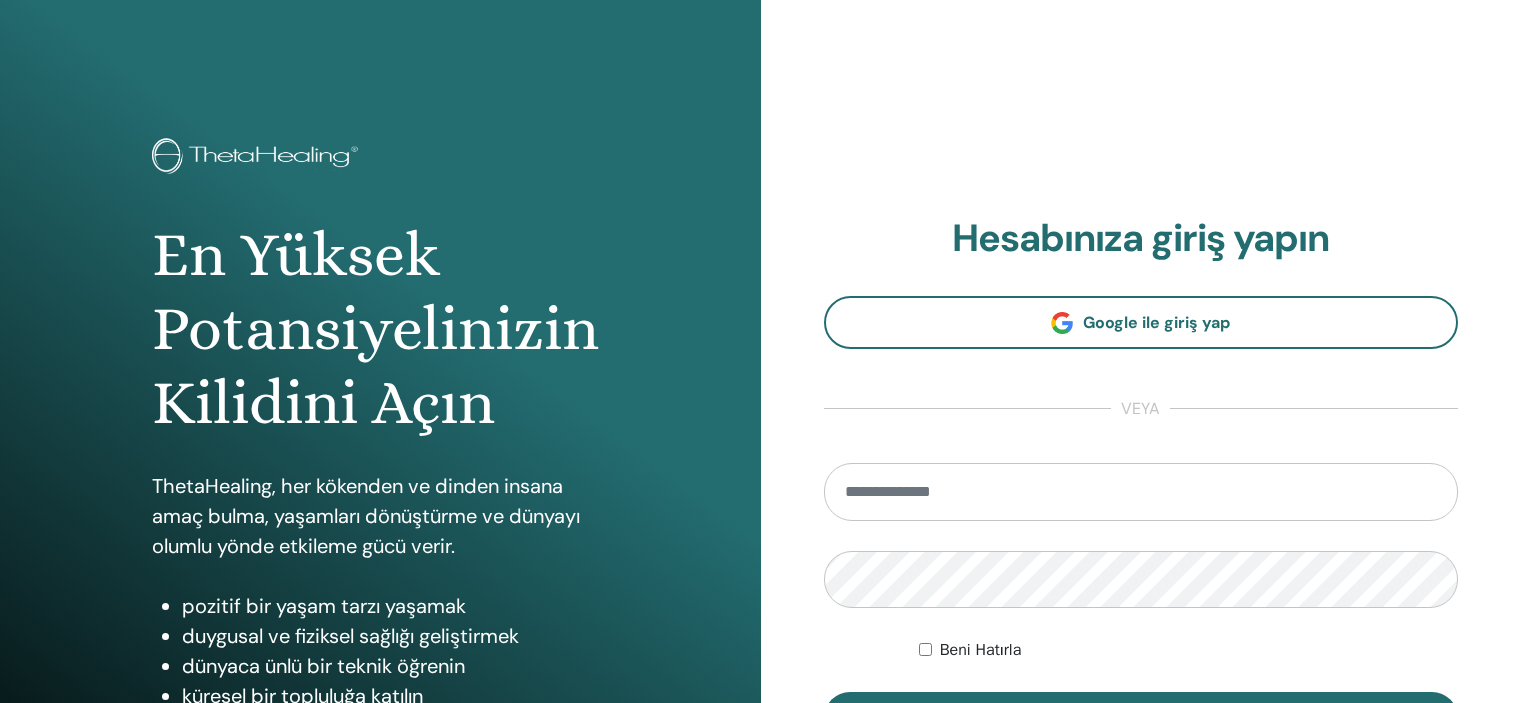 scroll, scrollTop: 0, scrollLeft: 0, axis: both 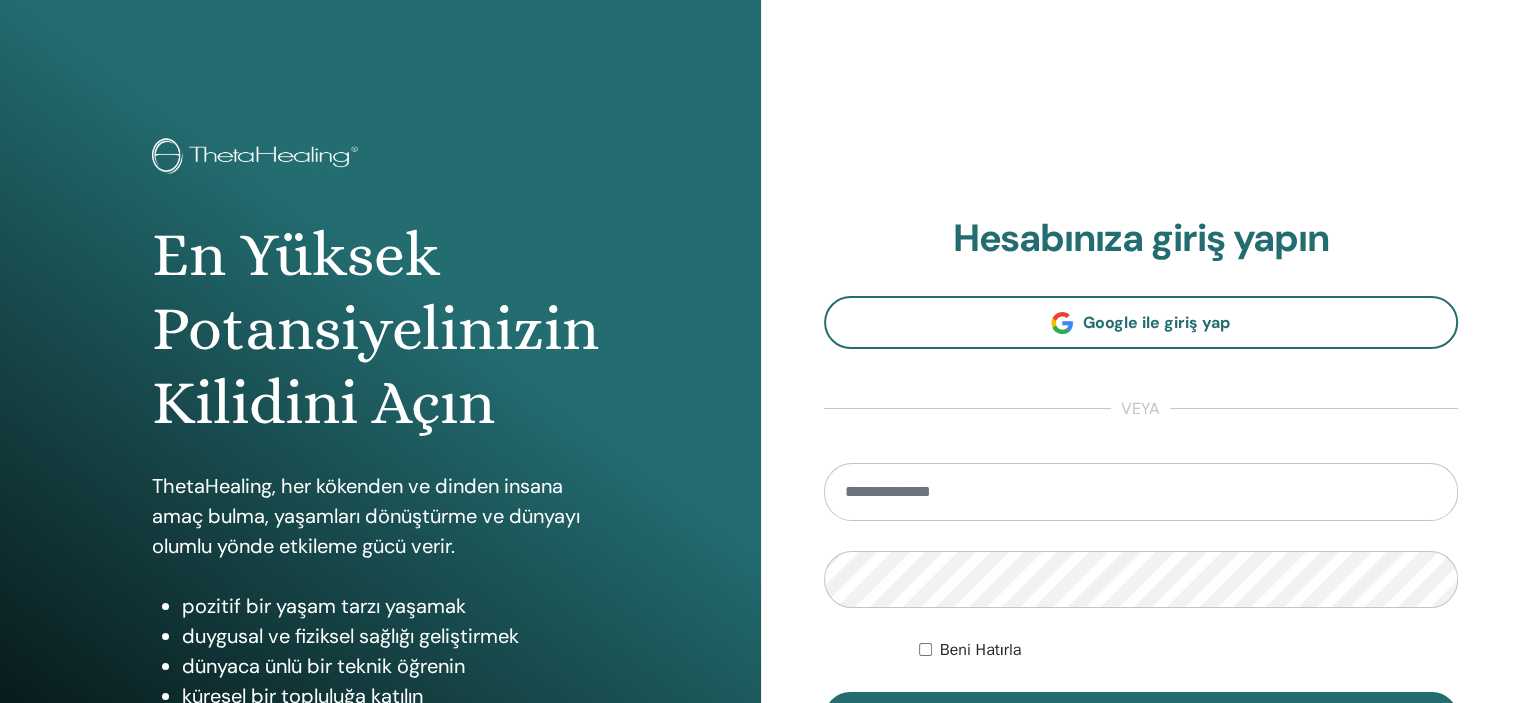 click at bounding box center [1141, 492] 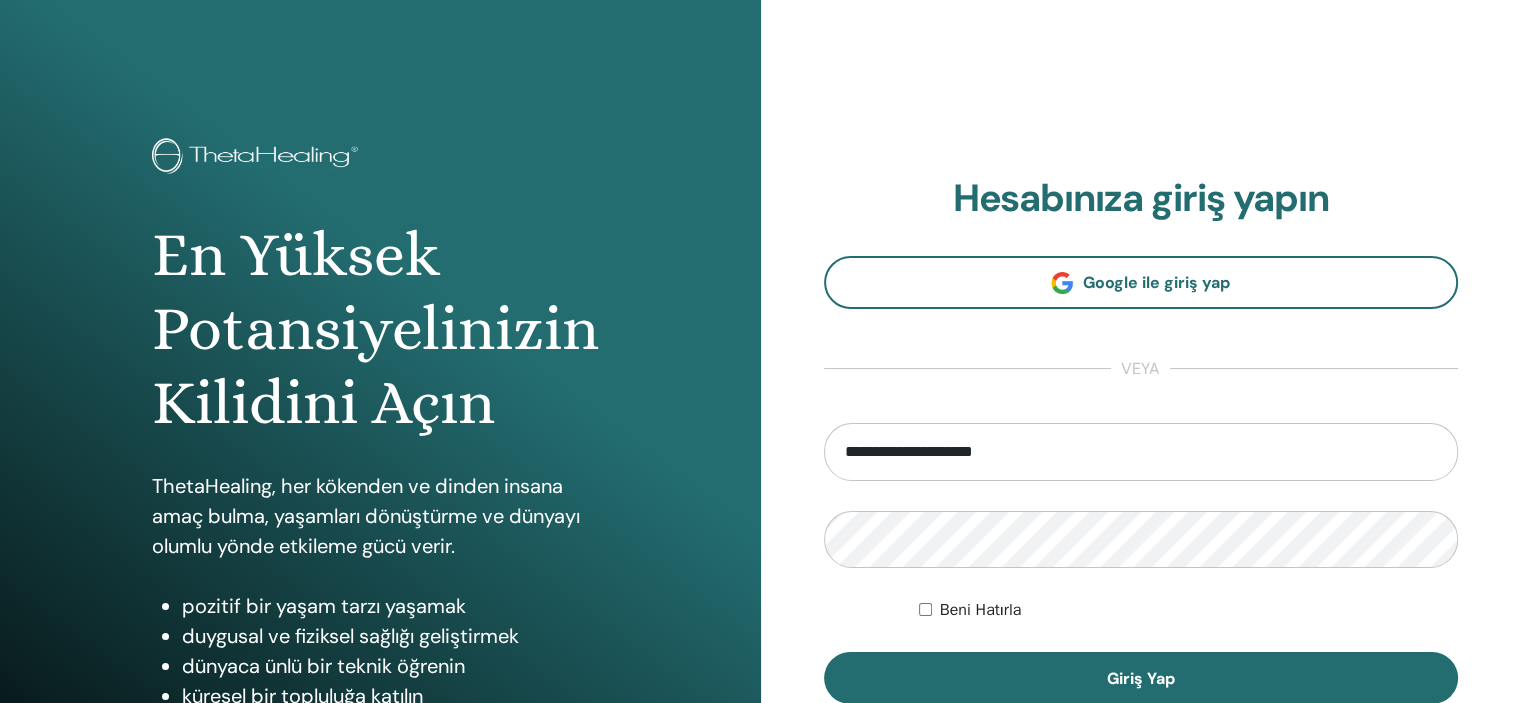 click on "**********" at bounding box center [1141, 564] 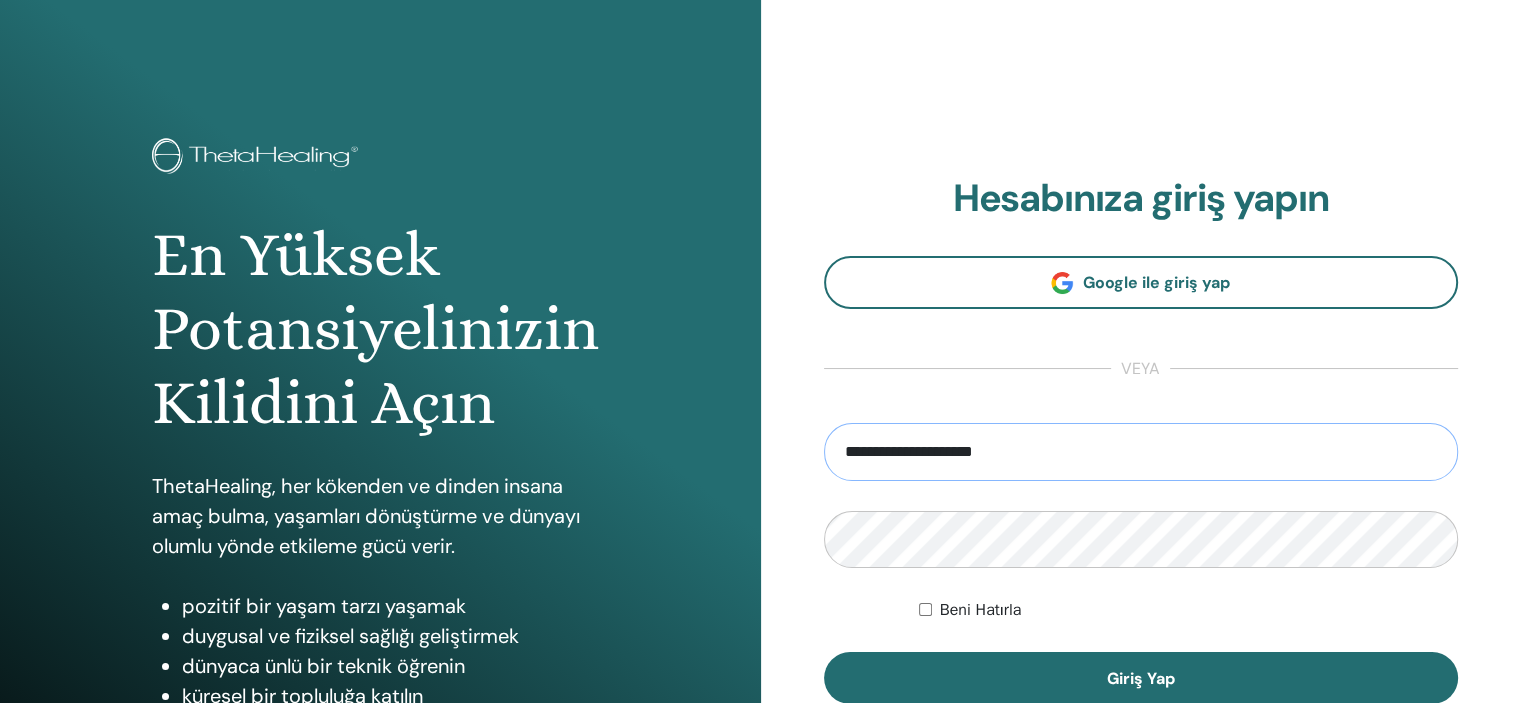 click on "**********" at bounding box center [1141, 452] 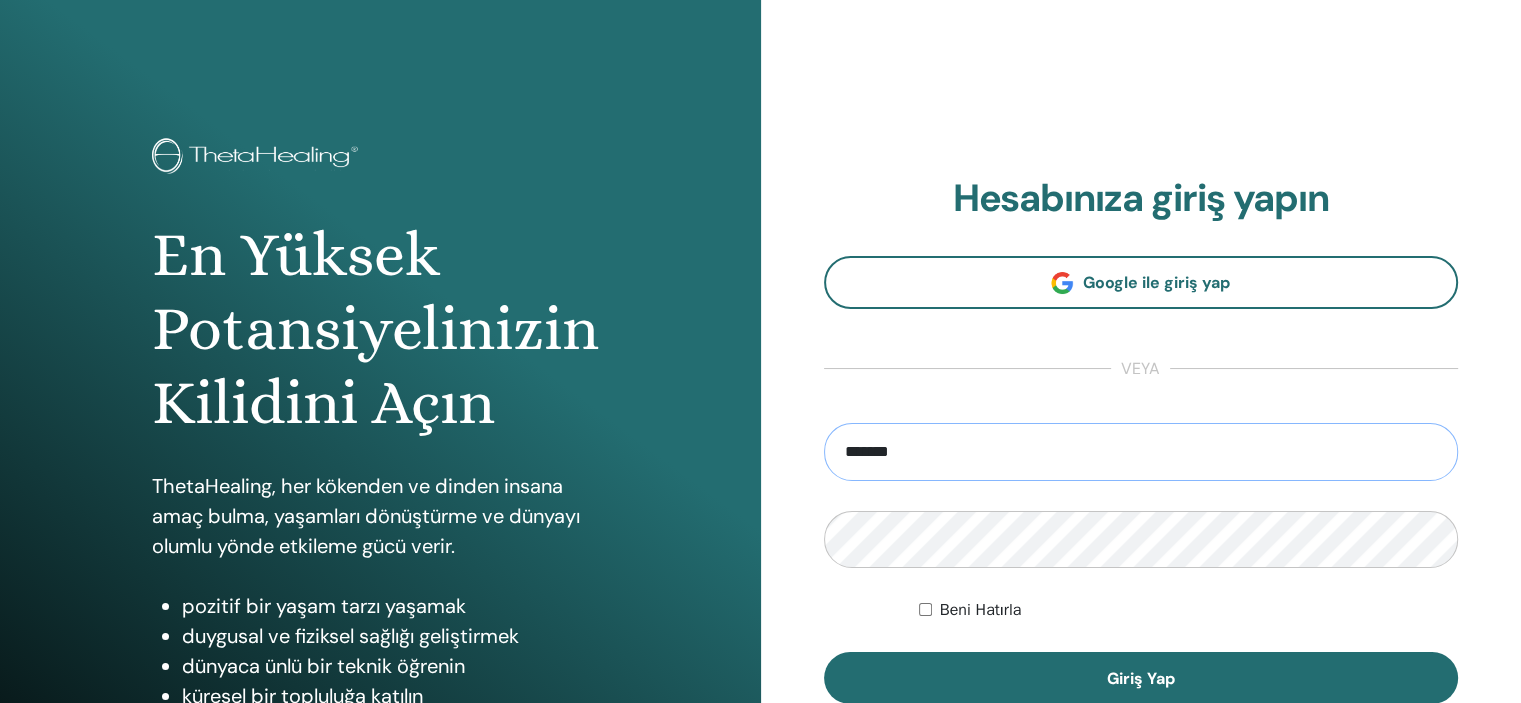 type on "**********" 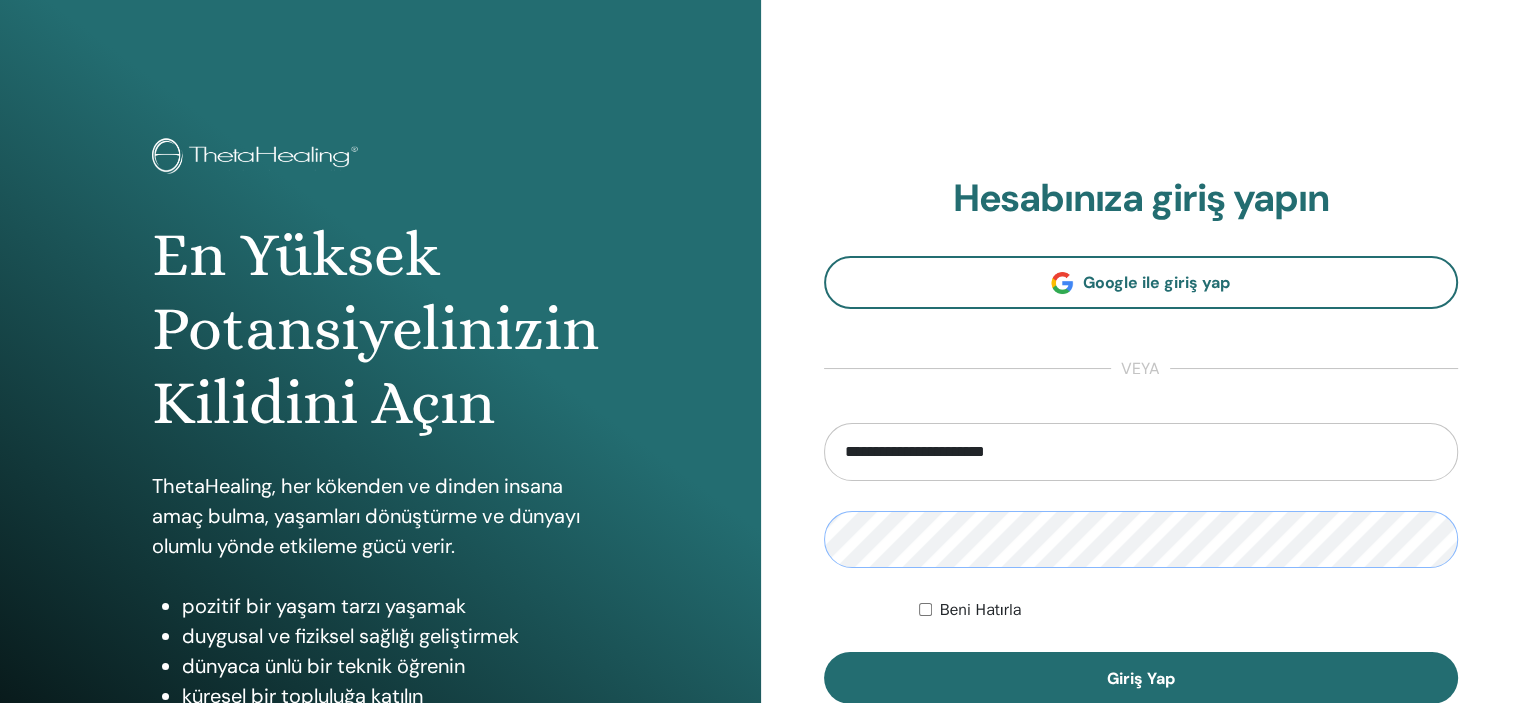 click on "En Yüksek Potansiyelinizin Kilidini Açın
ThetaHealing, her kökenden ve dinden insana amaç bulma, yaşamları dönüştürme ve dünyayı olumlu yönde etkileme gücü verir.
pozitif bir yaşam tarzı yaşamak
duygusal ve fiziksel sağlığı geliştirmek
dünyaca ünlü bir teknik öğrenin
küresel bir topluluğa katılın
tetaşifa pratiğine başla
Hesabınıza giriş yapın
Google ile giriş yap
veya" at bounding box center [760, 480] 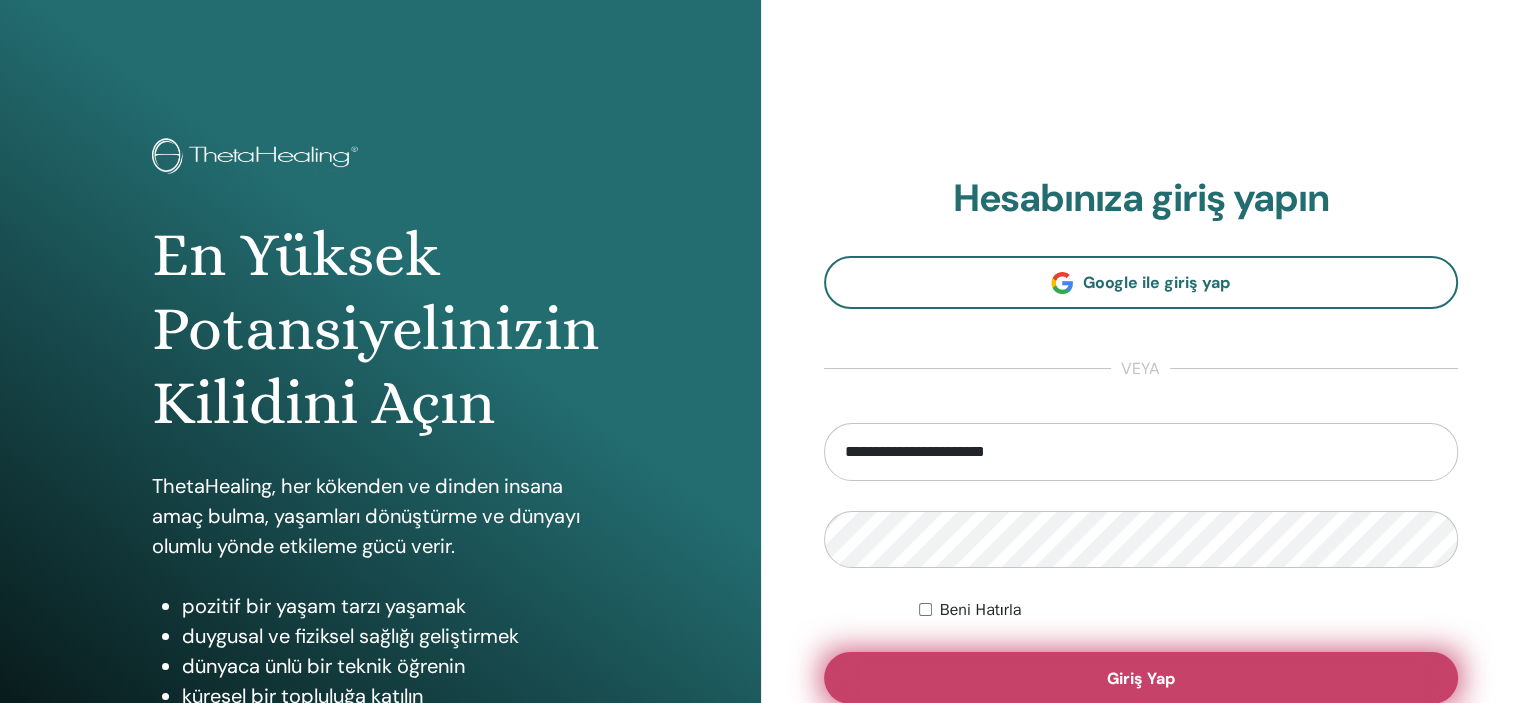 click on "Giriş Yap" at bounding box center [1141, 678] 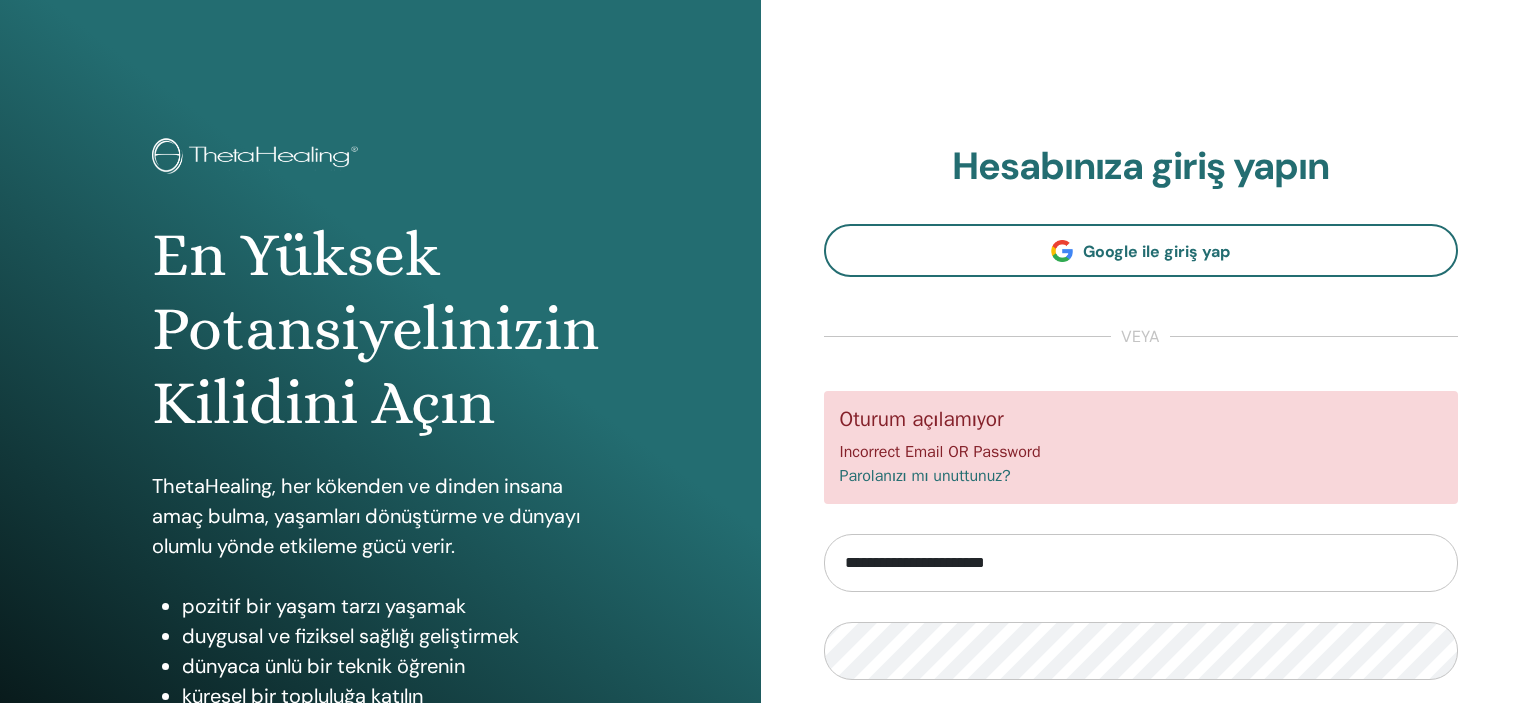 scroll, scrollTop: 0, scrollLeft: 0, axis: both 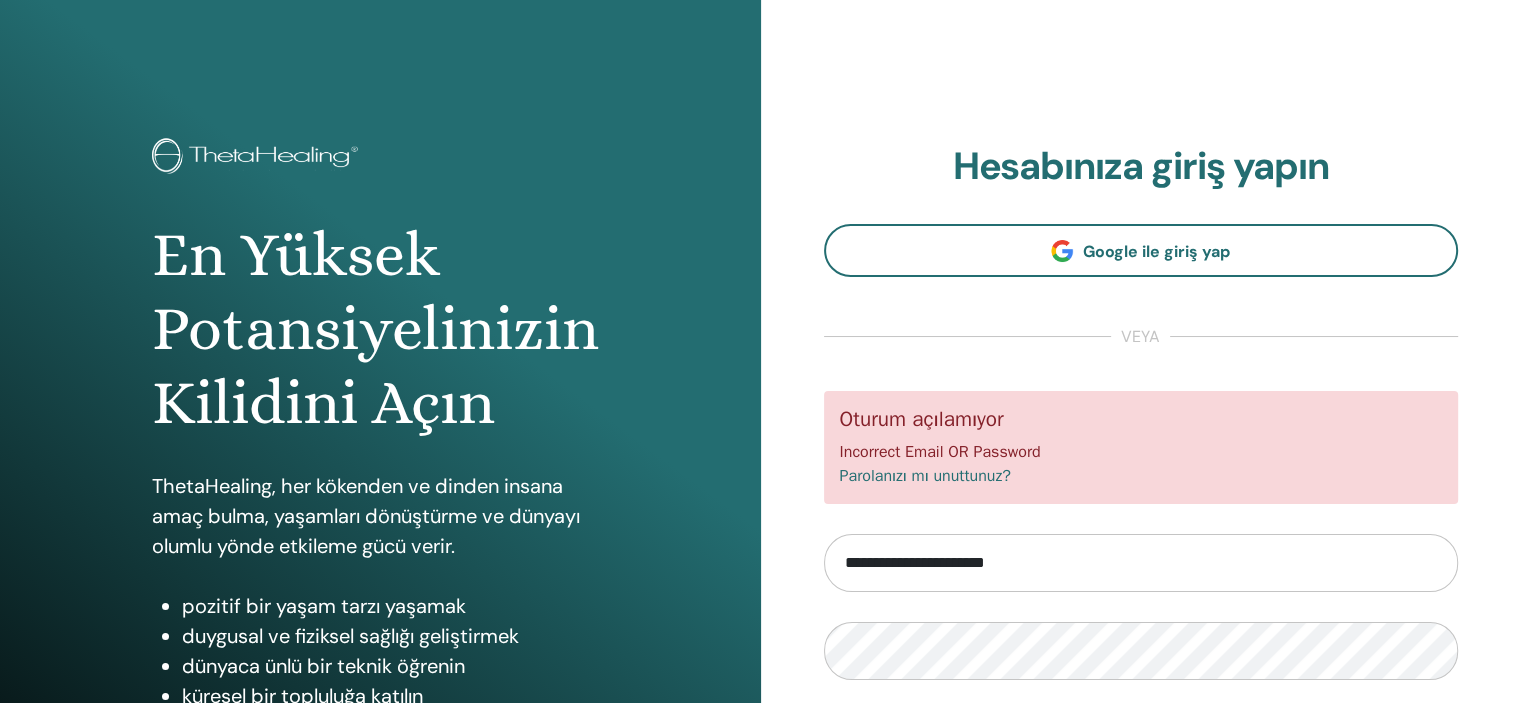 click on "Parolanızı mı unuttunuz?" at bounding box center [925, 476] 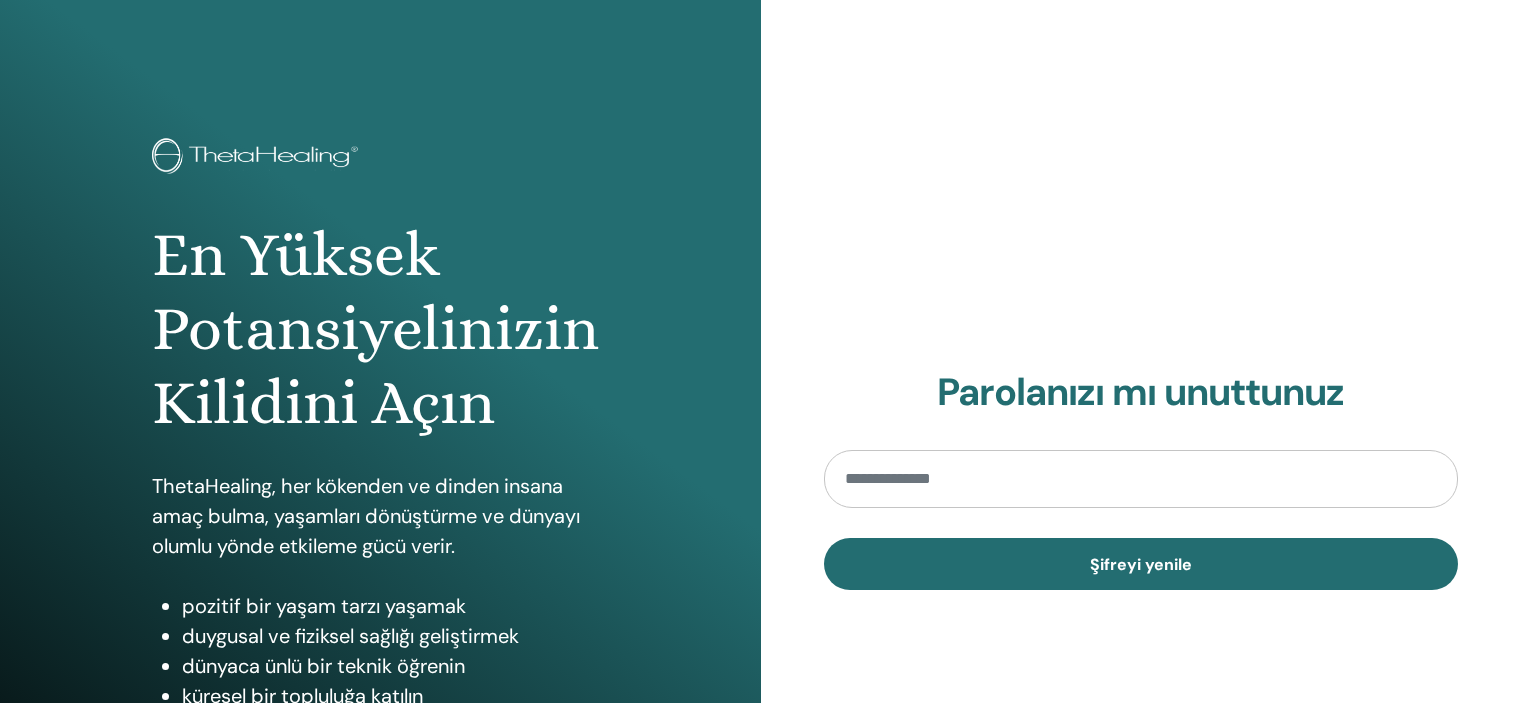 scroll, scrollTop: 0, scrollLeft: 0, axis: both 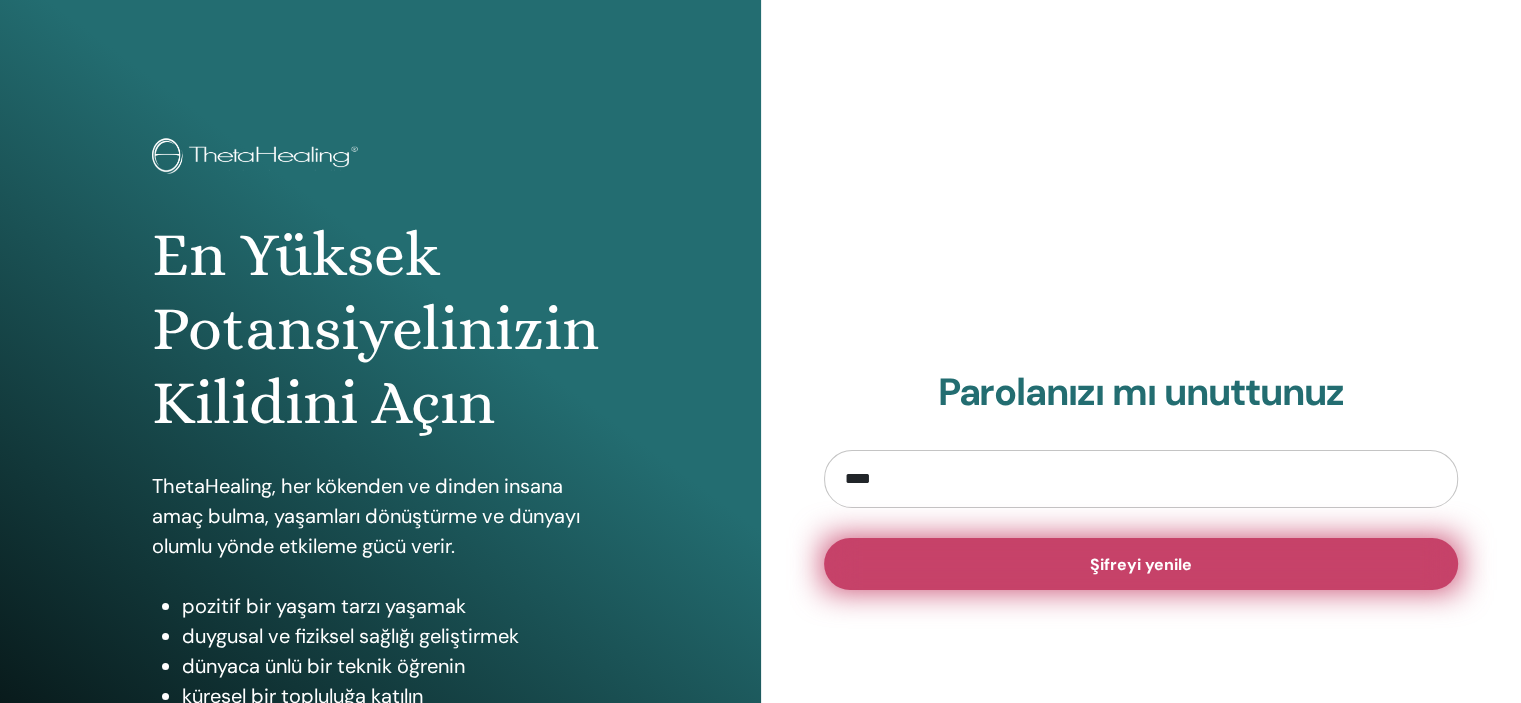 type on "**********" 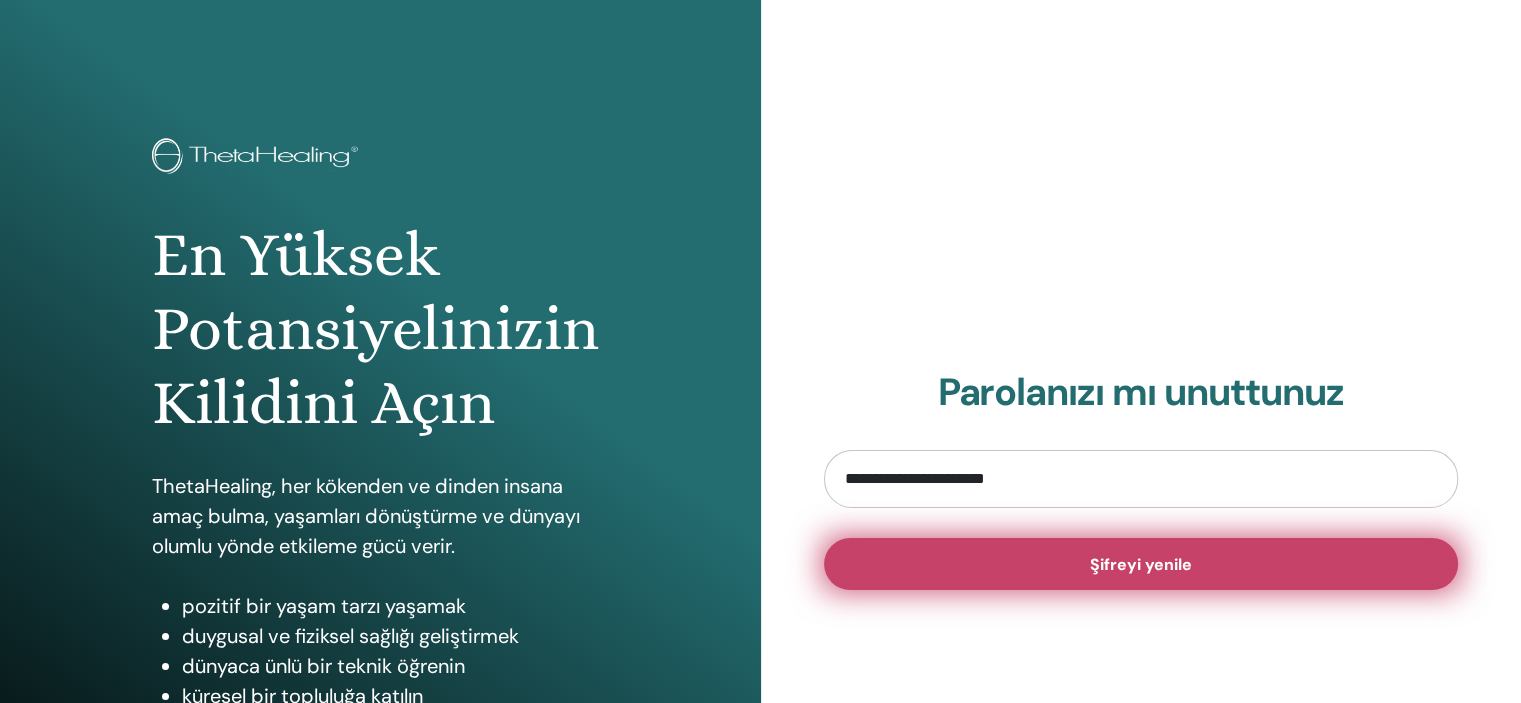 click on "Şifreyi yenile" at bounding box center (1141, 564) 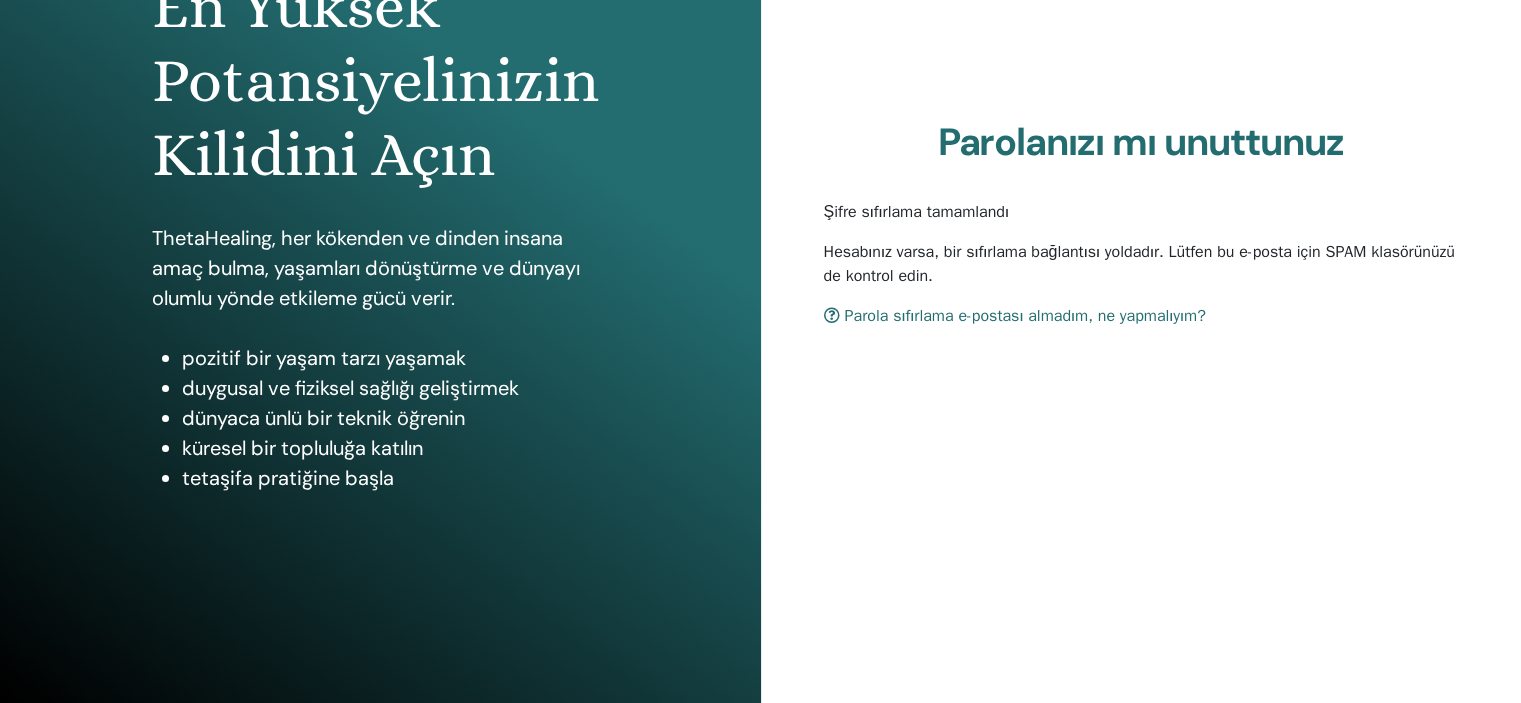 scroll, scrollTop: 256, scrollLeft: 0, axis: vertical 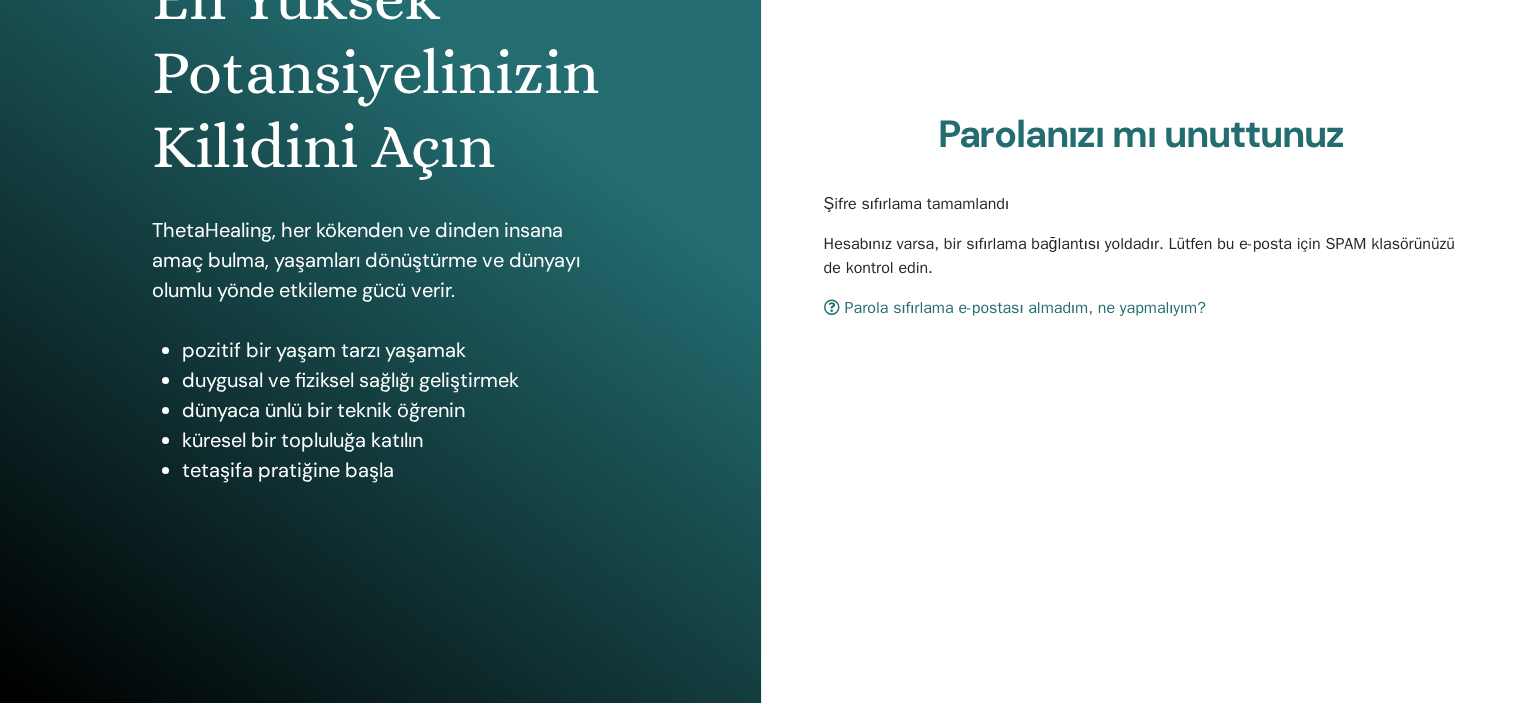 click on "Parola sıfırlama e-postası almadım, ne yapmalıyım?" at bounding box center (1015, 308) 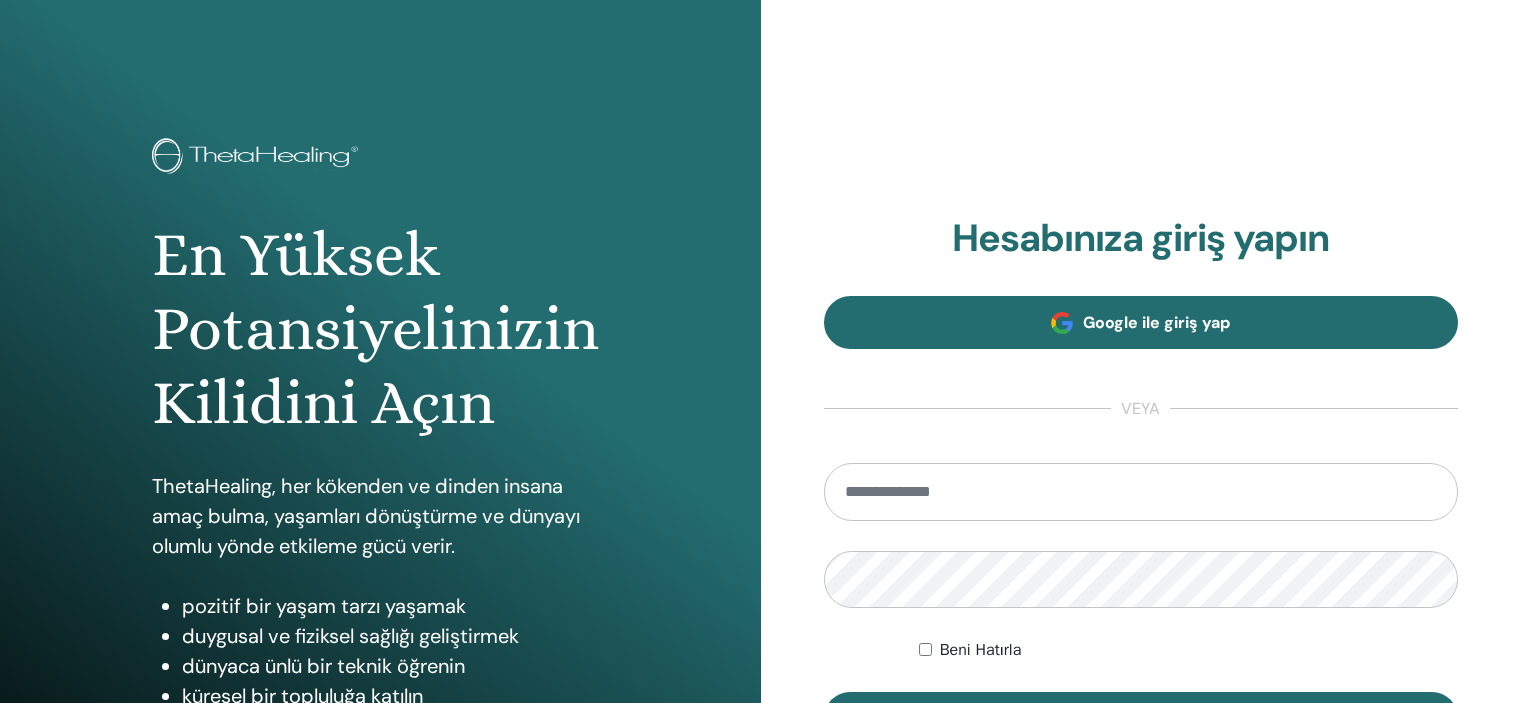 scroll, scrollTop: 0, scrollLeft: 0, axis: both 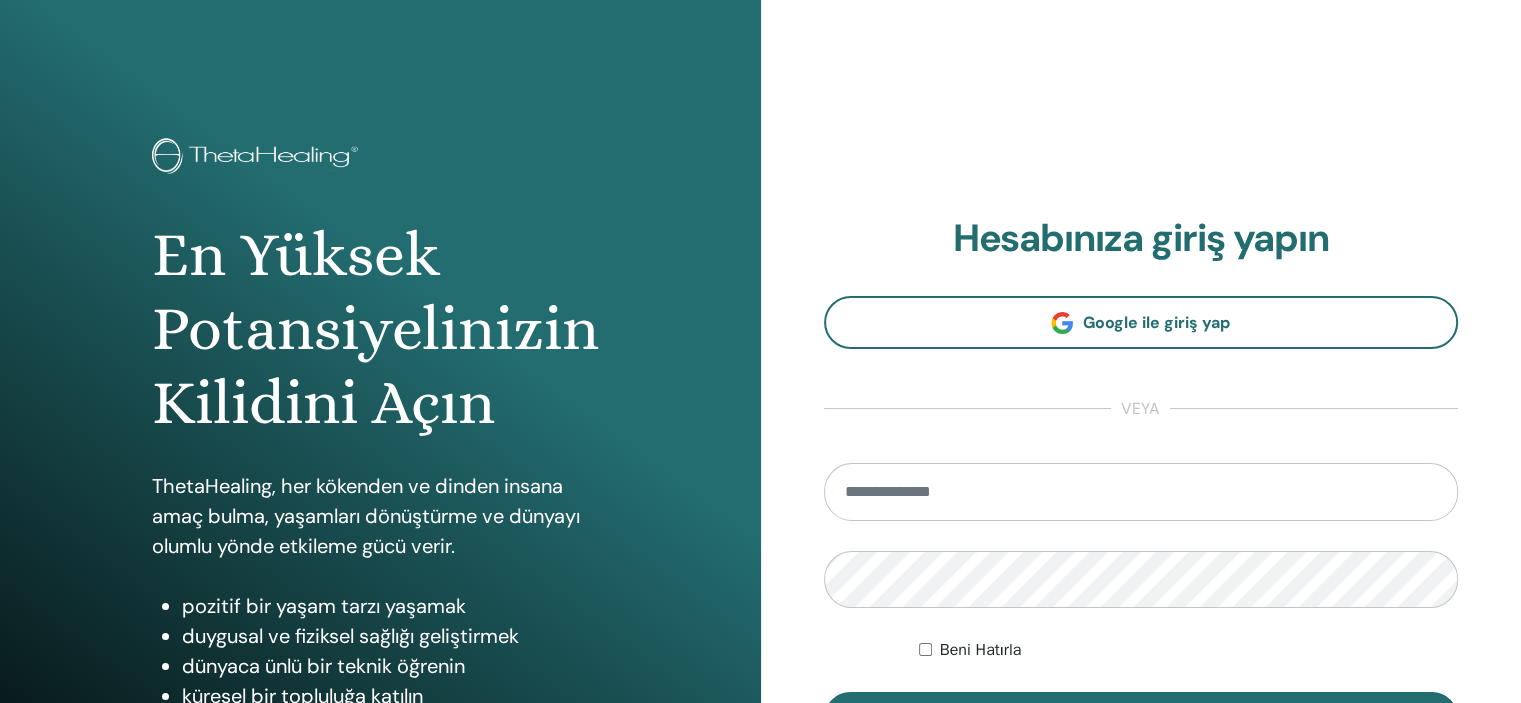 click at bounding box center (1141, 492) 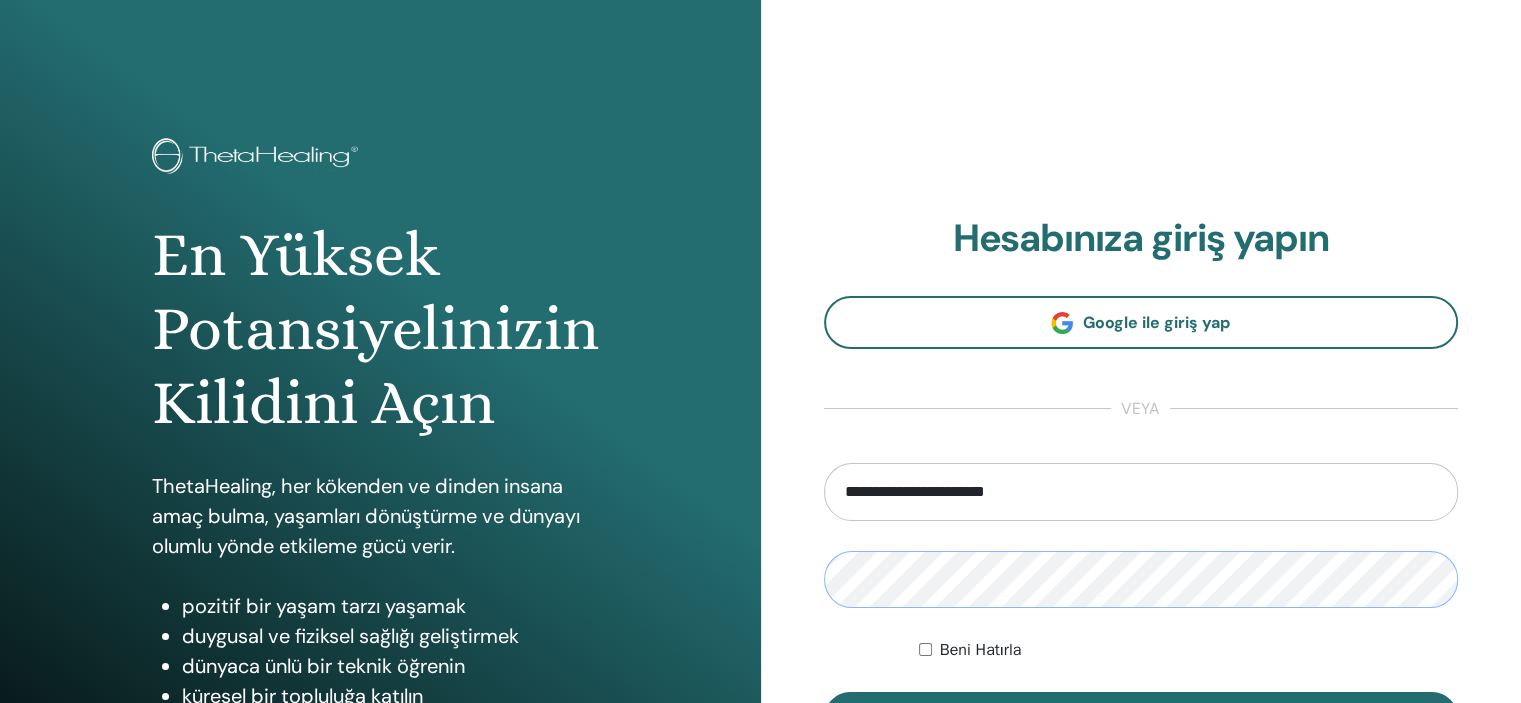 type on "**********" 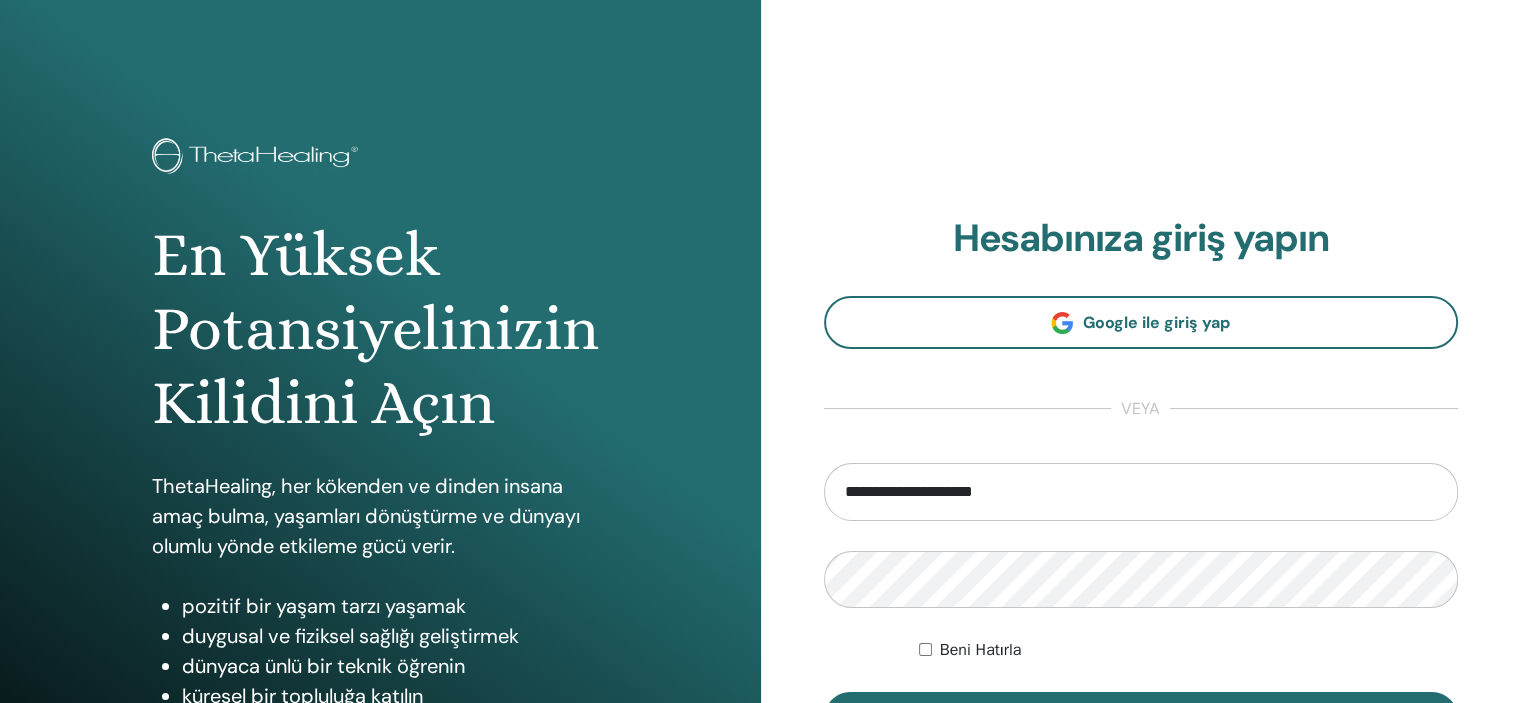 click on "En Yüksek Potansiyelinizin Kilidini Açın
ThetaHealing, her kökenden ve dinden insana amaç bulma, yaşamları dönüştürme ve dünyayı olumlu yönde etkileme gücü verir.
pozitif bir yaşam tarzı yaşamak
duygusal ve fiziksel sağlığı geliştirmek
dünyaca ünlü bir teknik öğrenin
küresel bir topluluğa katılın
tetaşifa pratiğine başla
Hesabınıza giriş yapın
Google ile giriş yap
veya" at bounding box center (760, 480) 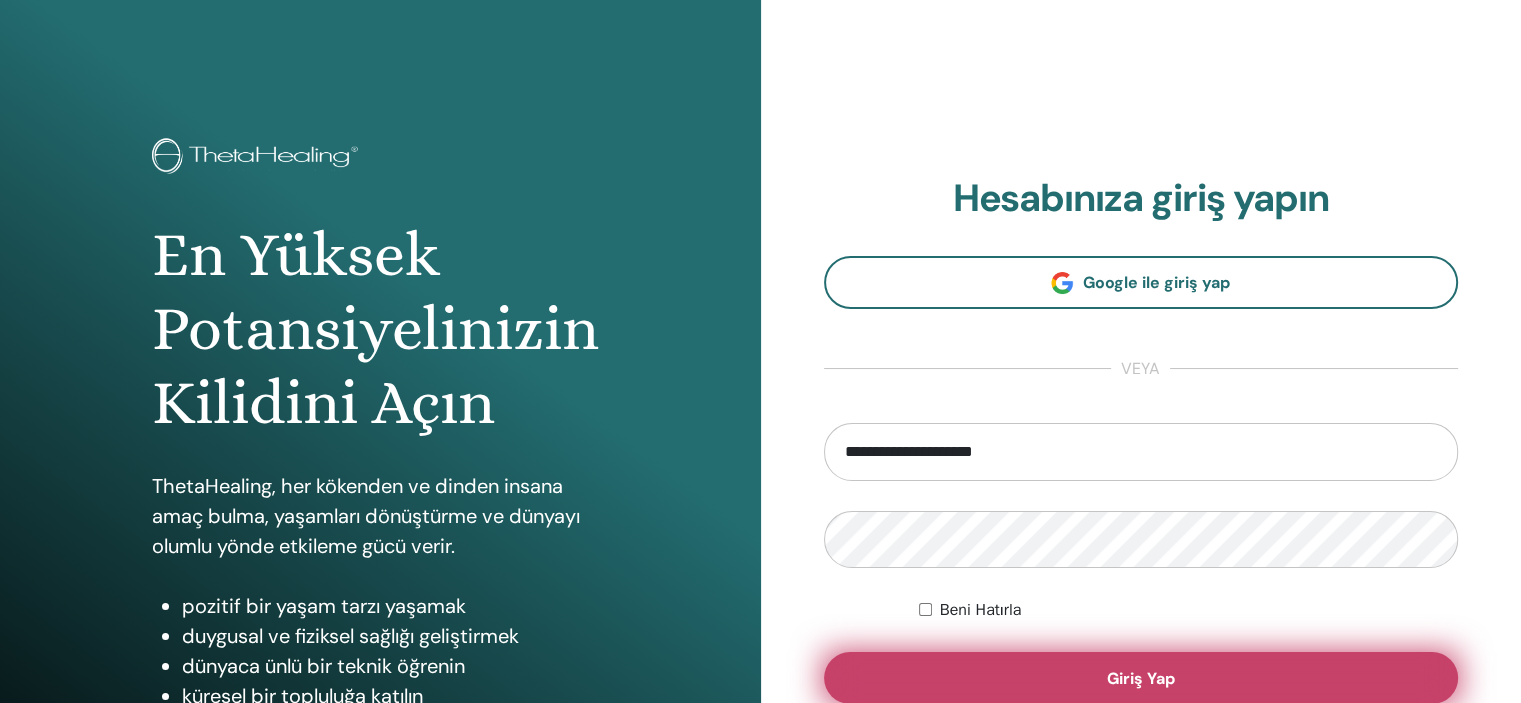 click on "Giriş Yap" at bounding box center (1141, 678) 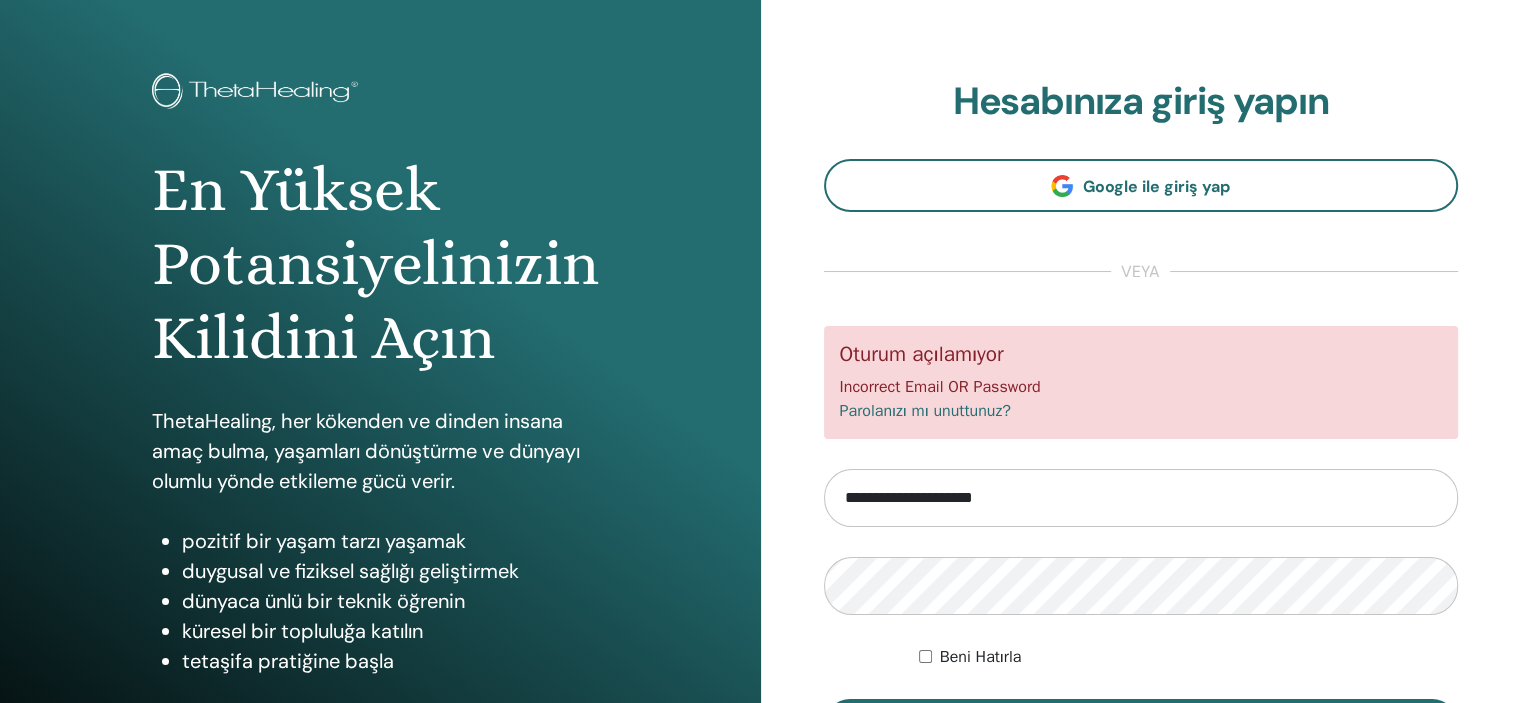 scroll, scrollTop: 100, scrollLeft: 0, axis: vertical 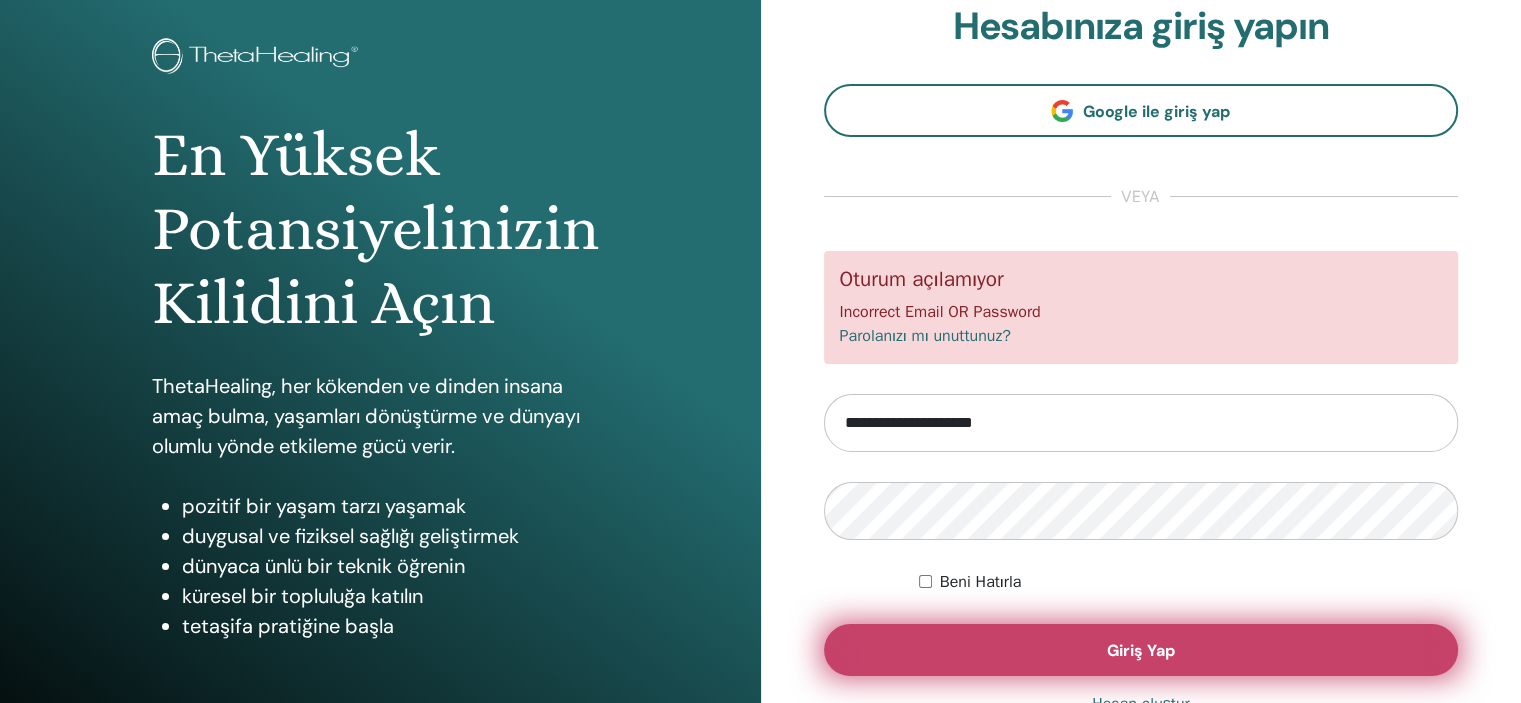 click on "Giriş Yap" at bounding box center [1141, 650] 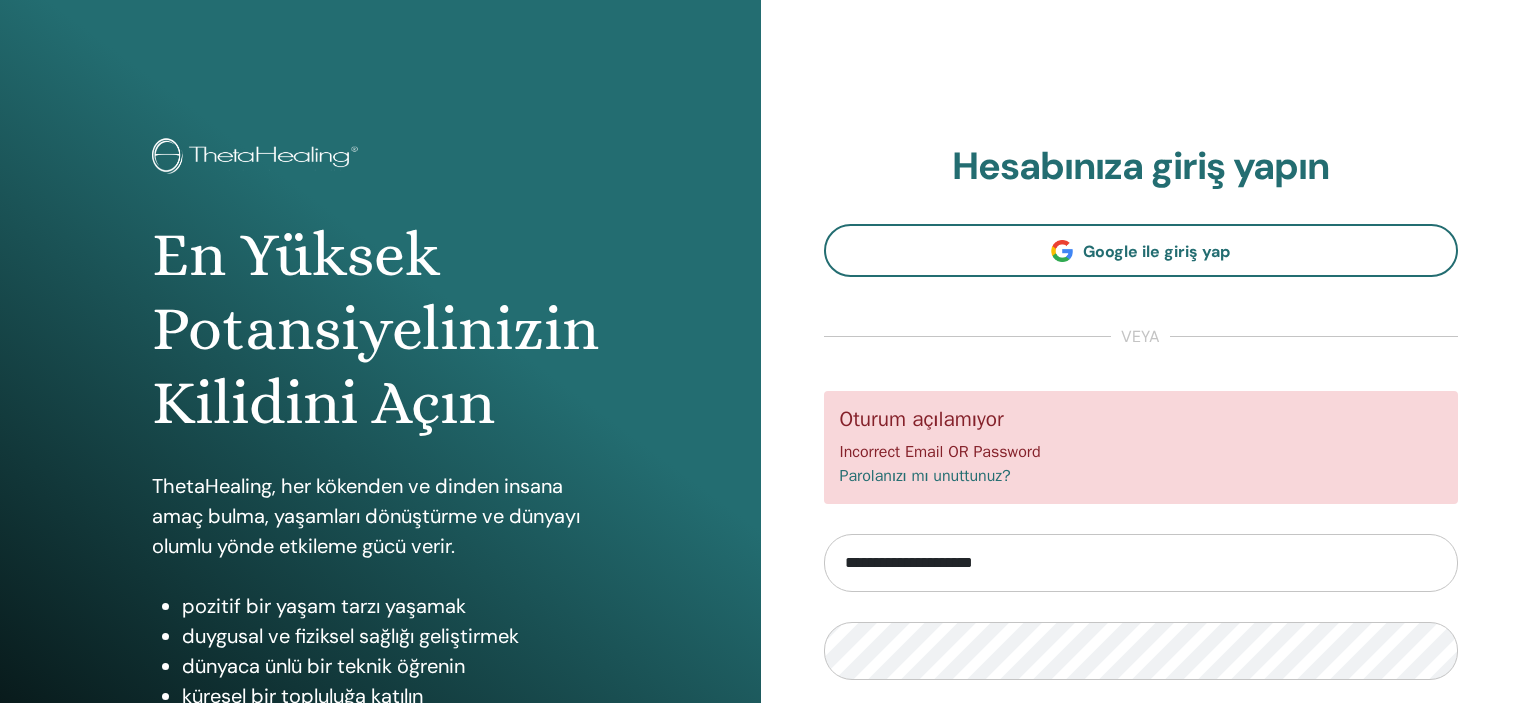 scroll, scrollTop: 0, scrollLeft: 0, axis: both 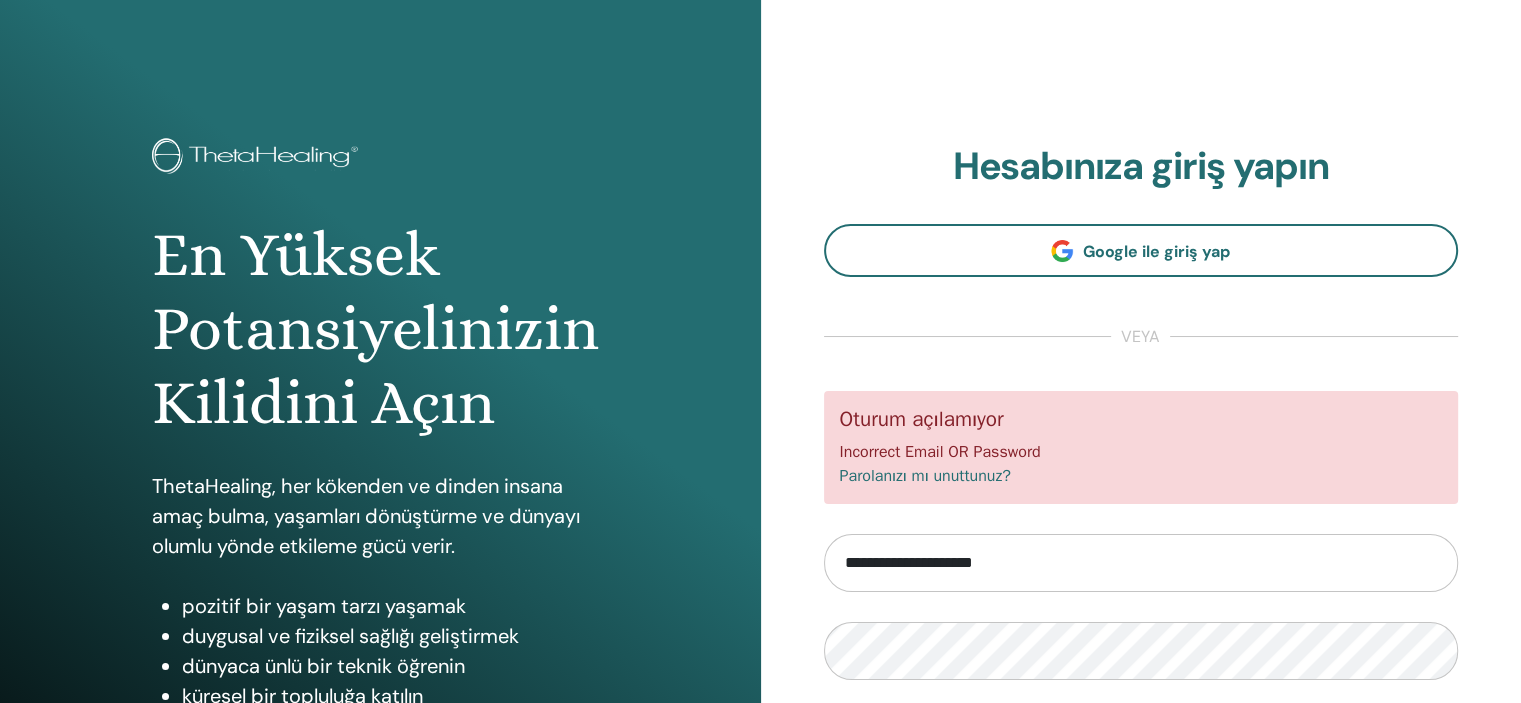 click on "Parolanızı mı unuttunuz?" at bounding box center (925, 476) 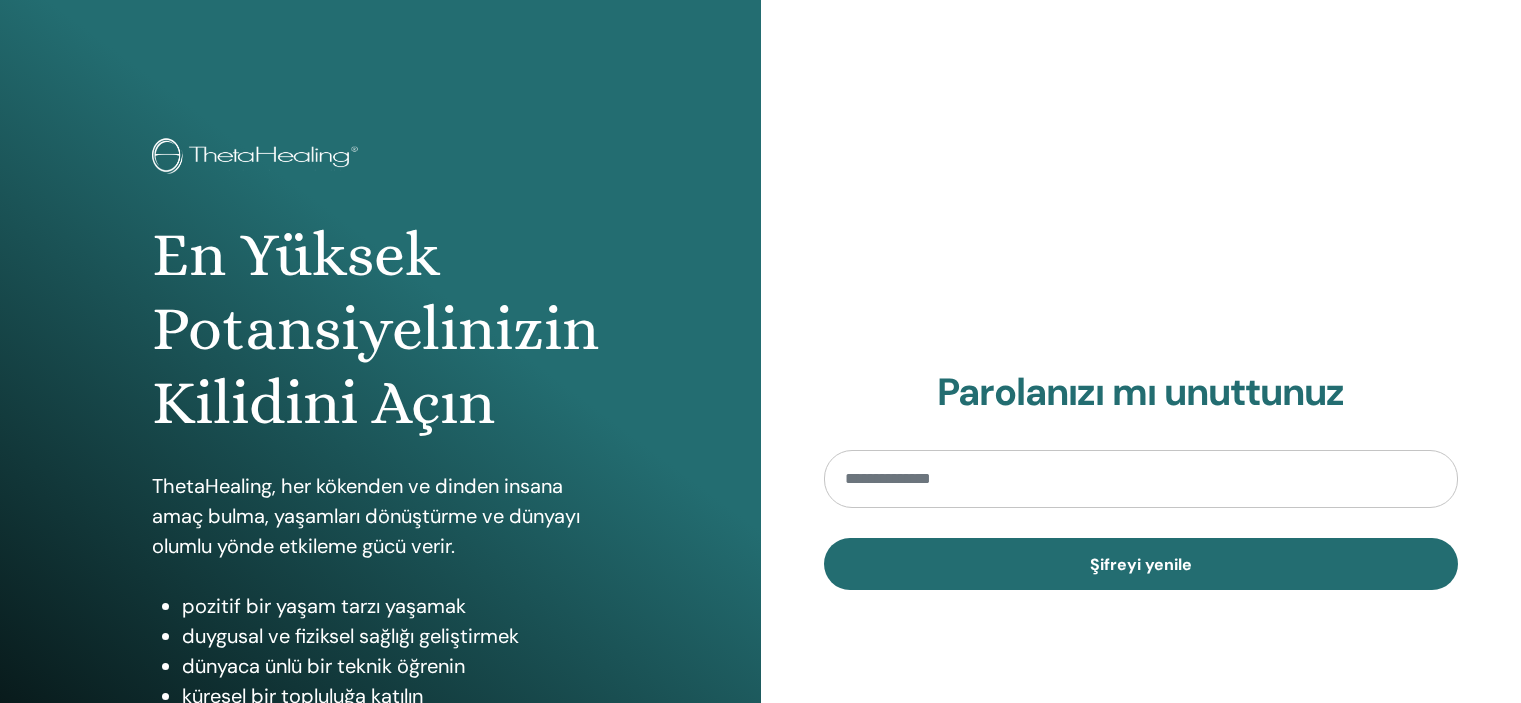 scroll, scrollTop: 0, scrollLeft: 0, axis: both 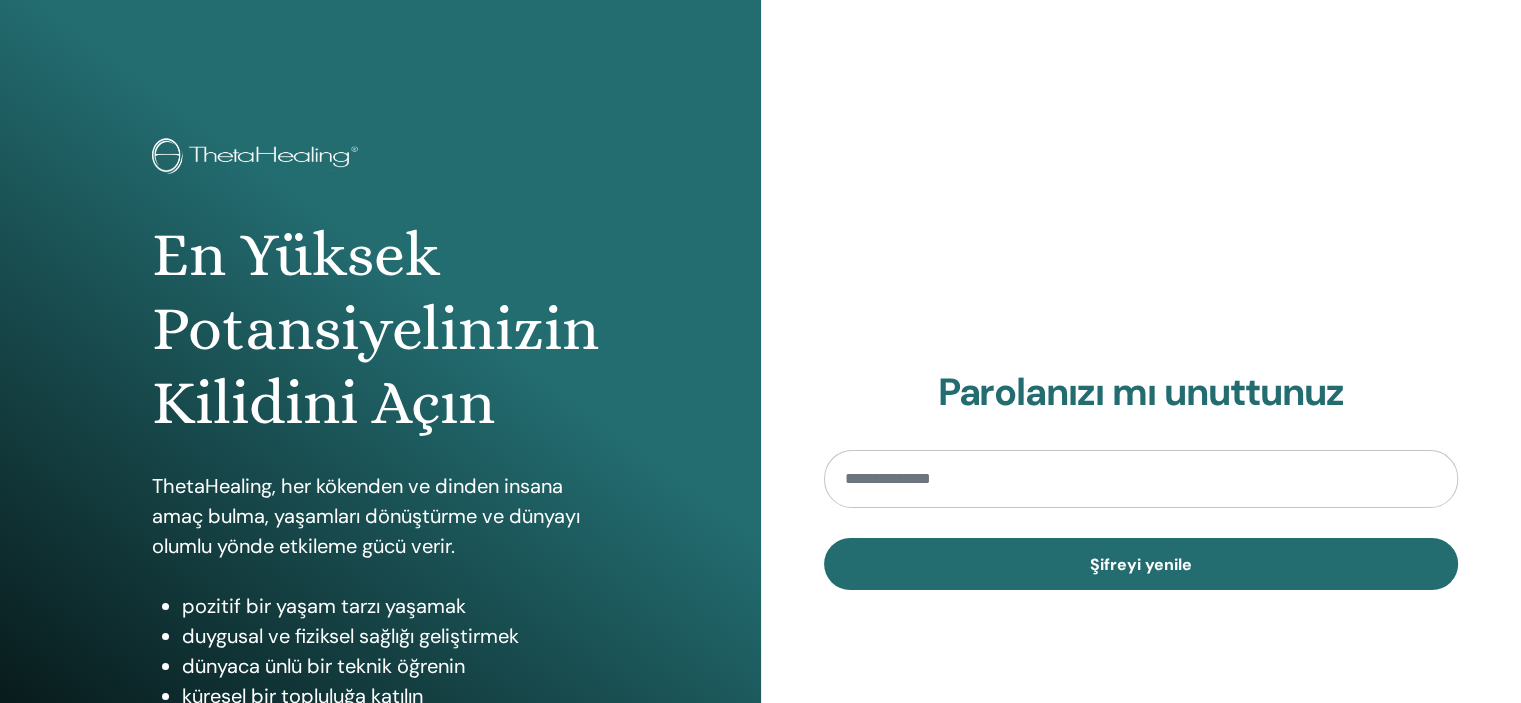 type on "**********" 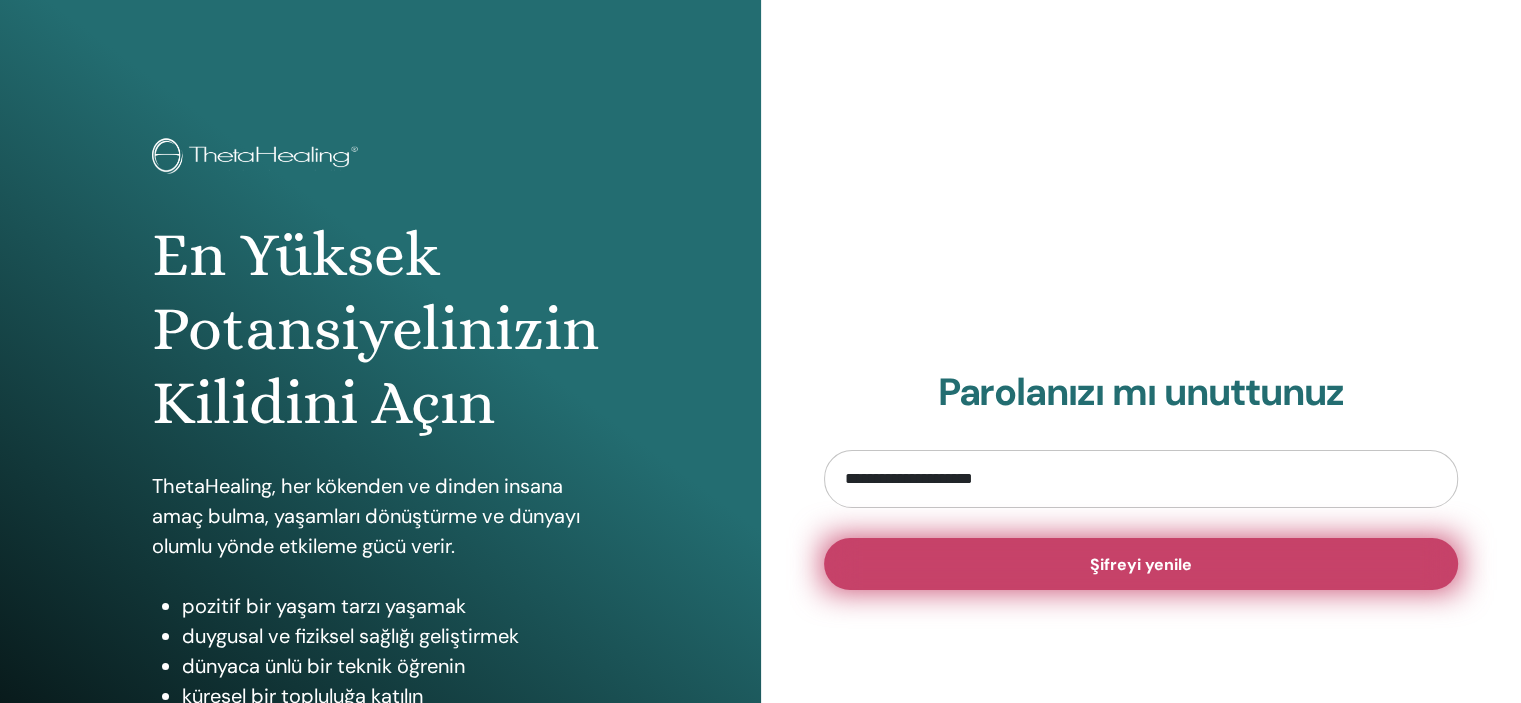 click on "Şifreyi yenile" at bounding box center (1141, 564) 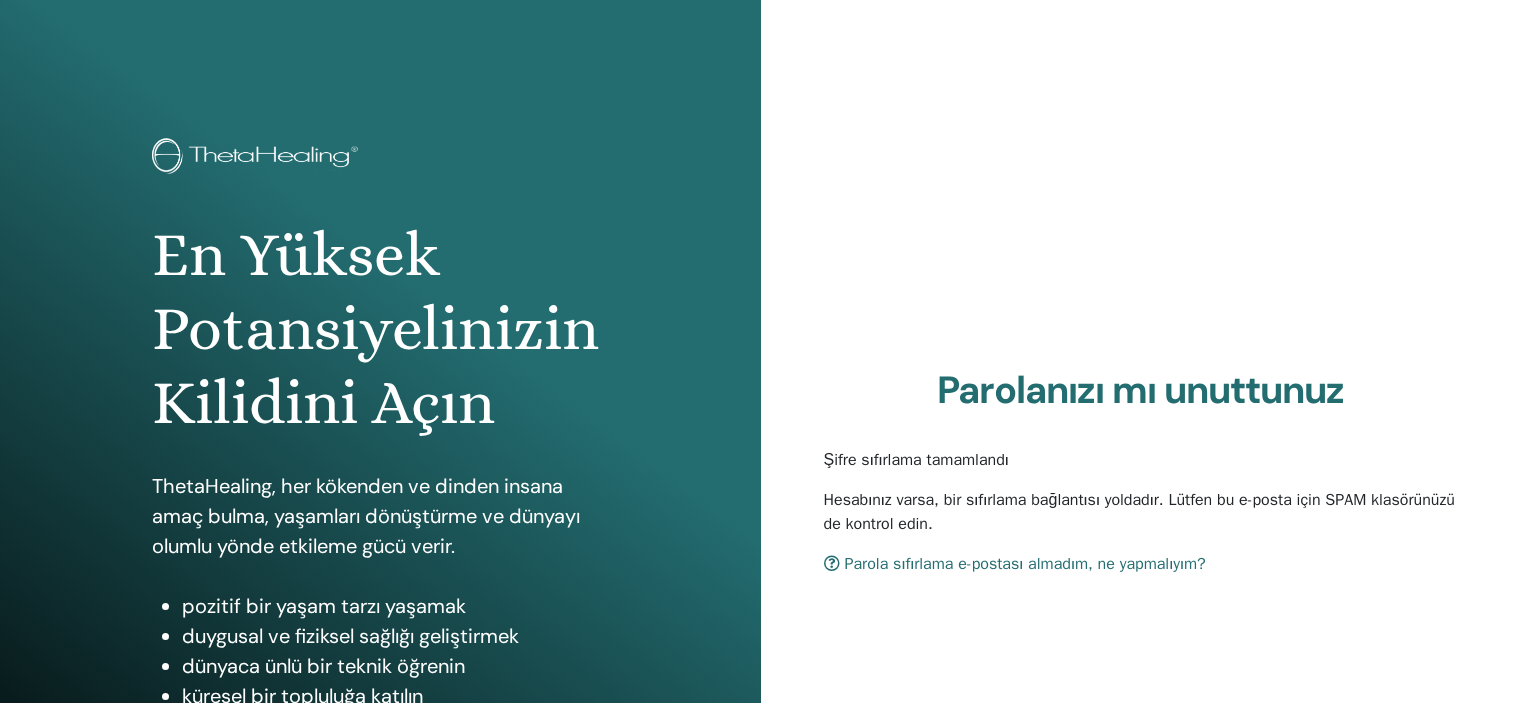 scroll, scrollTop: 0, scrollLeft: 0, axis: both 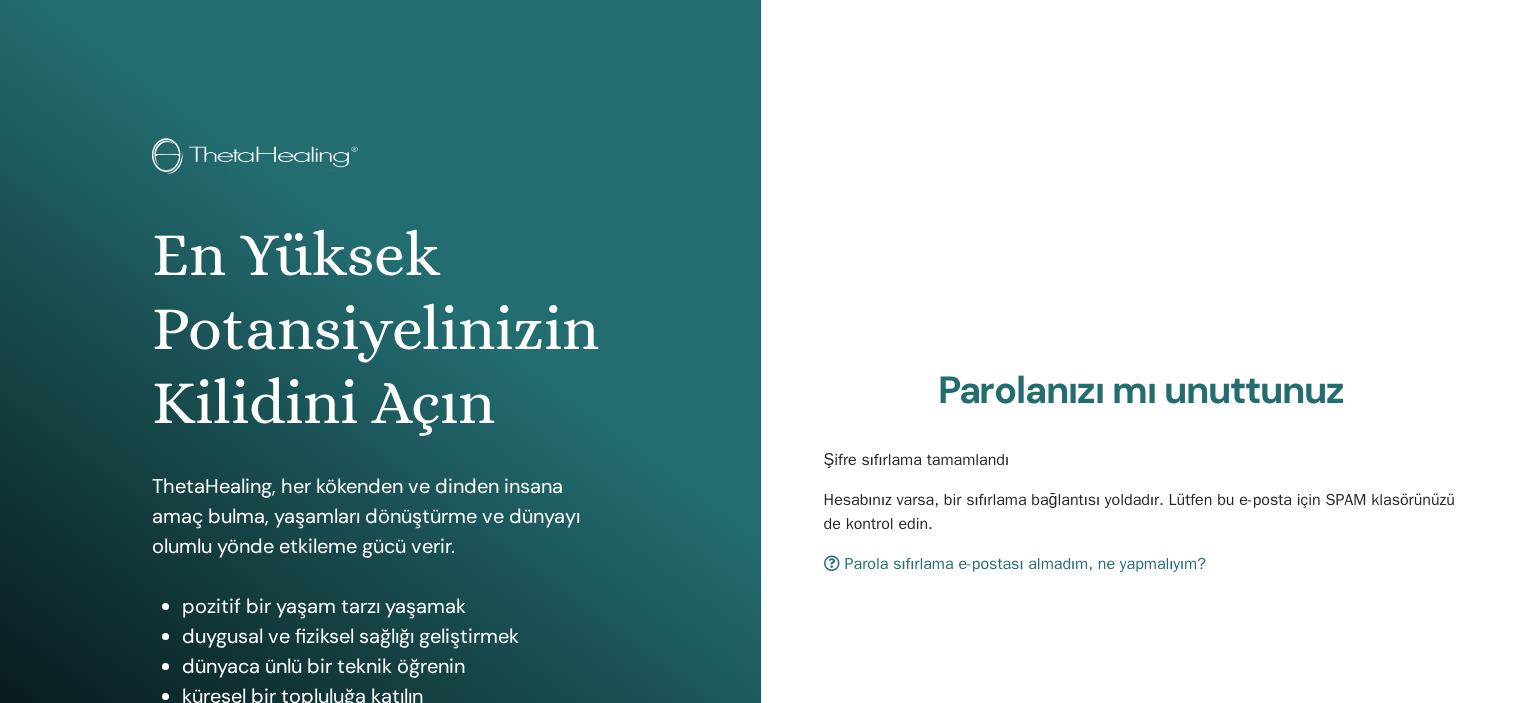 click on "Parola sıfırlama e-postası almadım, ne yapmalıyım?" at bounding box center (1015, 564) 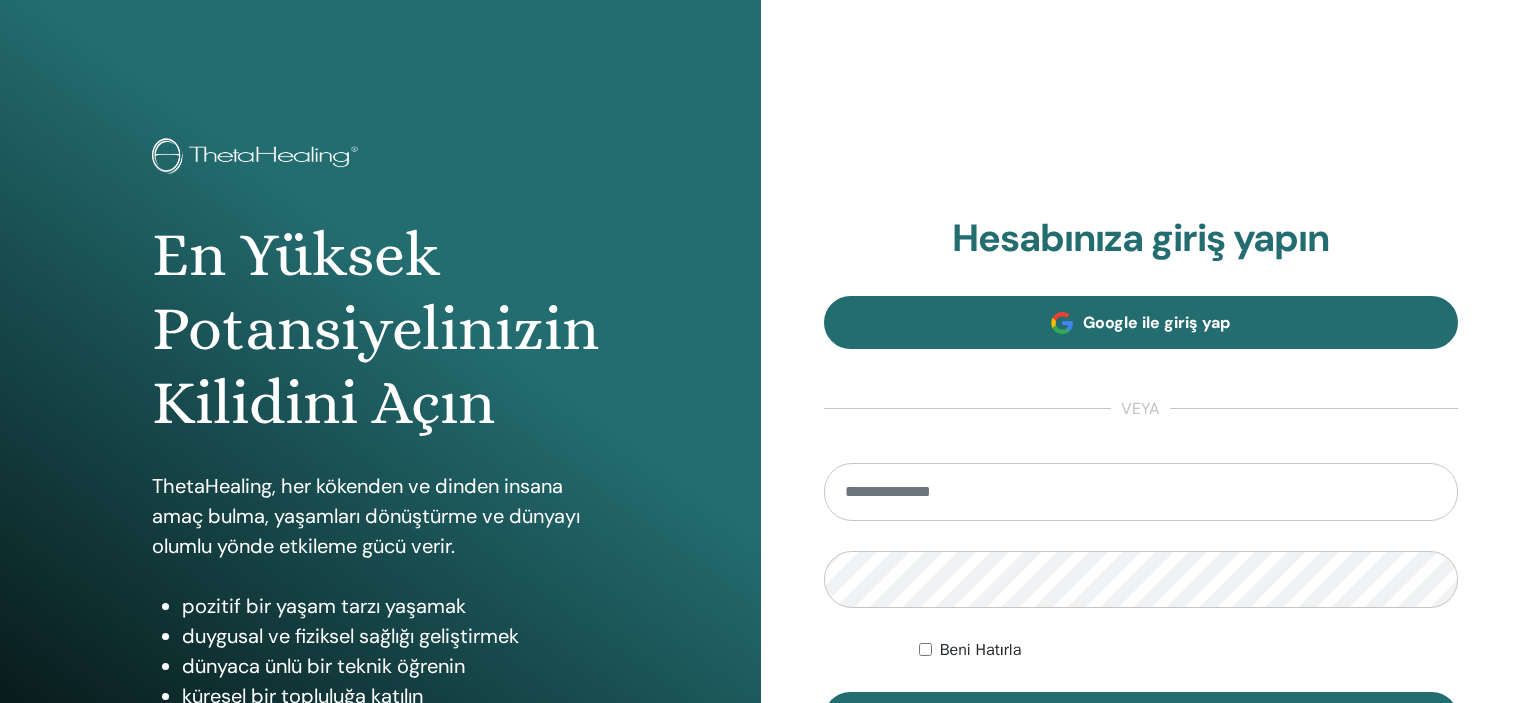 scroll, scrollTop: 0, scrollLeft: 0, axis: both 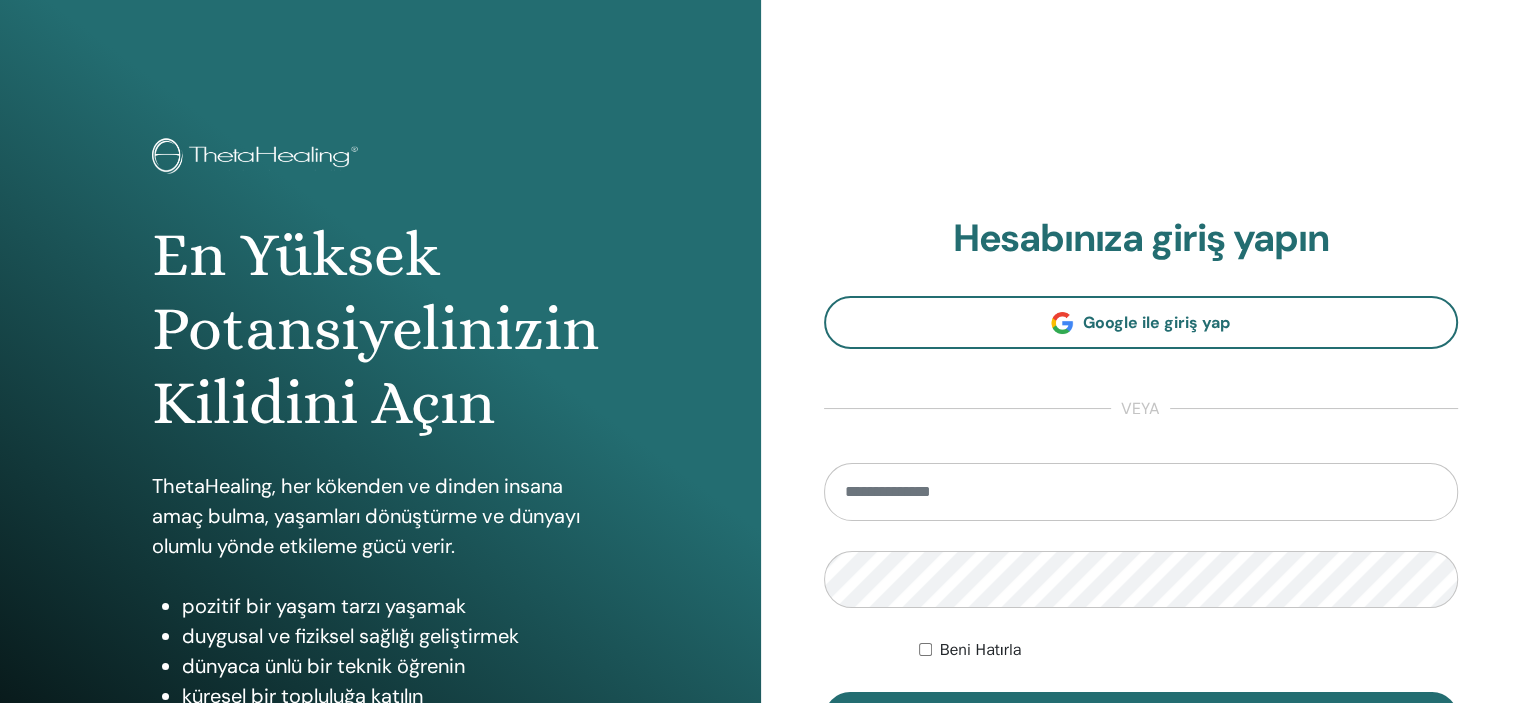 click at bounding box center (1141, 492) 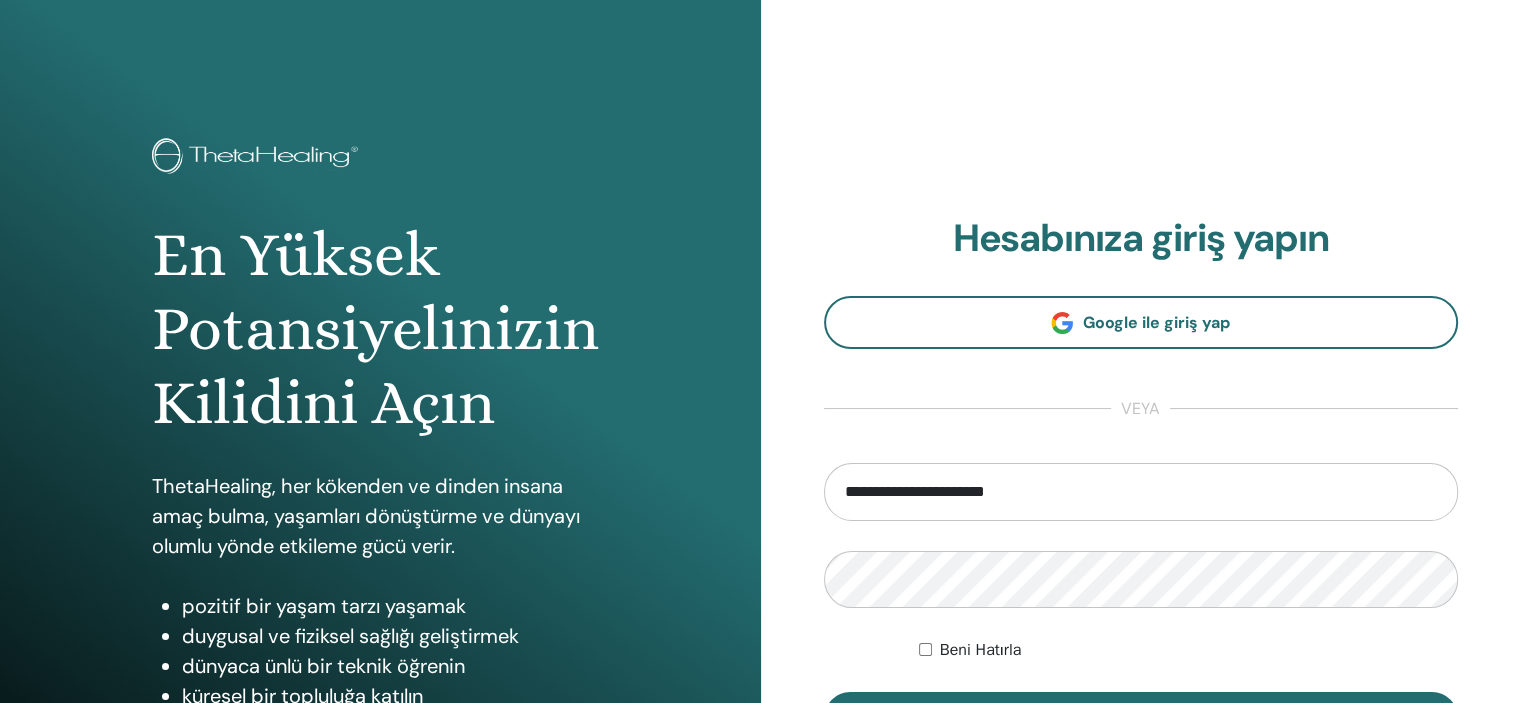 type on "**********" 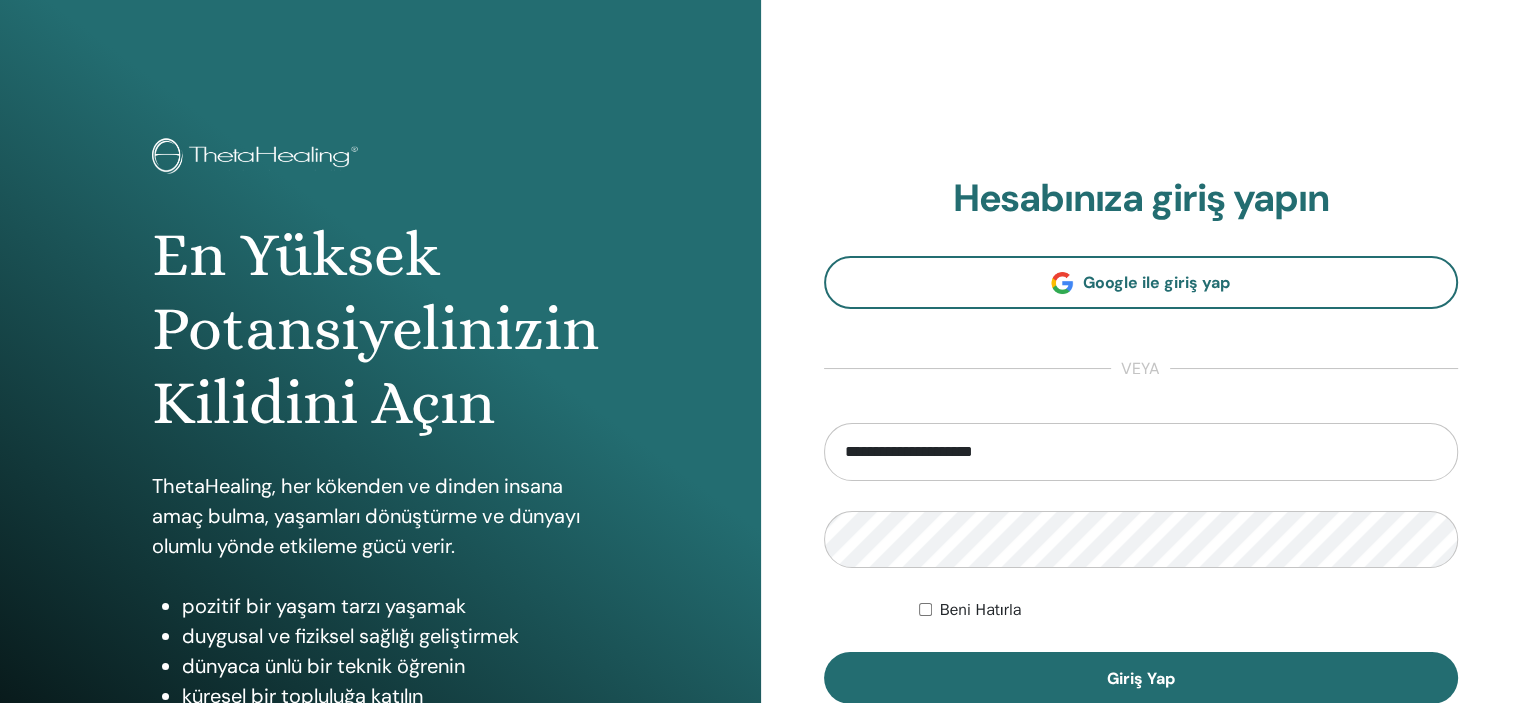 drag, startPoint x: 1054, startPoint y: 450, endPoint x: 776, endPoint y: 445, distance: 278.04495 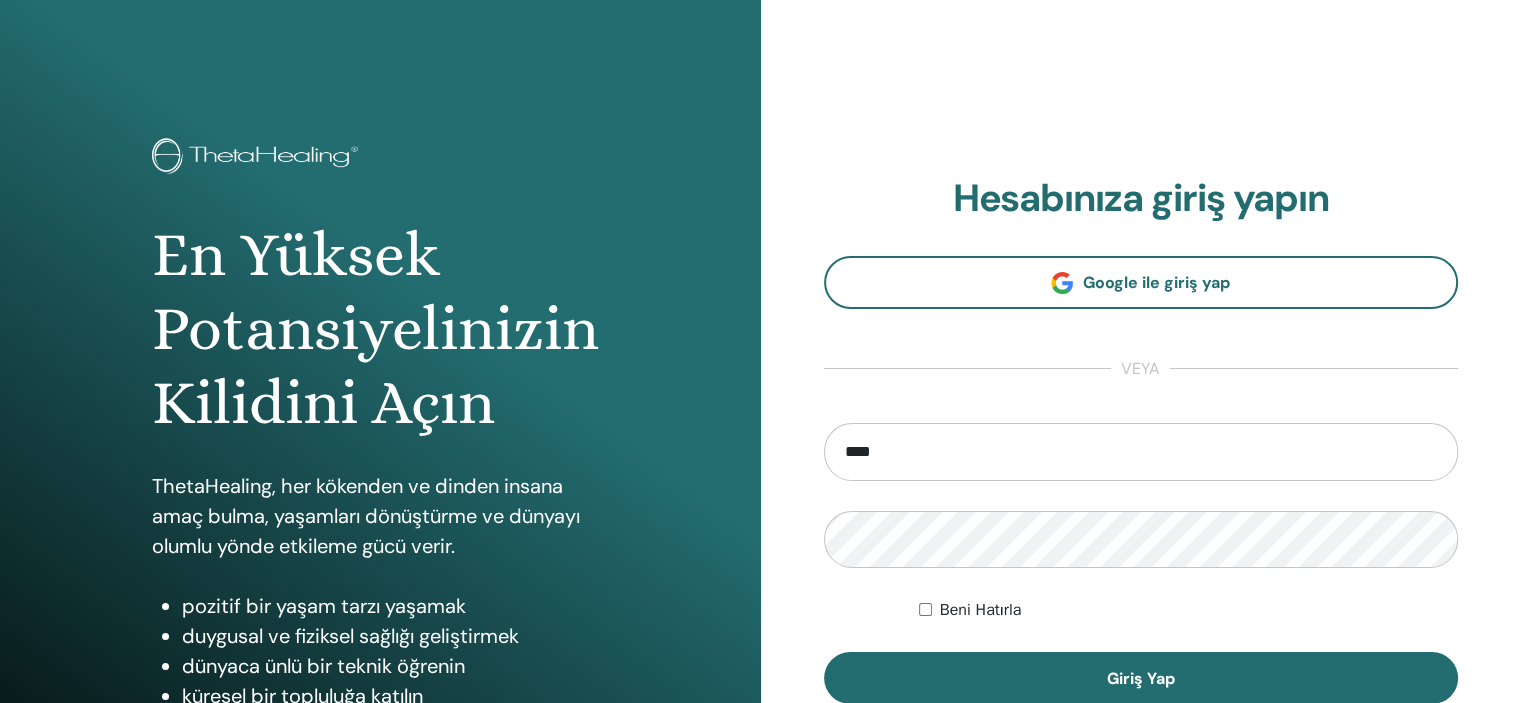 type on "**********" 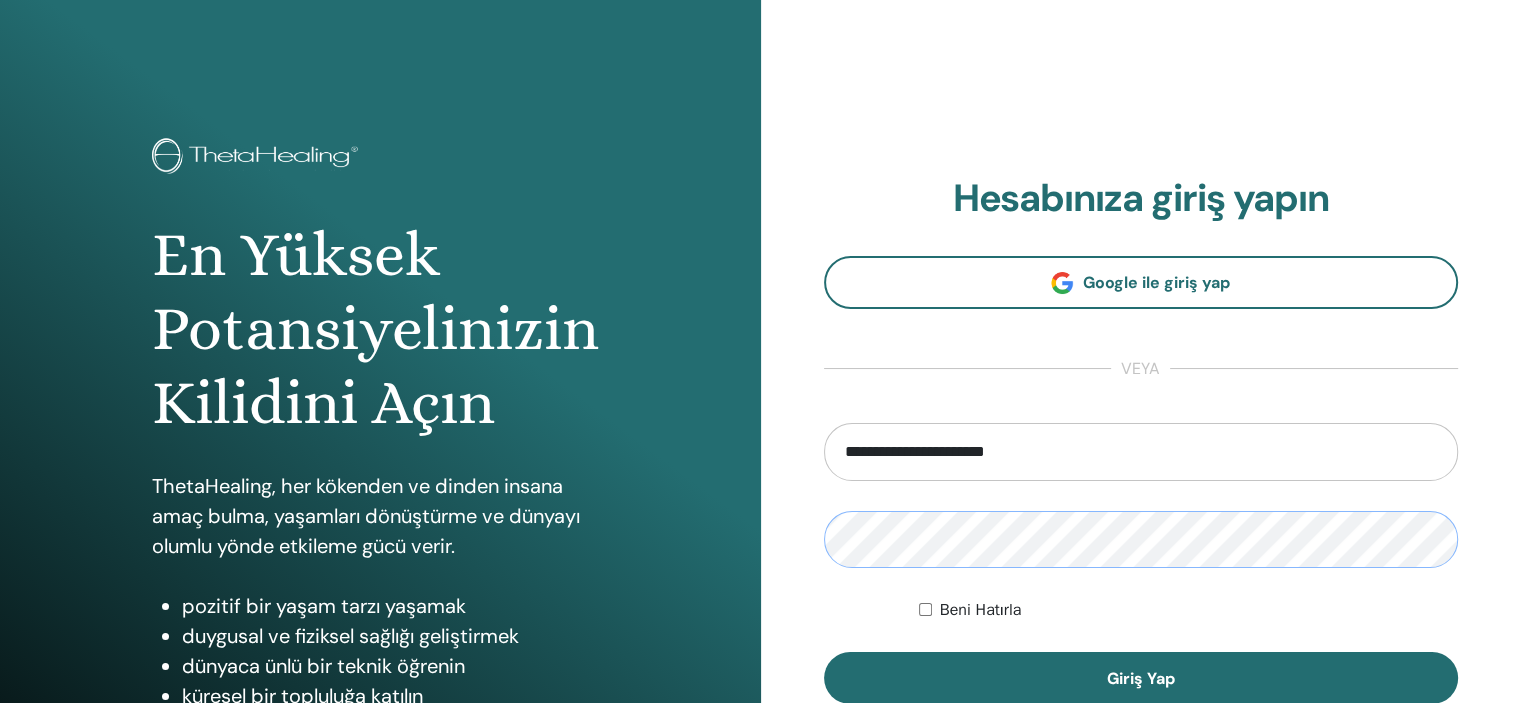click on "En Yüksek Potansiyelinizin Kilidini Açın
ThetaHealing, her kökenden ve dinden insana amaç bulma, yaşamları dönüştürme ve dünyayı olumlu yönde etkileme gücü verir.
pozitif bir yaşam tarzı yaşamak
duygusal ve fiziksel sağlığı geliştirmek
dünyaca ünlü bir teknik öğrenin
küresel bir topluluğa katılın
tetaşifa pratiğine başla
Hesabınıza giriş yapın
Google ile giriş yap
veya" at bounding box center (760, 480) 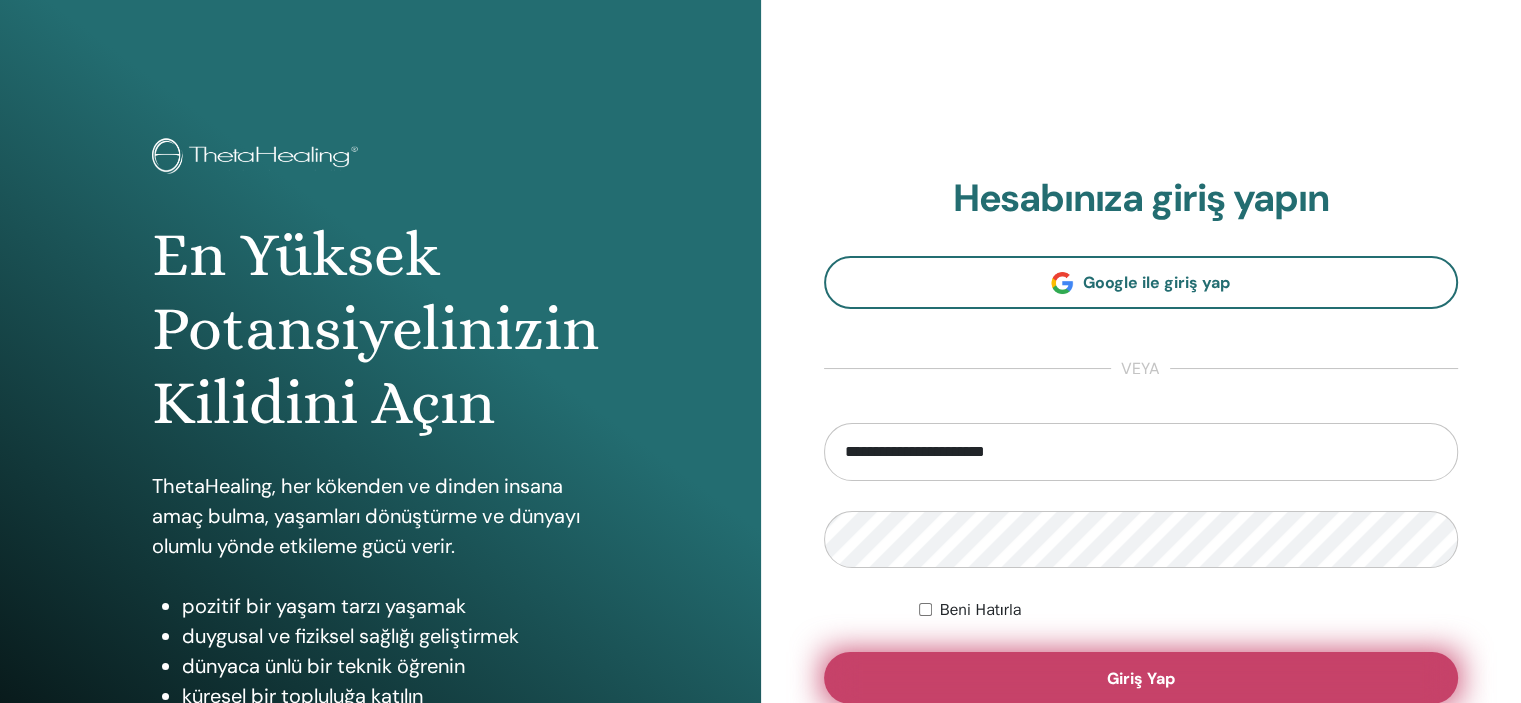 click on "Giriş Yap" at bounding box center (1141, 678) 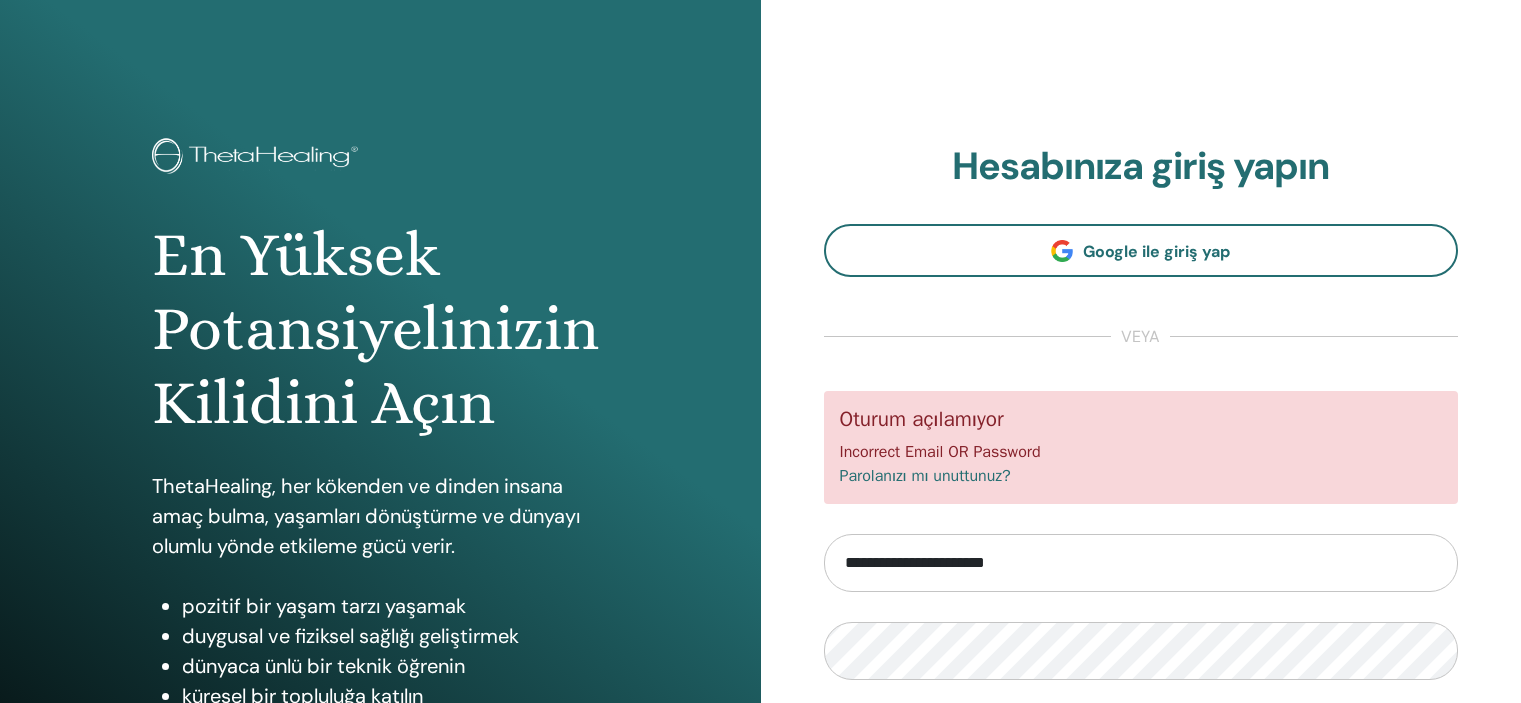 scroll, scrollTop: 0, scrollLeft: 0, axis: both 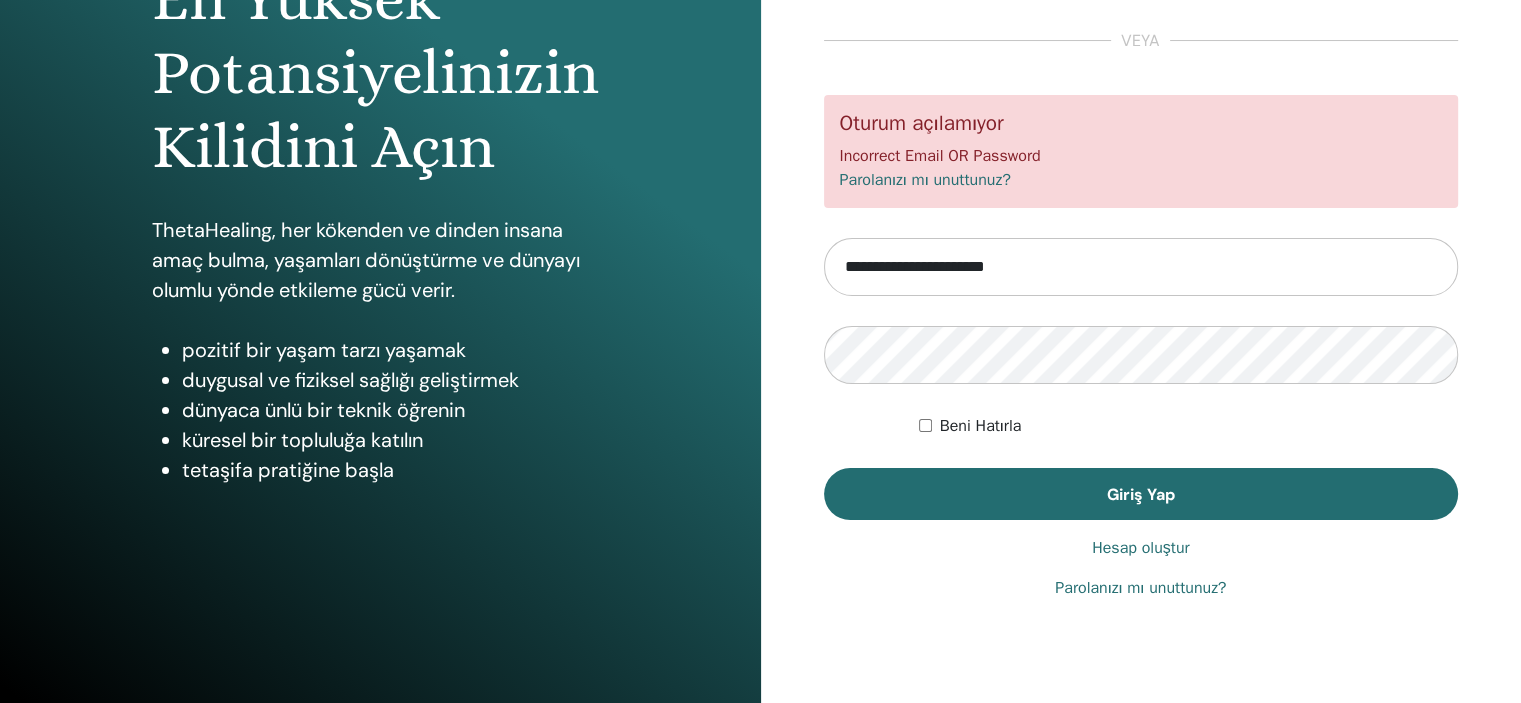 click on "**********" at bounding box center [1141, 223] 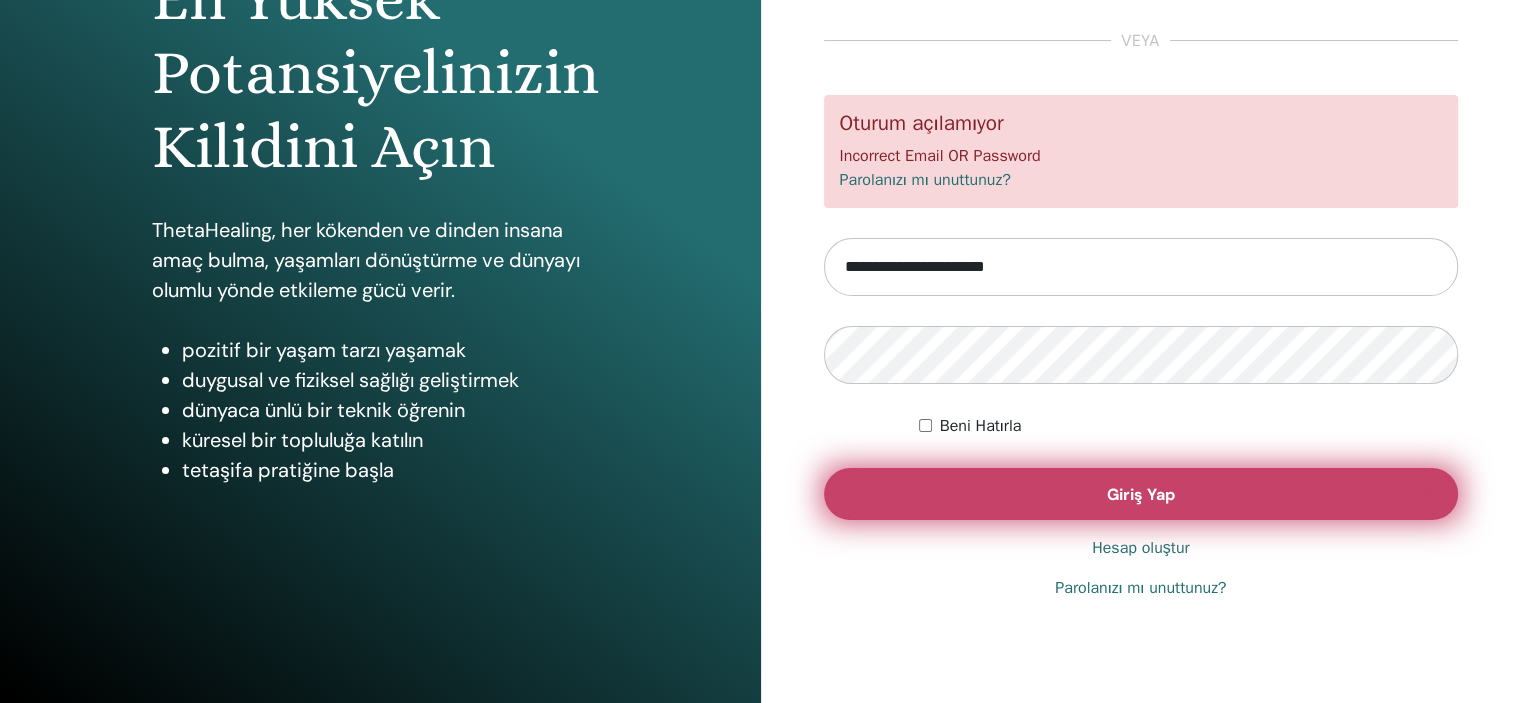 click on "Giriş Yap" at bounding box center (1141, 494) 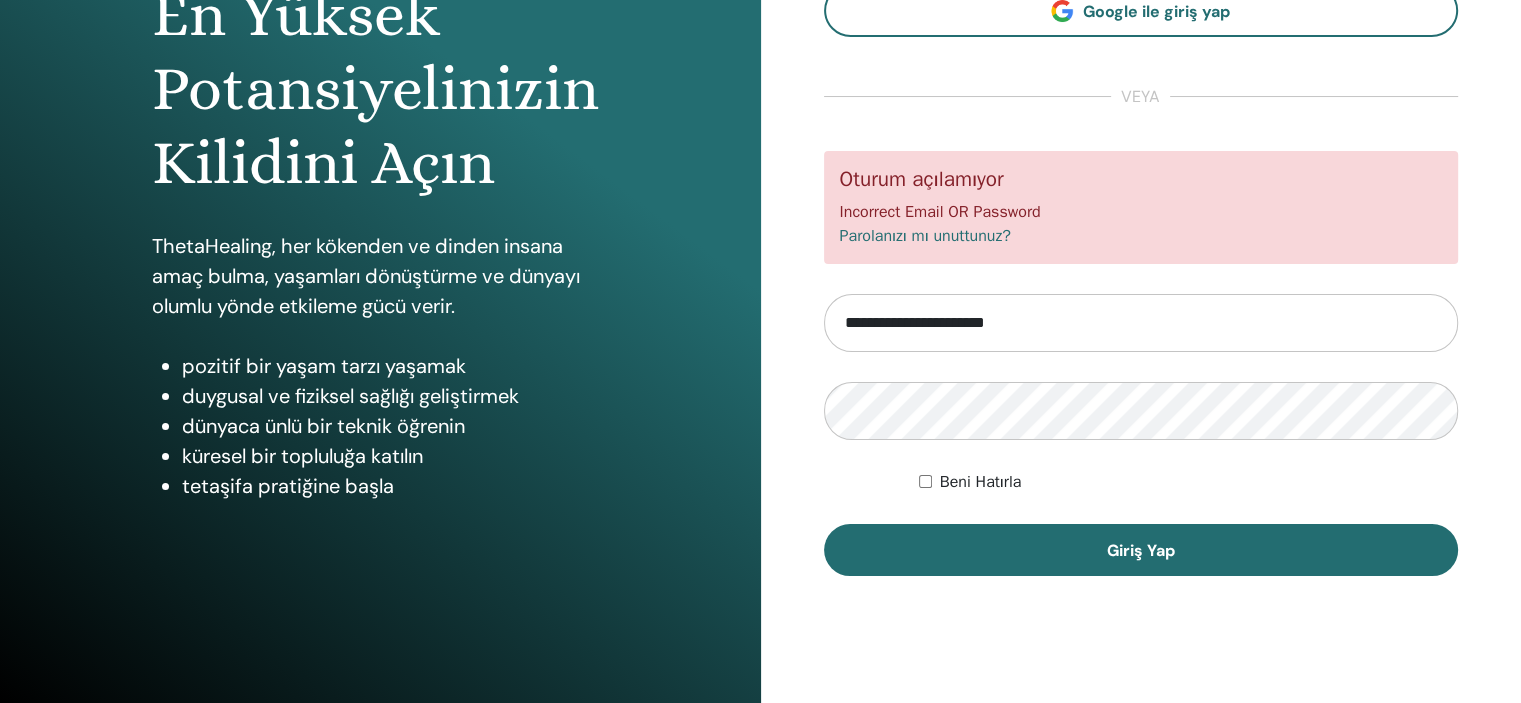 scroll, scrollTop: 256, scrollLeft: 0, axis: vertical 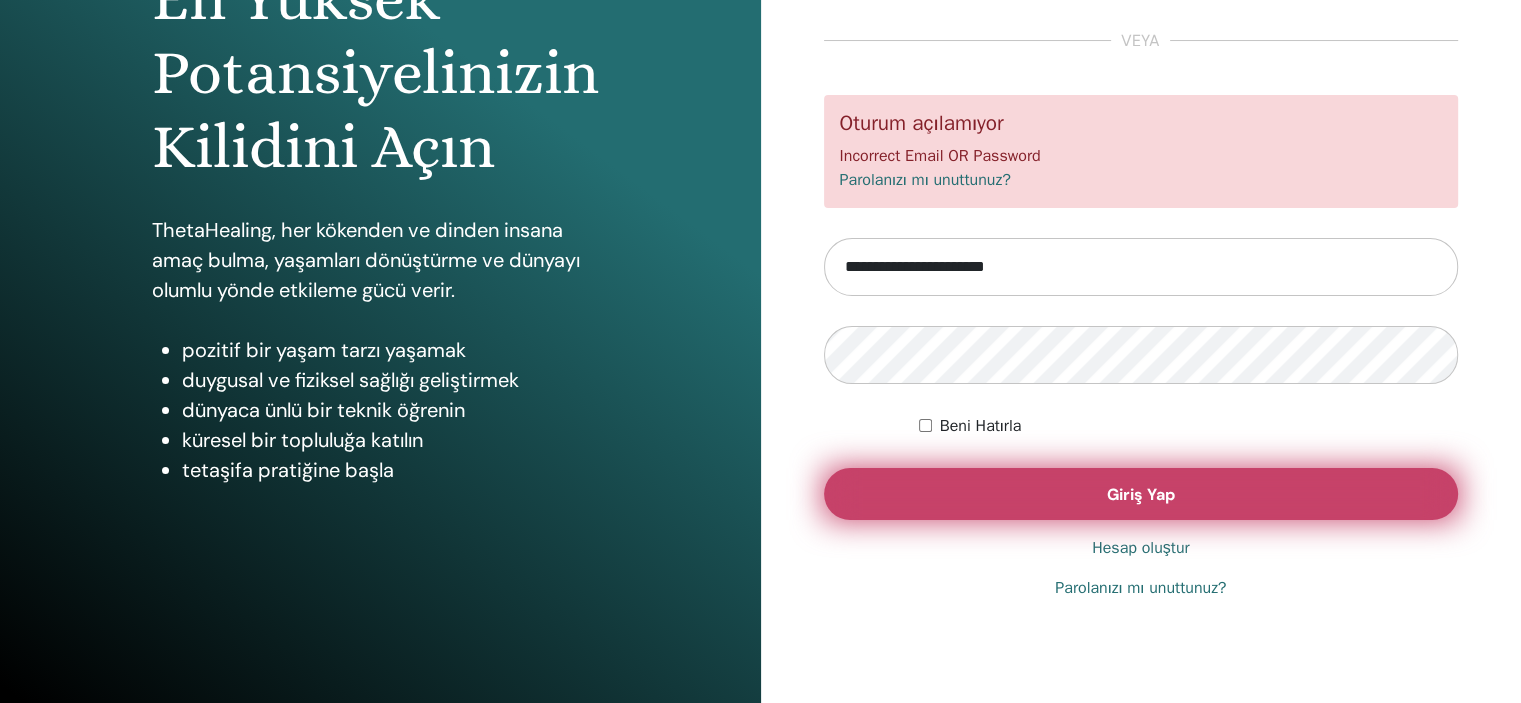 click on "Giriş Yap" at bounding box center (1141, 494) 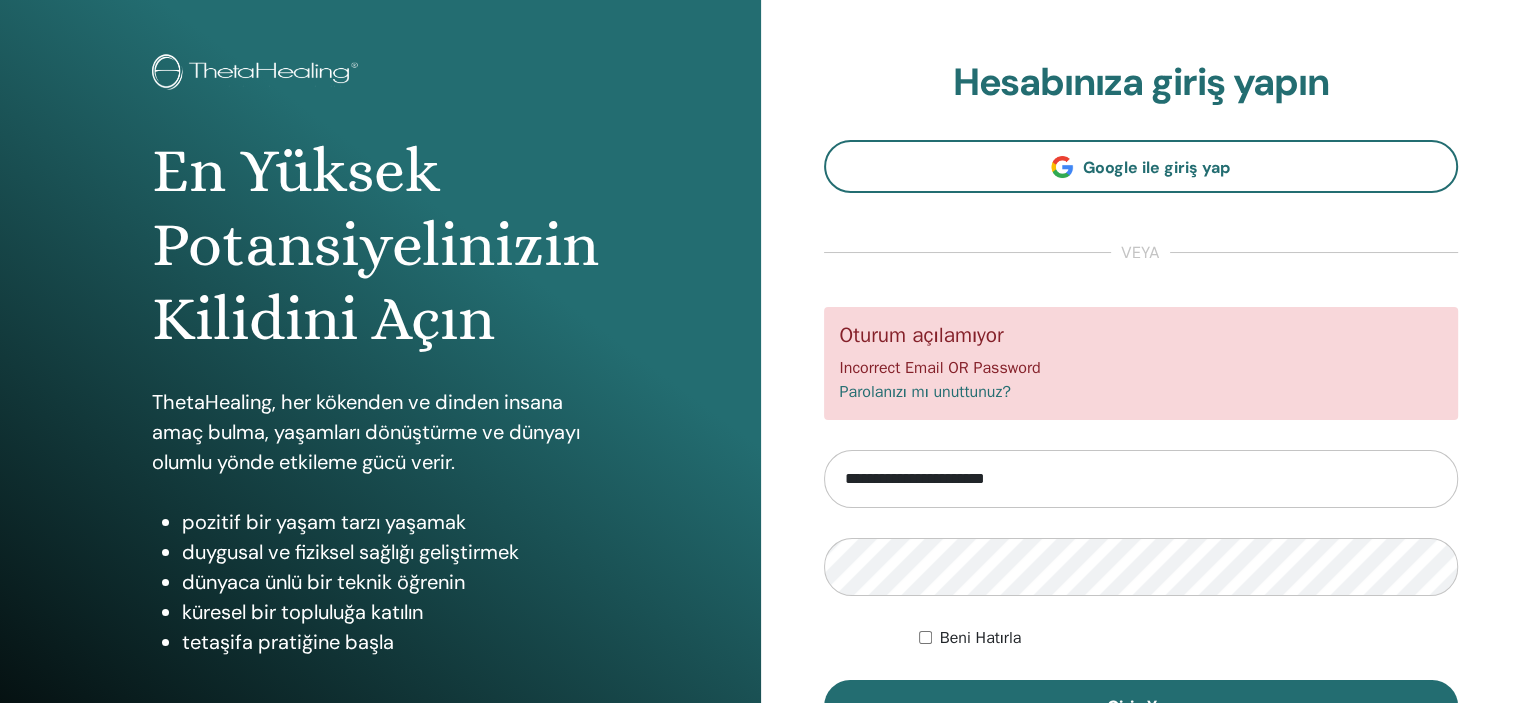 scroll, scrollTop: 200, scrollLeft: 0, axis: vertical 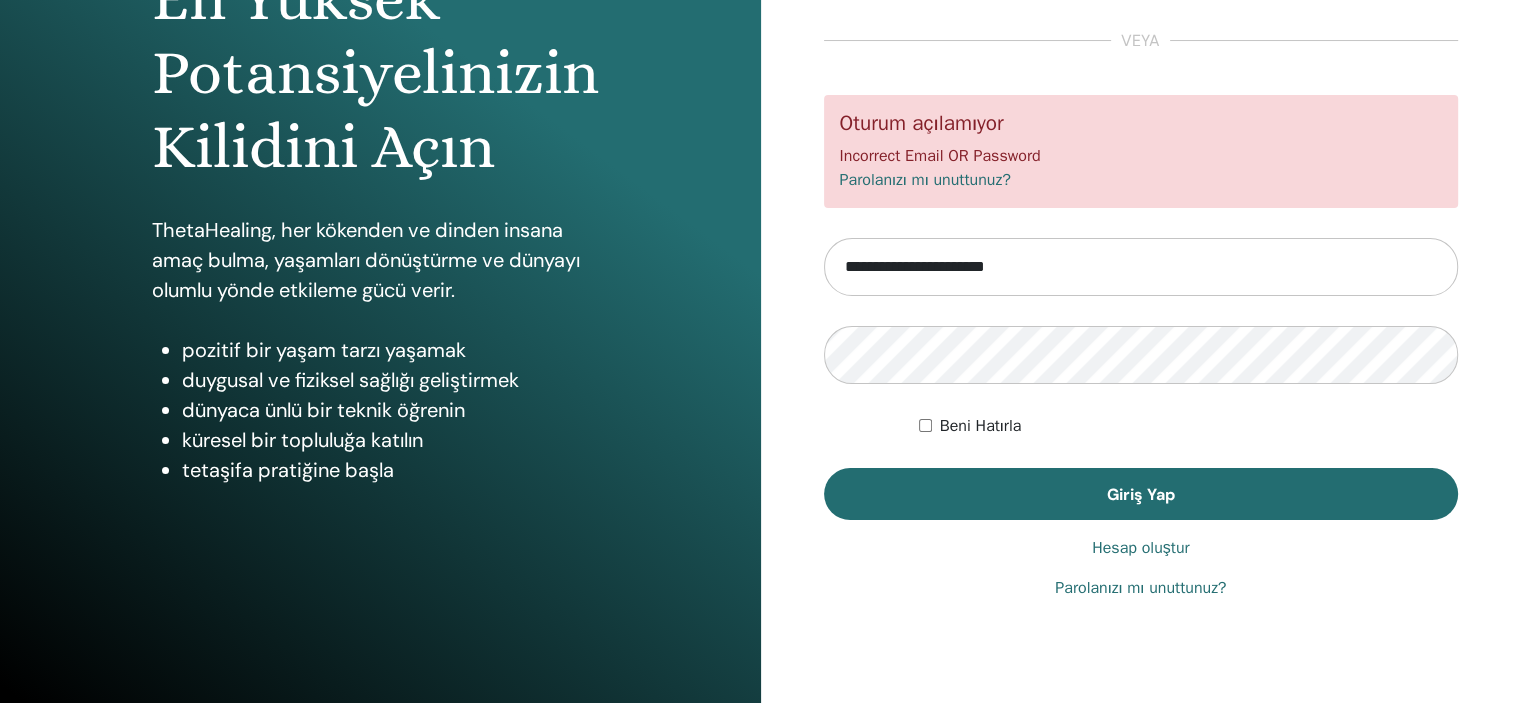 click on "Parolanızı mı unuttunuz?" at bounding box center (925, 180) 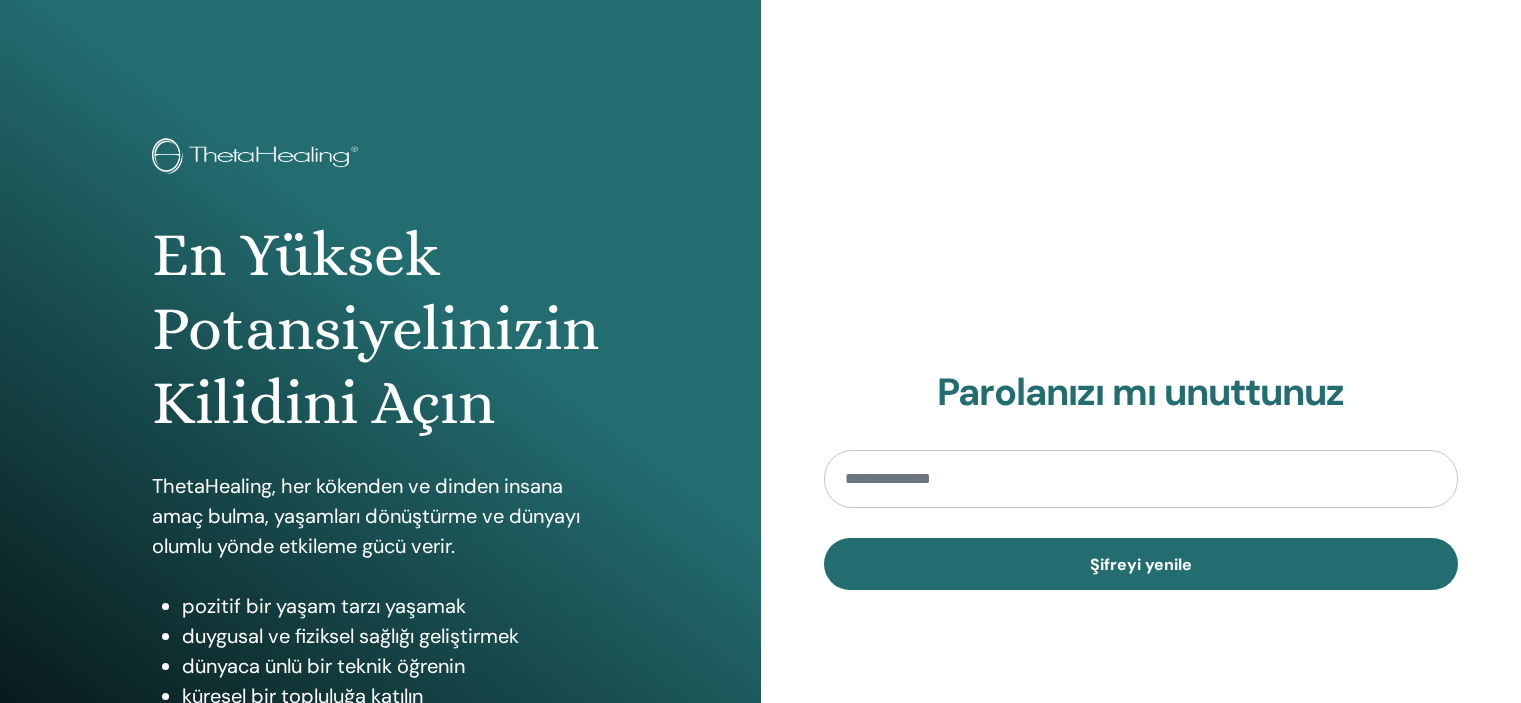 scroll, scrollTop: 0, scrollLeft: 0, axis: both 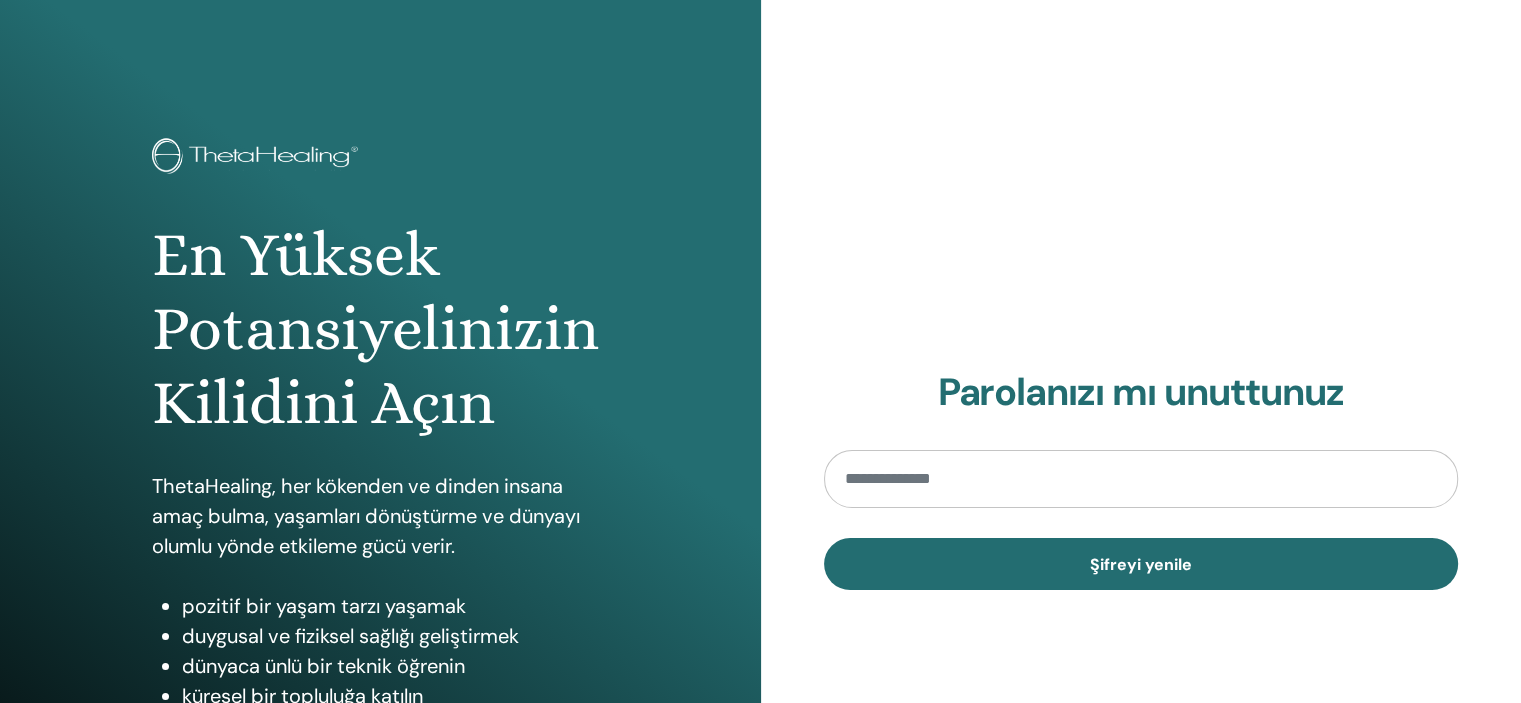 click at bounding box center (1141, 479) 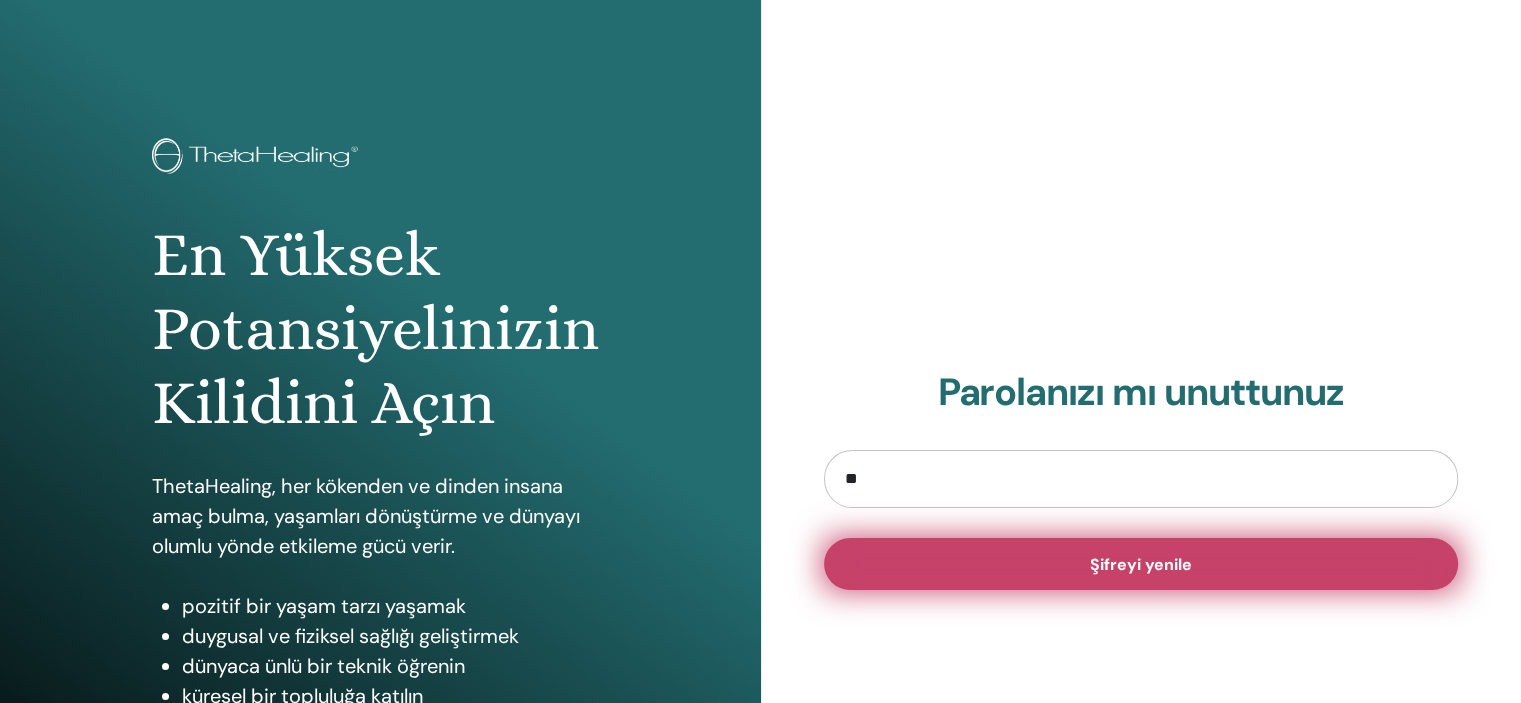 type on "**********" 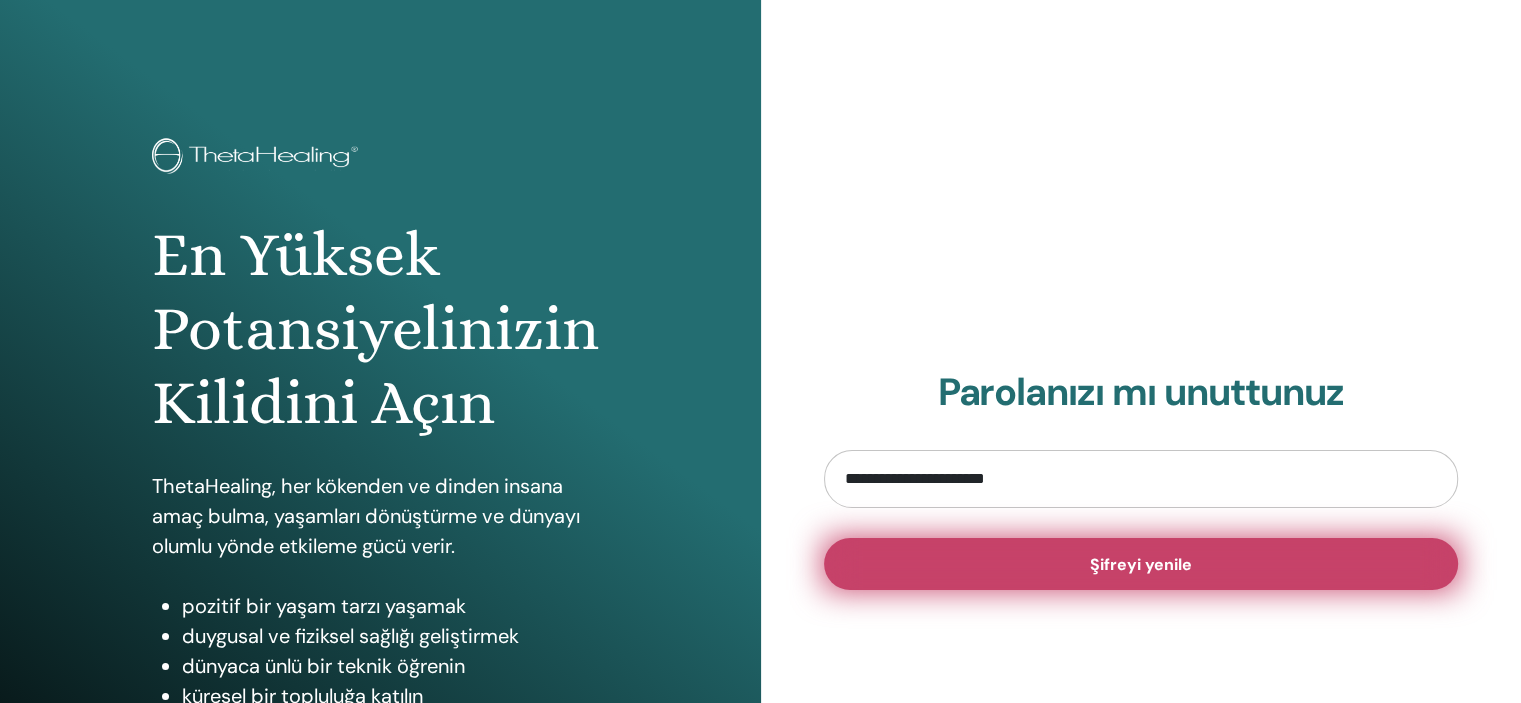 click on "Şifreyi yenile" at bounding box center [1141, 564] 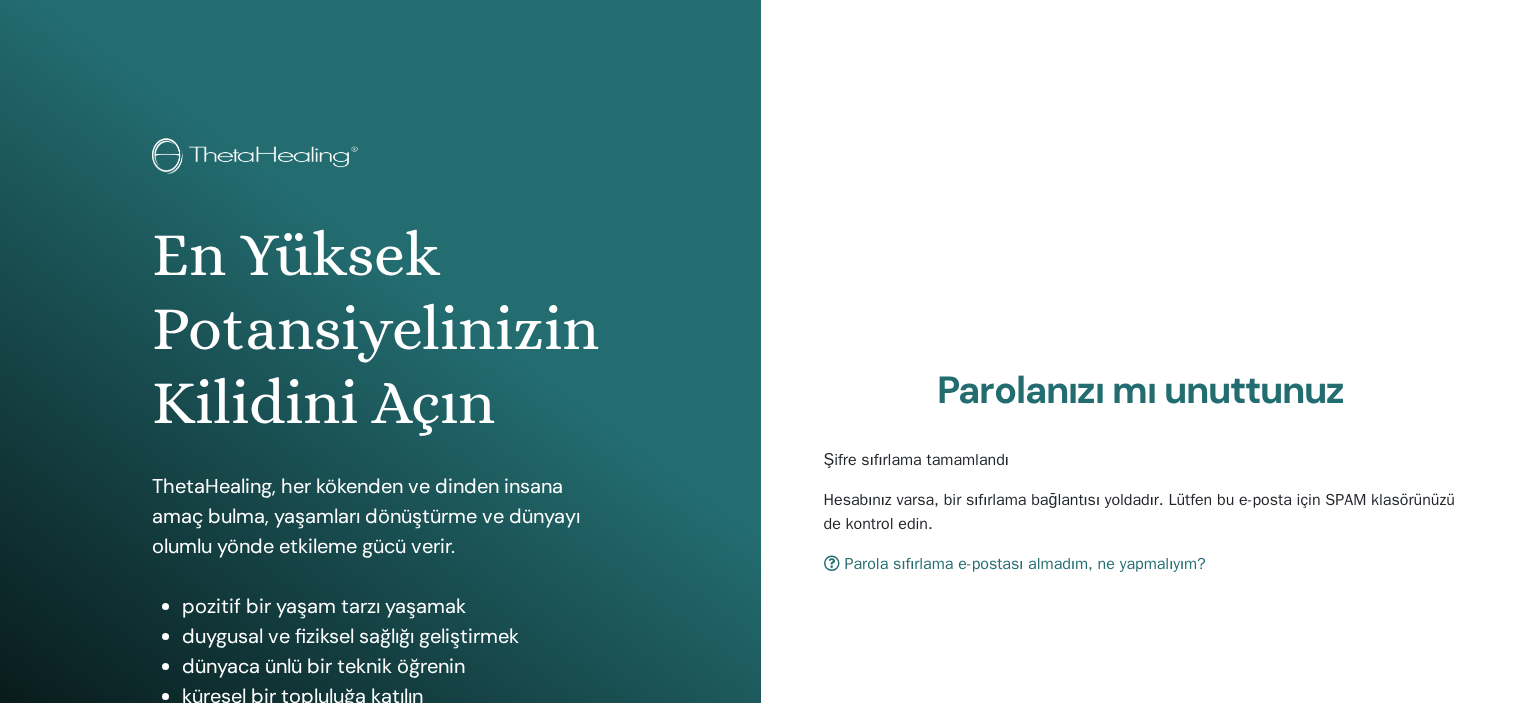scroll, scrollTop: 0, scrollLeft: 0, axis: both 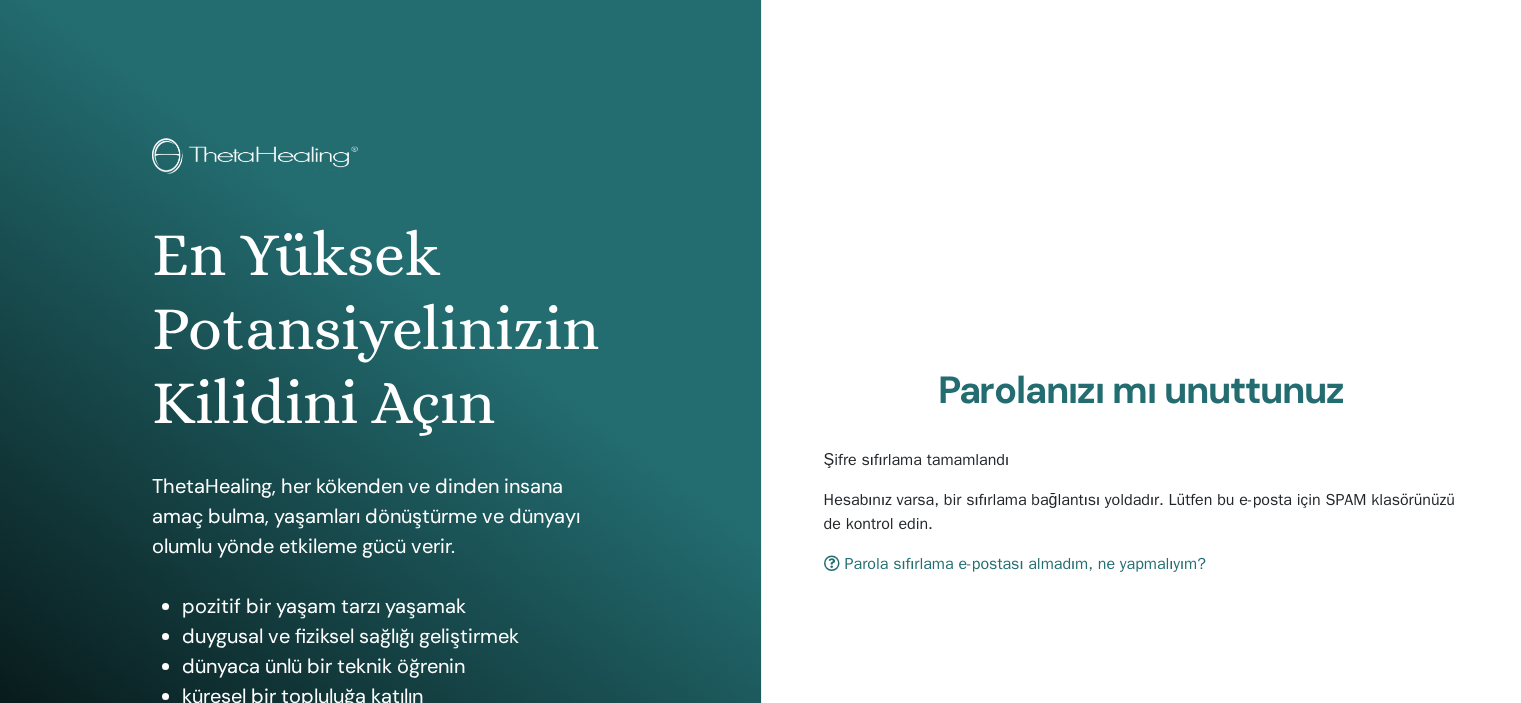 click on "Parola sıfırlama e-postası almadım, ne yapmalıyım?" at bounding box center (1015, 564) 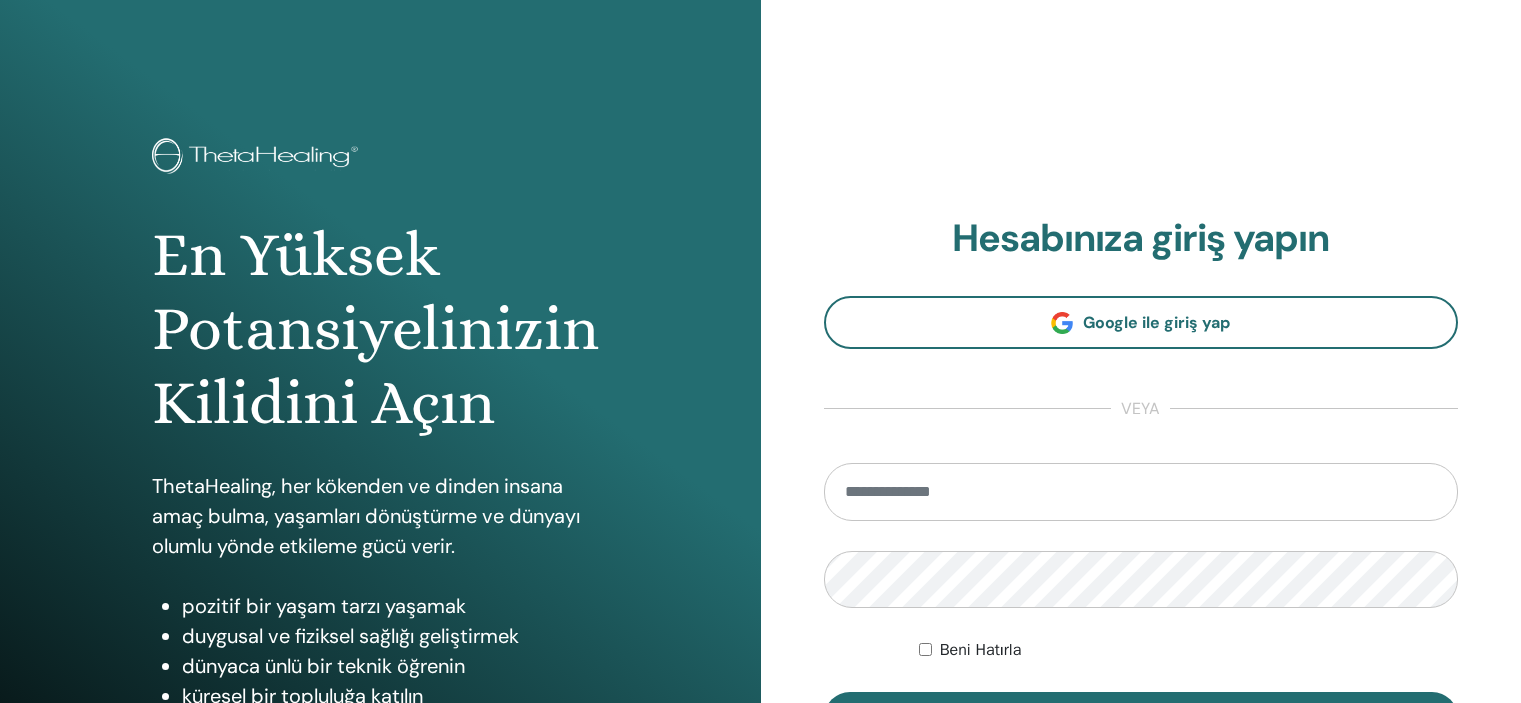 scroll, scrollTop: 0, scrollLeft: 0, axis: both 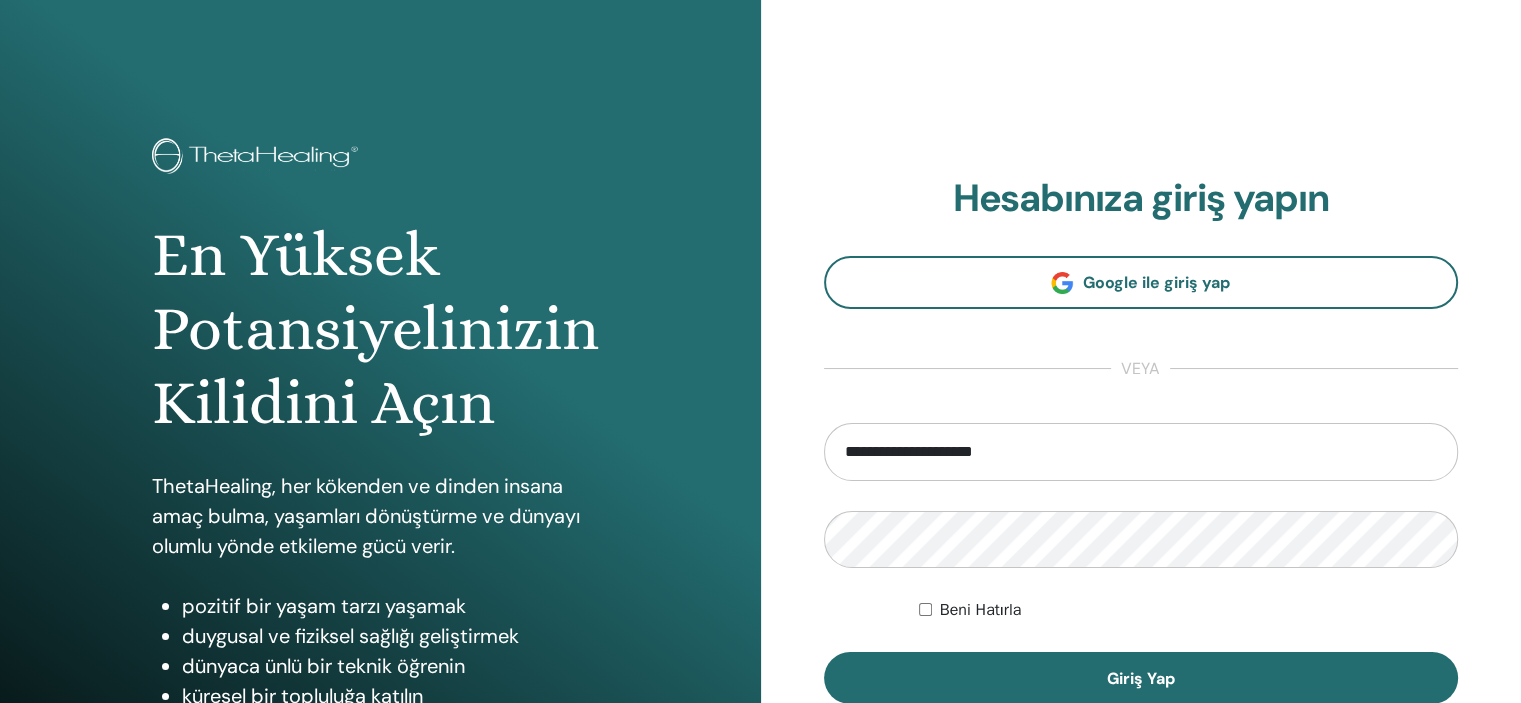 drag, startPoint x: 972, startPoint y: 451, endPoint x: 700, endPoint y: 448, distance: 272.01654 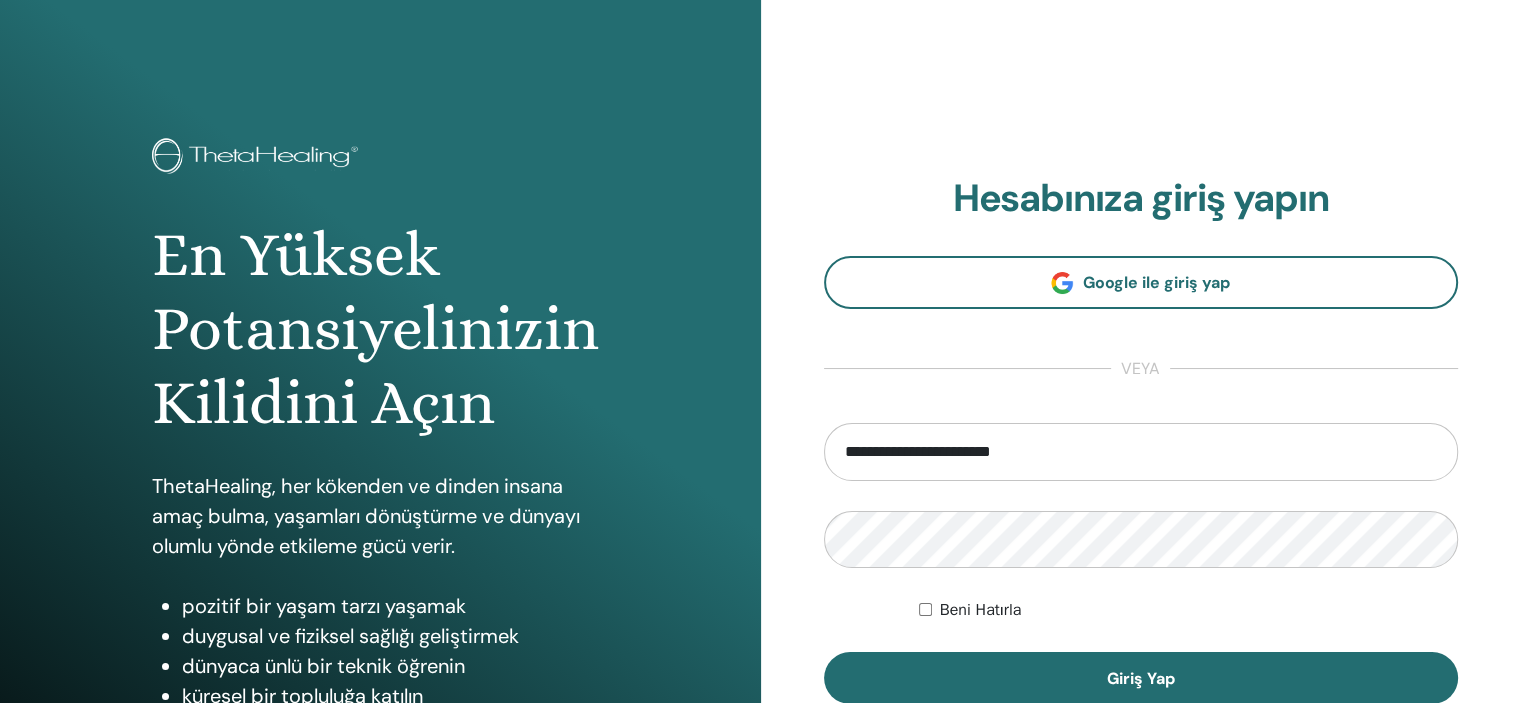 type on "**********" 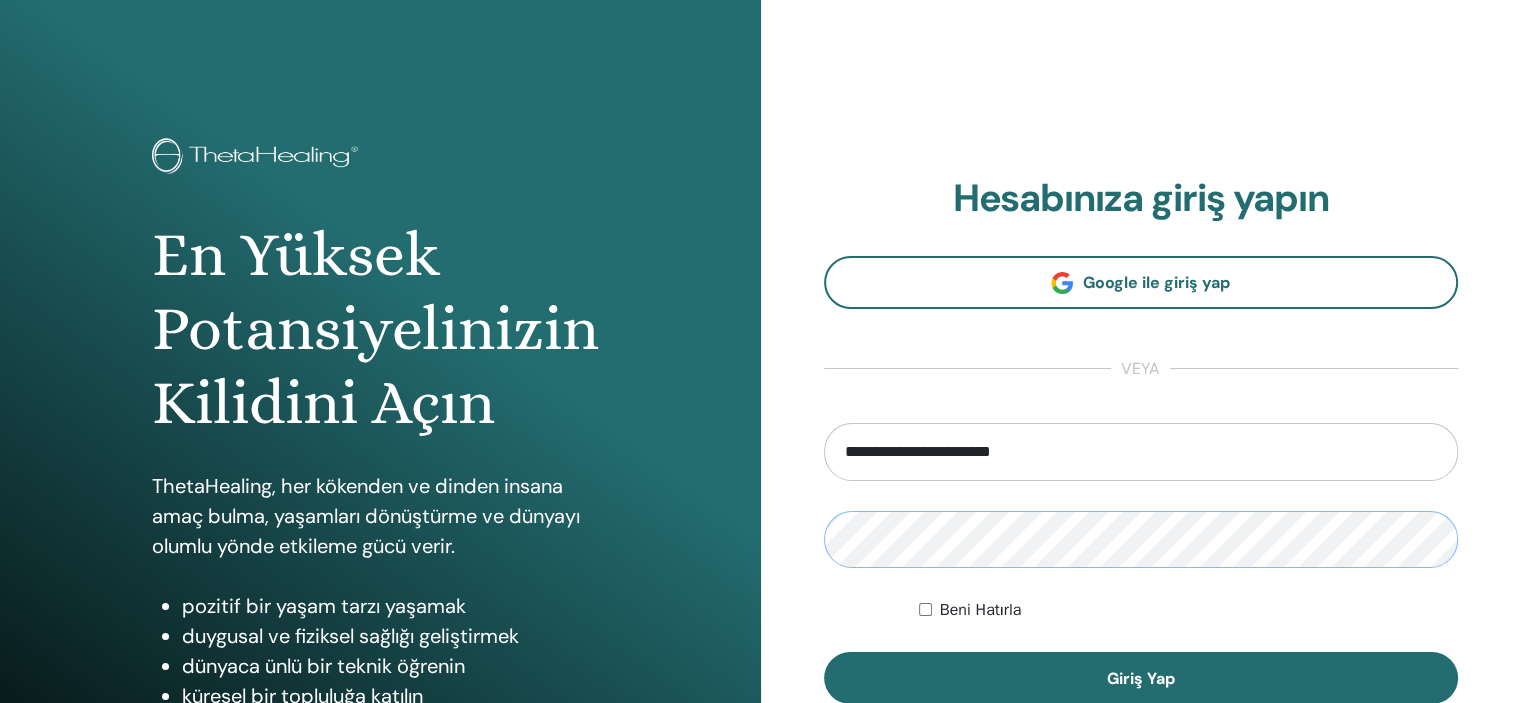 click on "En Yüksek Potansiyelinizin Kilidini Açın
ThetaHealing, her kökenden ve dinden insana amaç bulma, yaşamları dönüştürme ve dünyayı olumlu yönde etkileme gücü verir.
pozitif bir yaşam tarzı yaşamak
duygusal ve fiziksel sağlığı geliştirmek
dünyaca ünlü bir teknik öğrenin
küresel bir topluluğa katılın
tetaşifa pratiğine başla
Hesabınıza giriş yapın
Google ile giriş yap
veya" at bounding box center [760, 480] 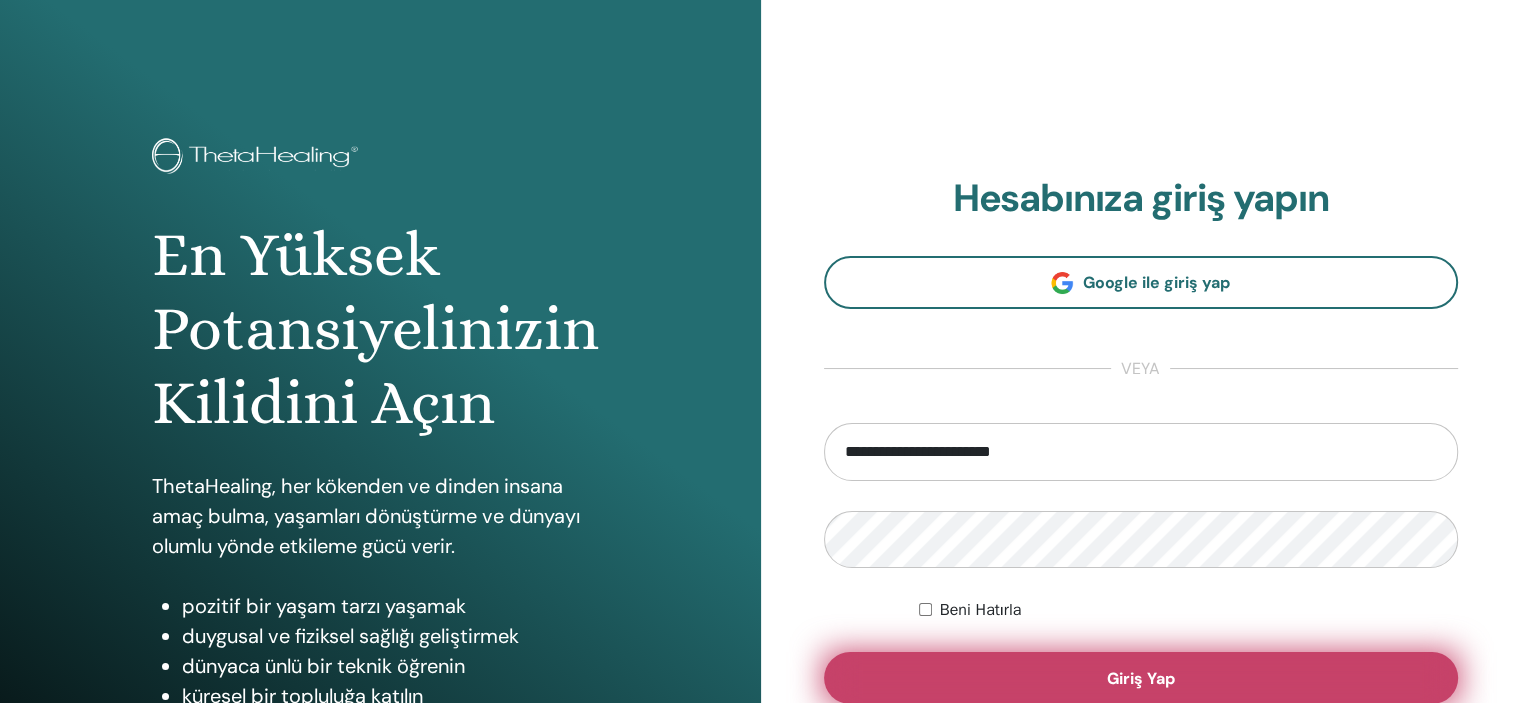 click on "Giriş Yap" at bounding box center (1141, 678) 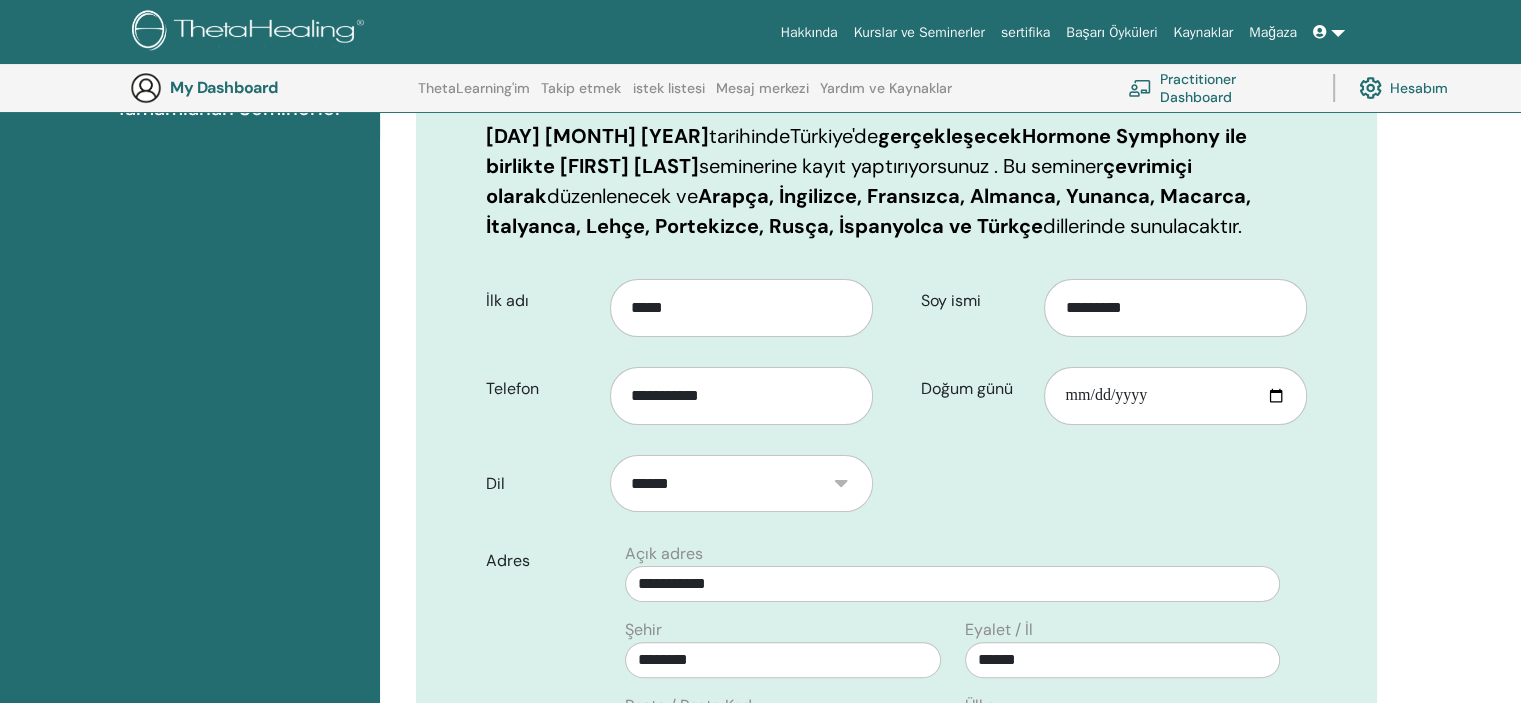 scroll, scrollTop: 348, scrollLeft: 0, axis: vertical 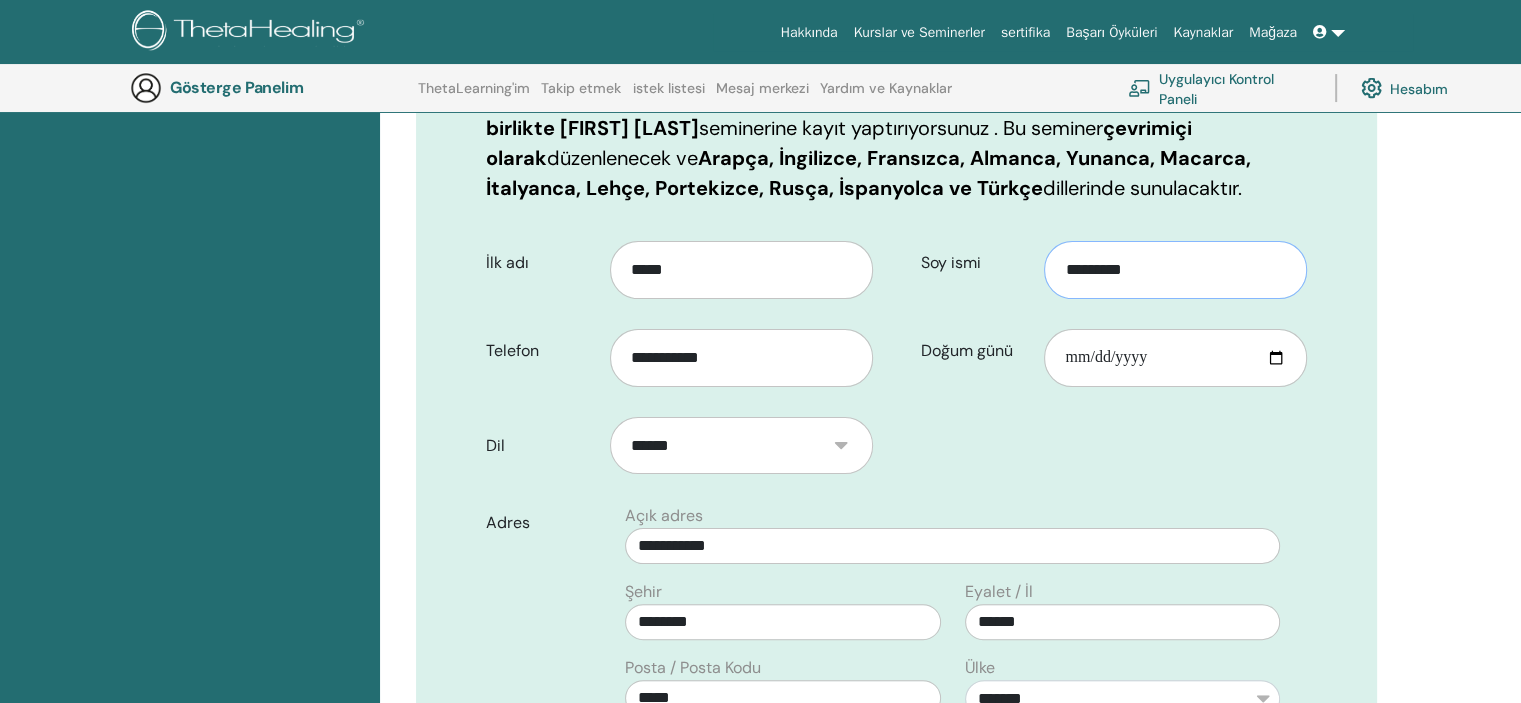 click on "*********" at bounding box center (1175, 270) 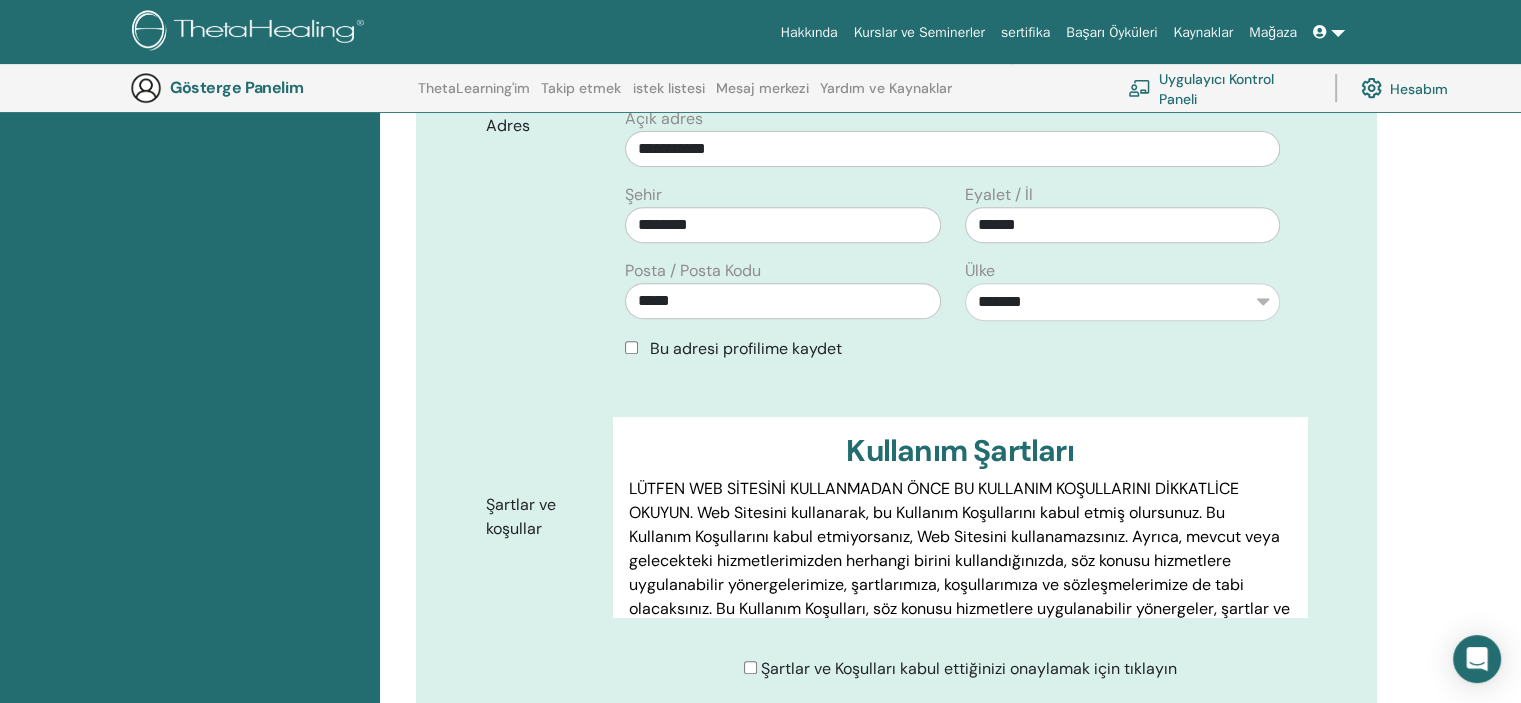 scroll, scrollTop: 748, scrollLeft: 0, axis: vertical 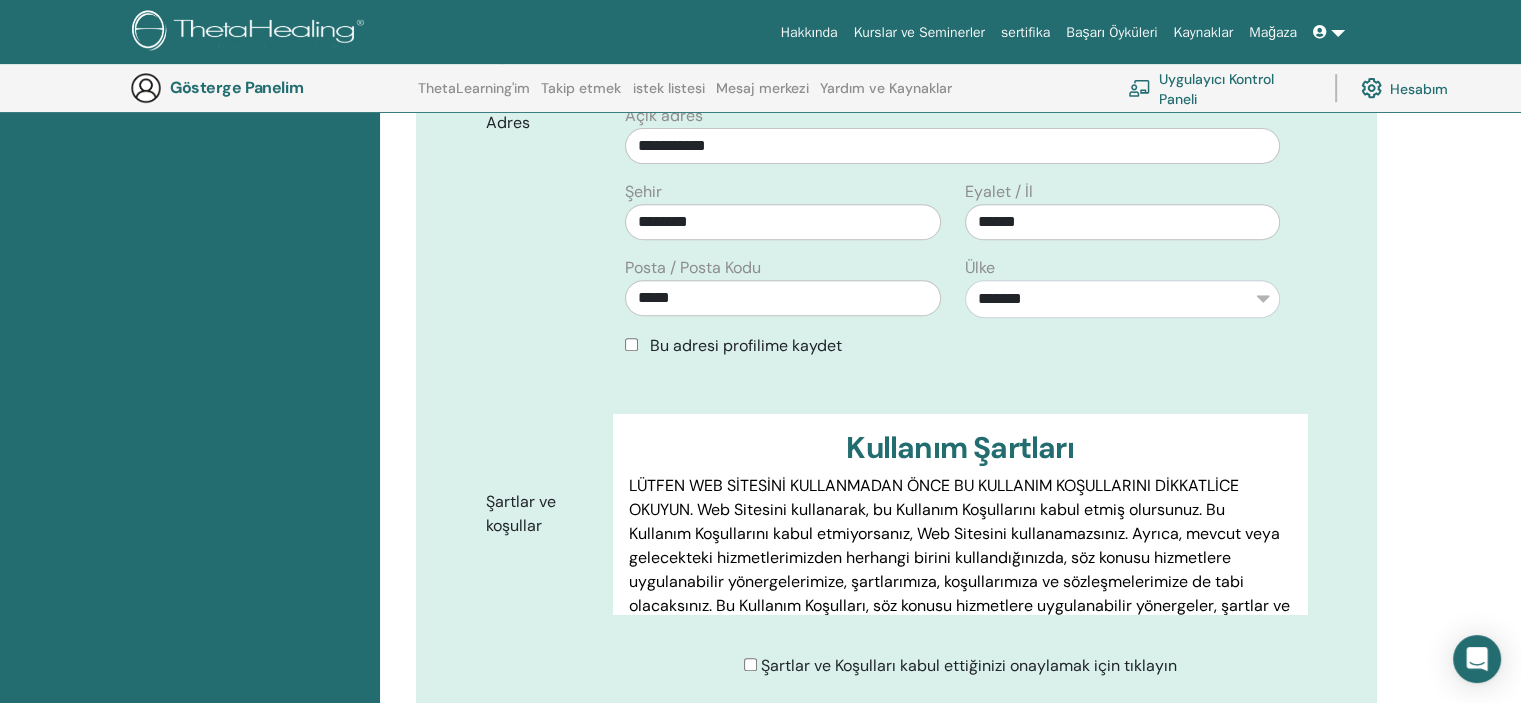 type on "**********" 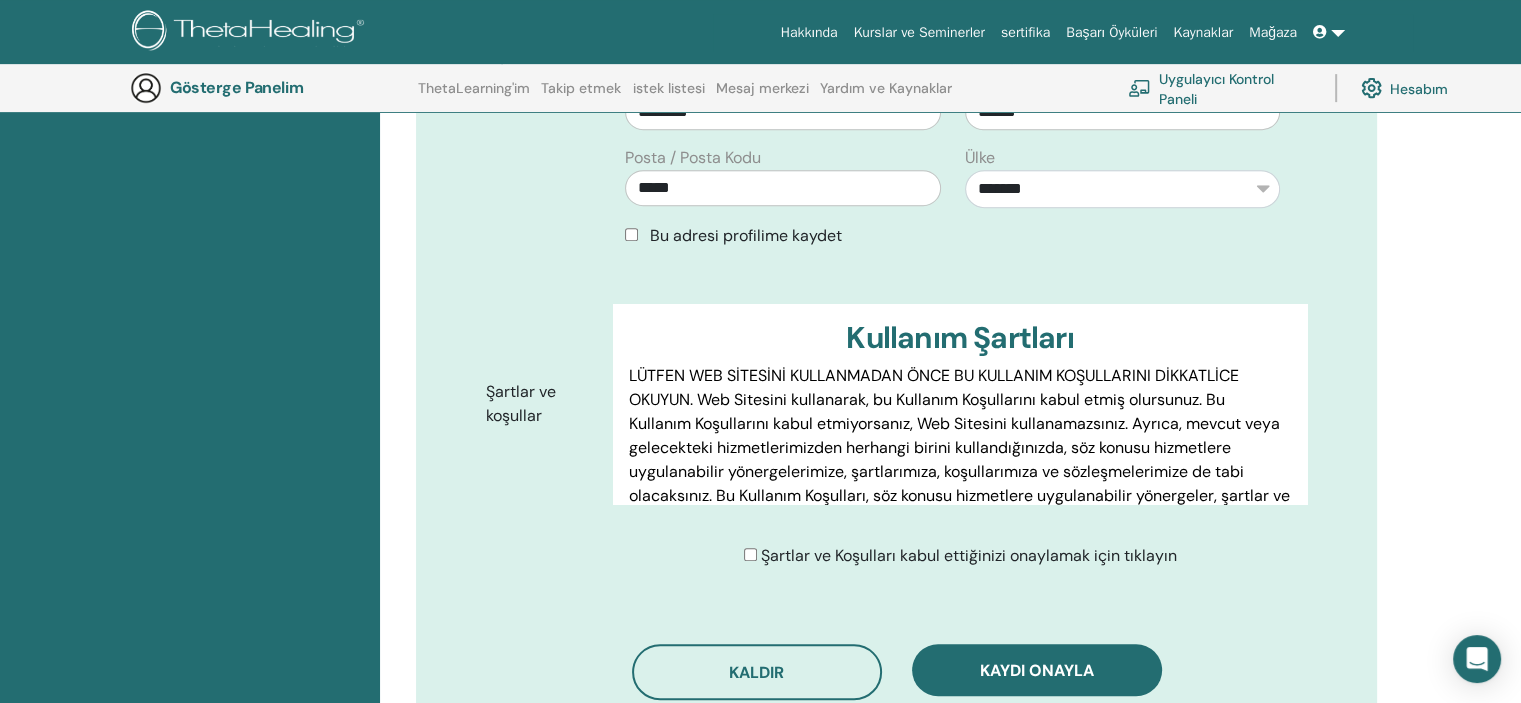 scroll, scrollTop: 1148, scrollLeft: 0, axis: vertical 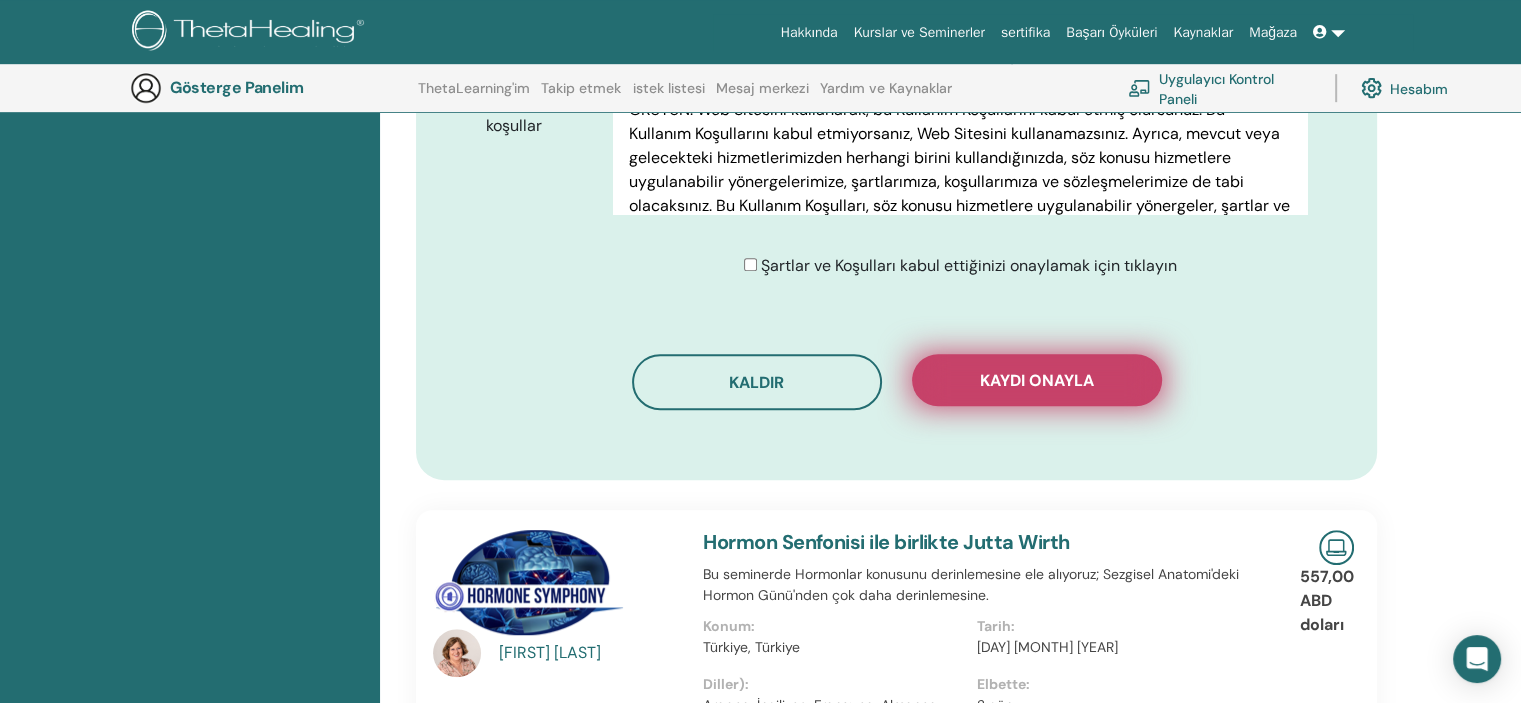 click on "Kaydı onayla" at bounding box center (1037, 380) 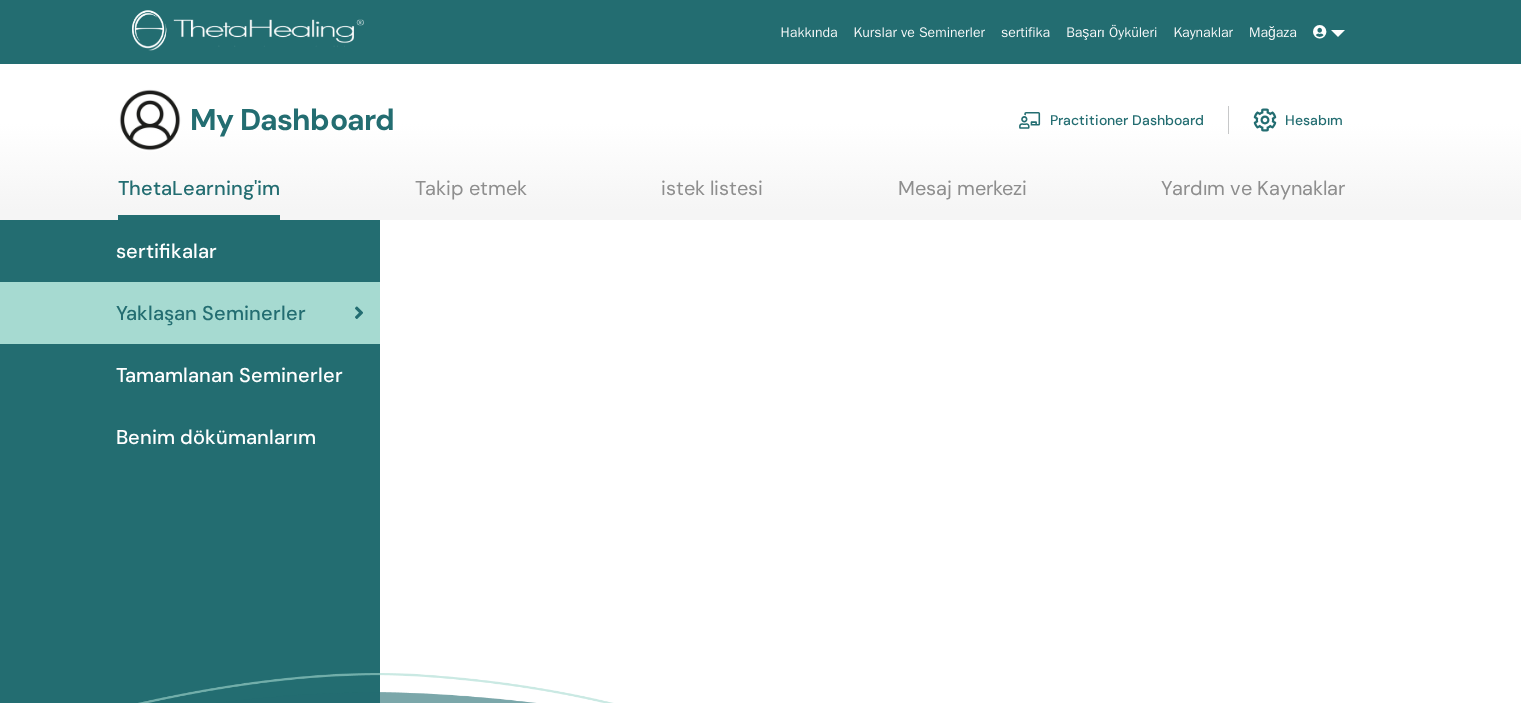 scroll, scrollTop: 0, scrollLeft: 0, axis: both 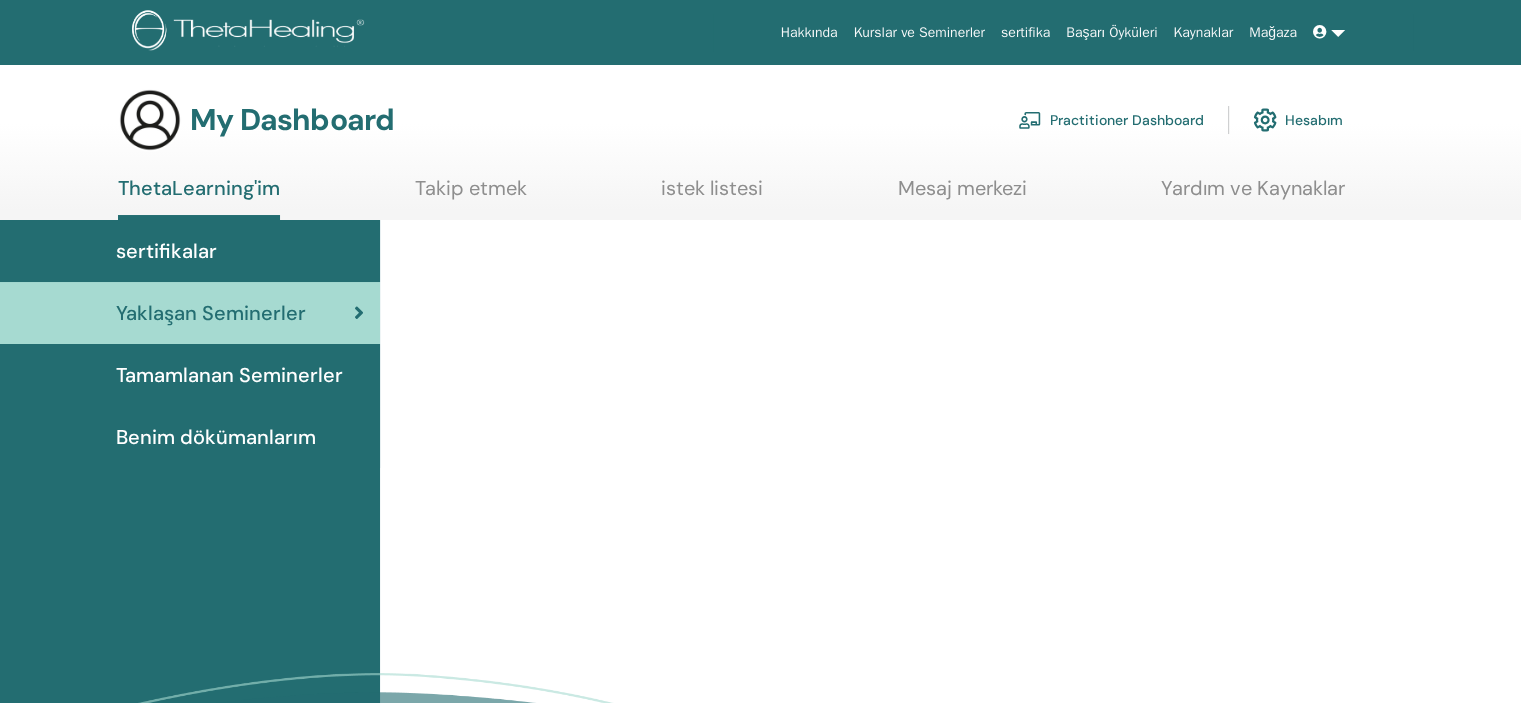 click on "Tamamlanan Seminerler" at bounding box center [229, 375] 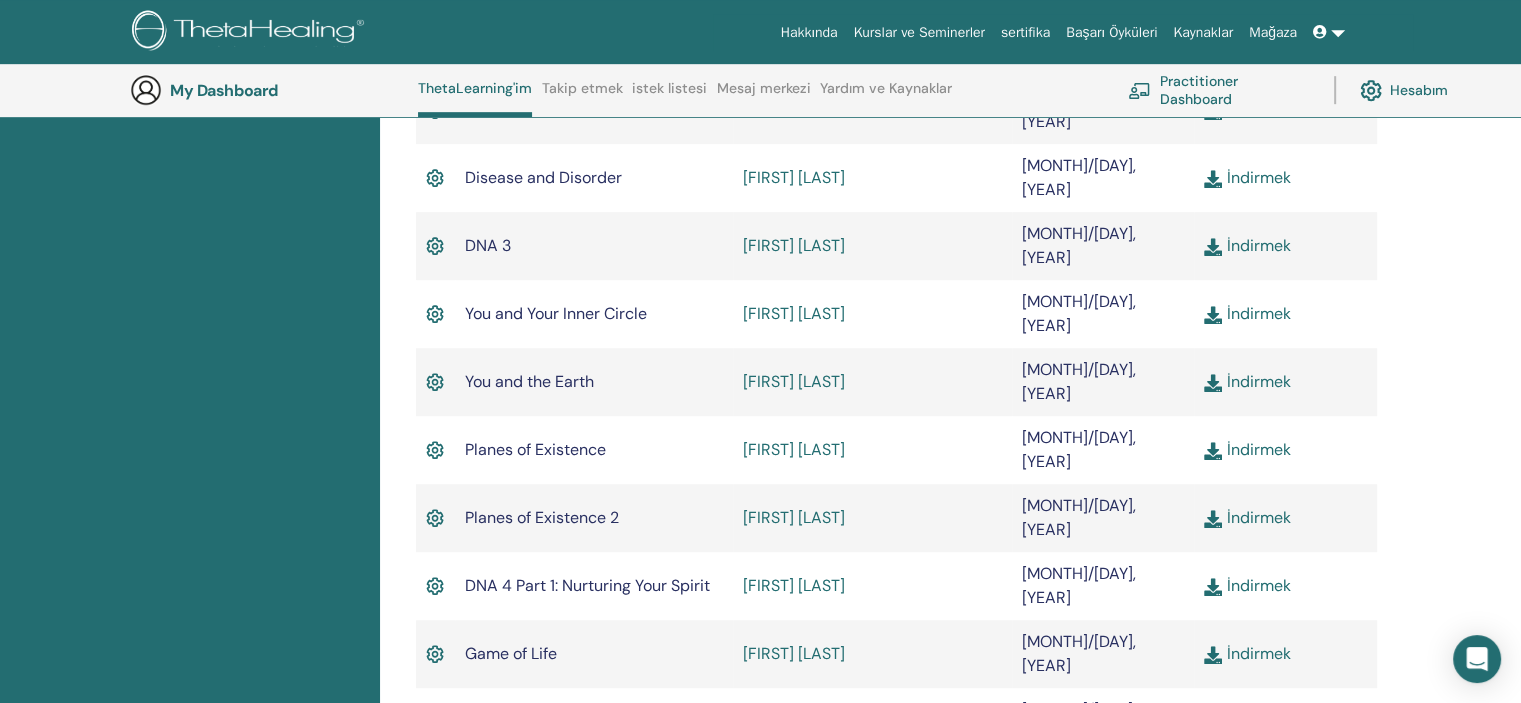 scroll, scrollTop: 1152, scrollLeft: 0, axis: vertical 